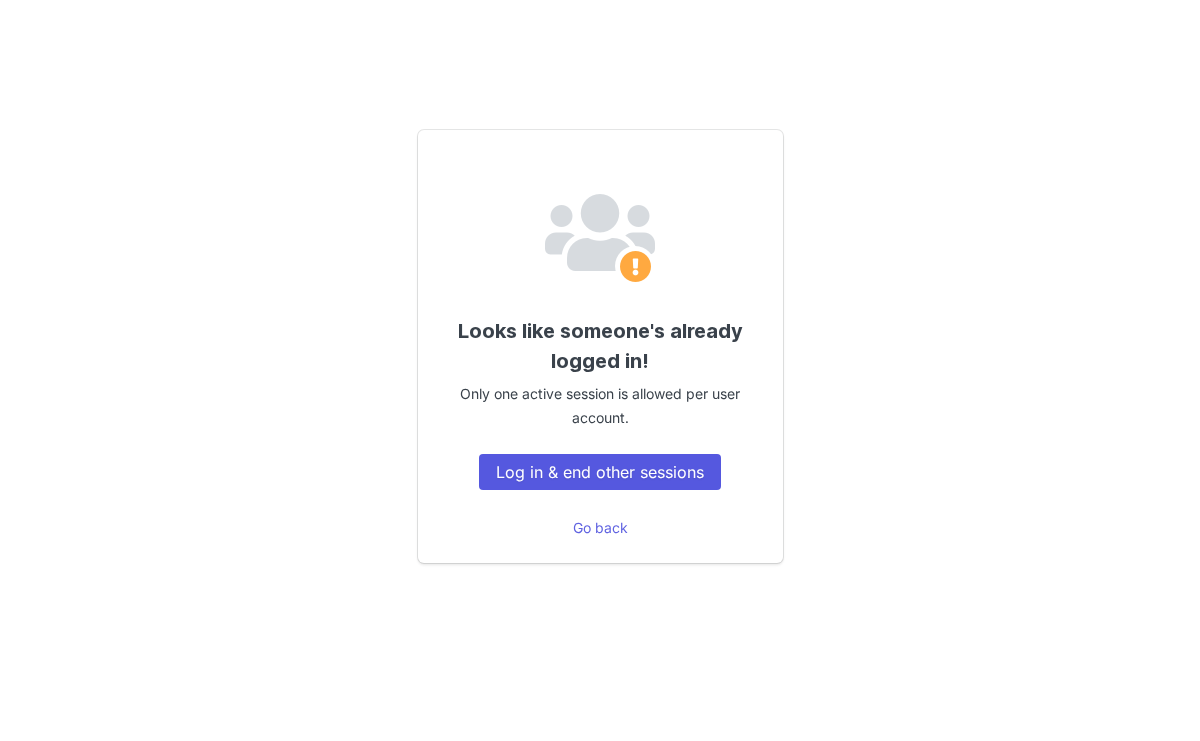 scroll, scrollTop: 0, scrollLeft: 0, axis: both 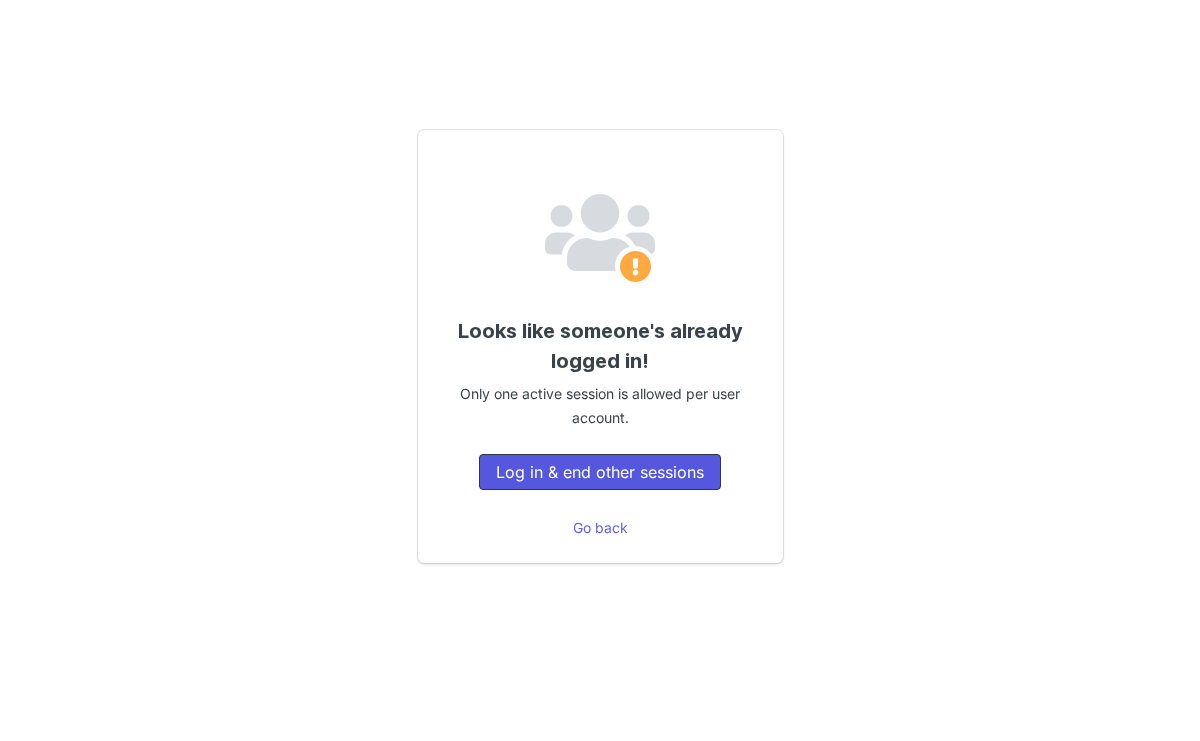 click on "Log in & end other sessions" at bounding box center (600, 472) 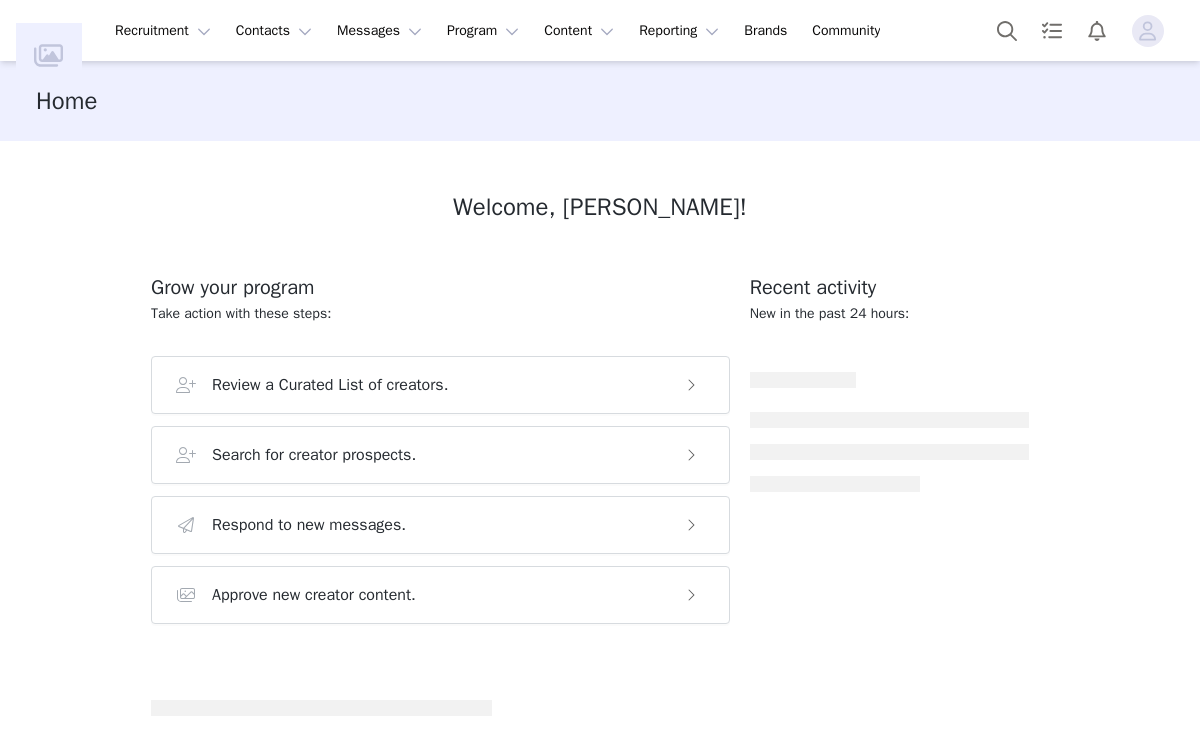 scroll, scrollTop: 0, scrollLeft: 0, axis: both 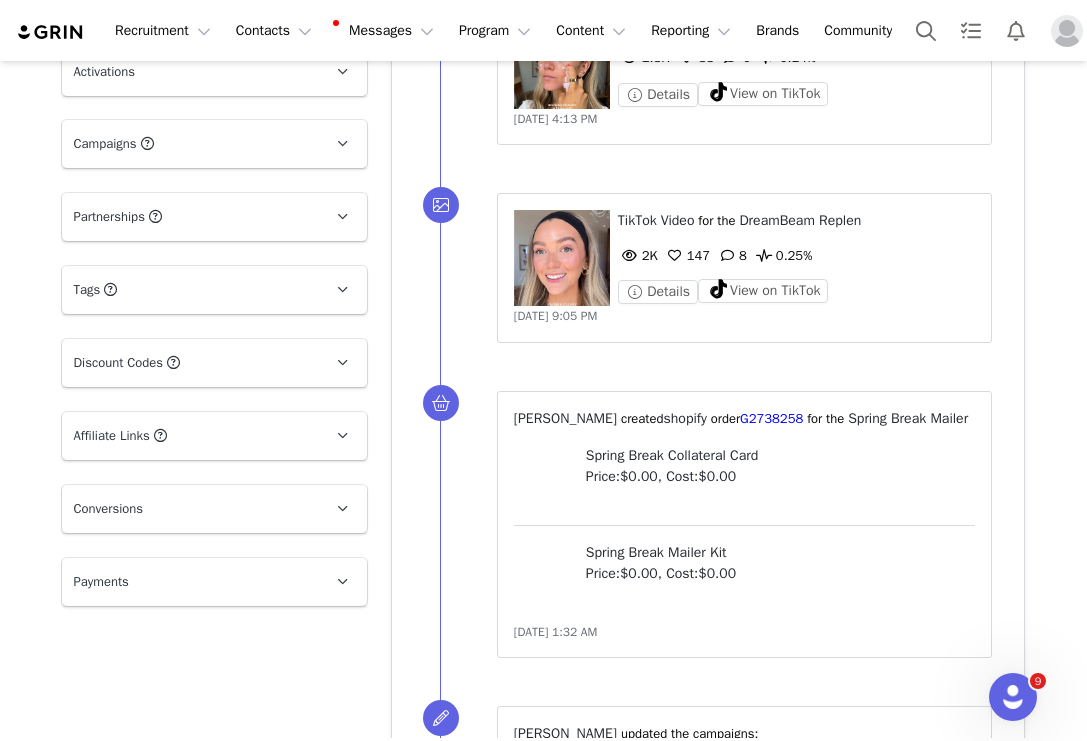 click on "Campaigns  Any campaigns associated with a contact will be available to them via their Live URL." at bounding box center (190, 144) 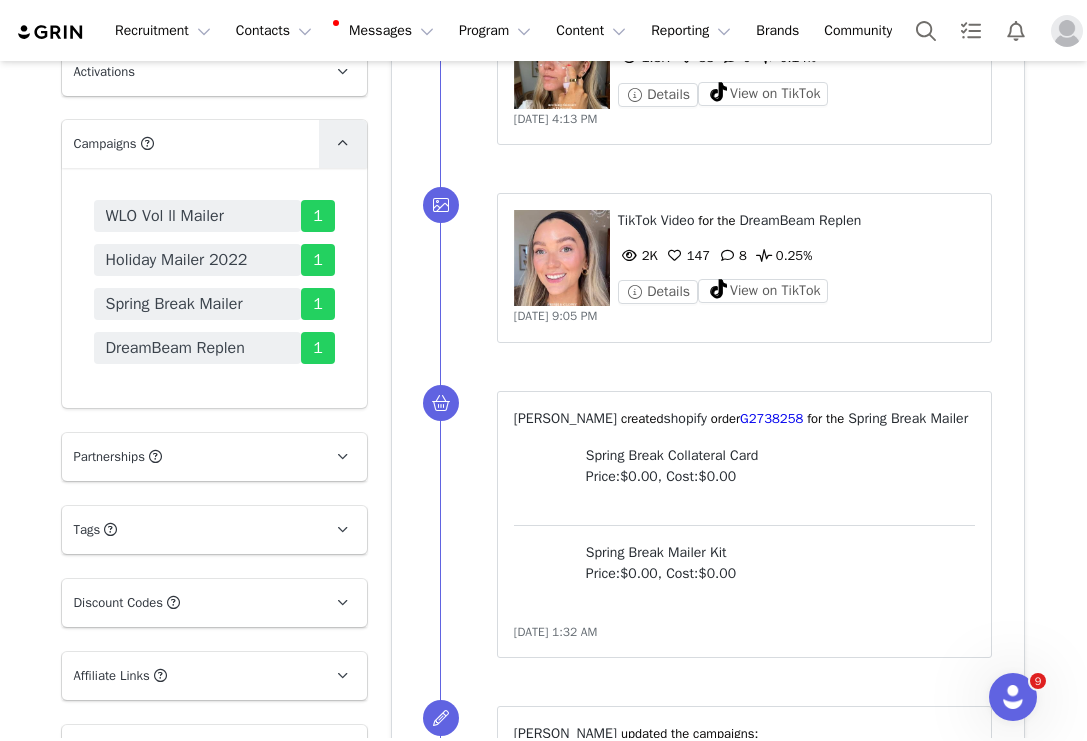 click at bounding box center (343, 144) 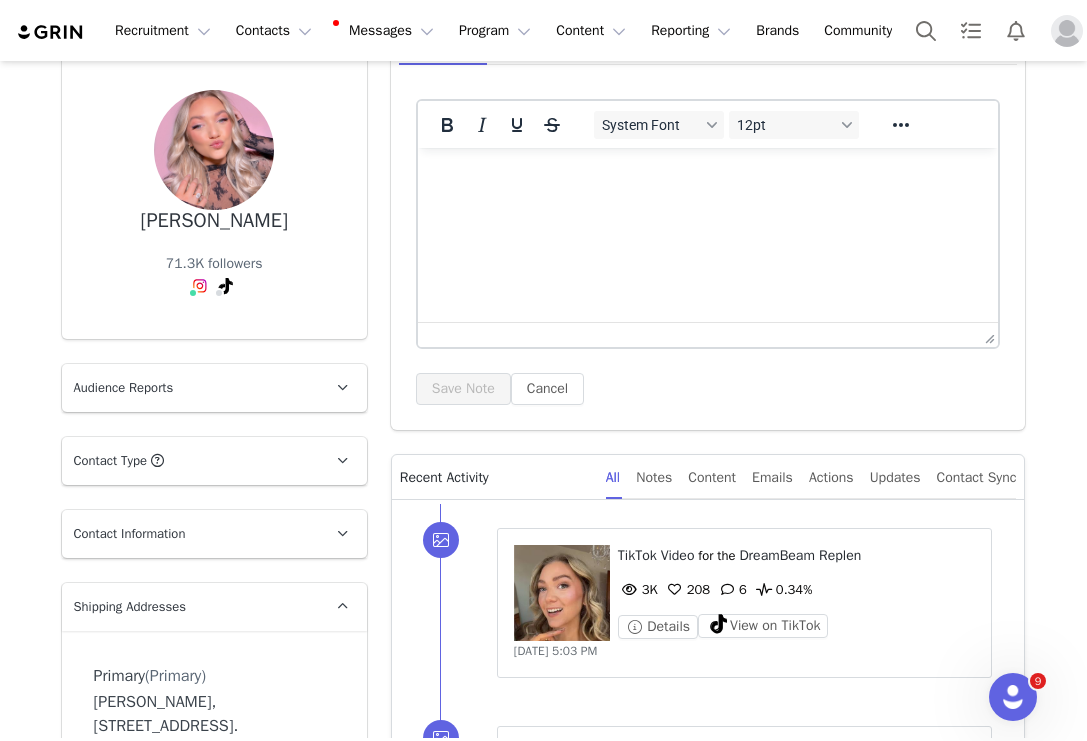 scroll, scrollTop: 147, scrollLeft: 0, axis: vertical 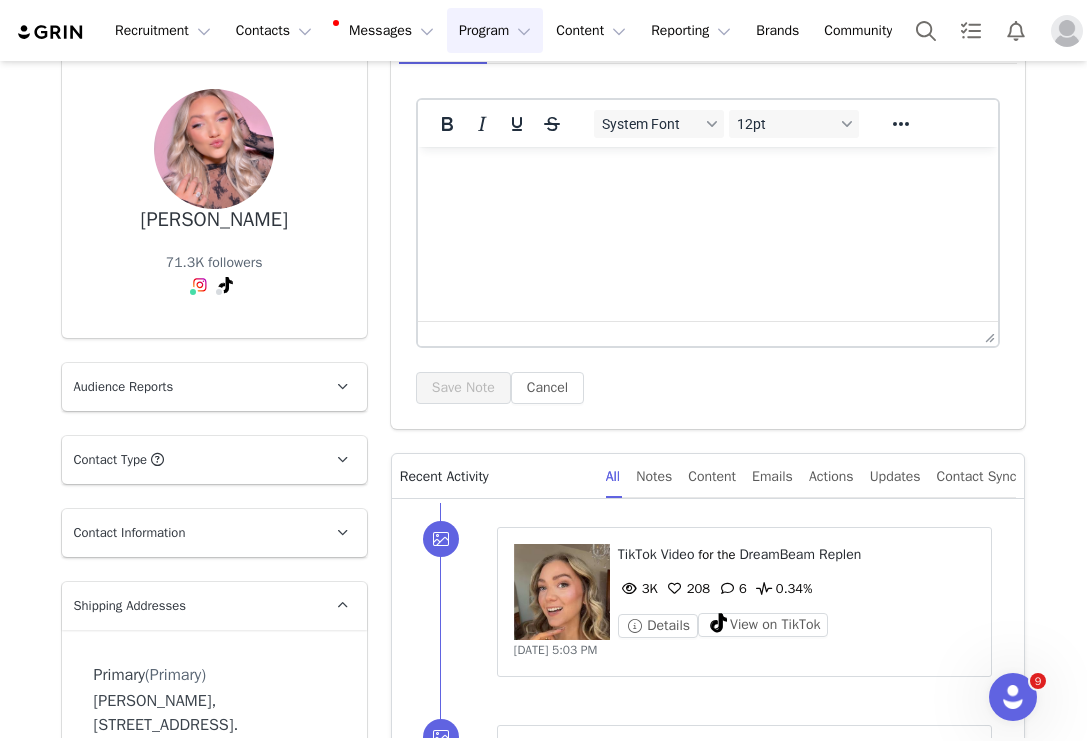 click on "Program Program" at bounding box center [495, 30] 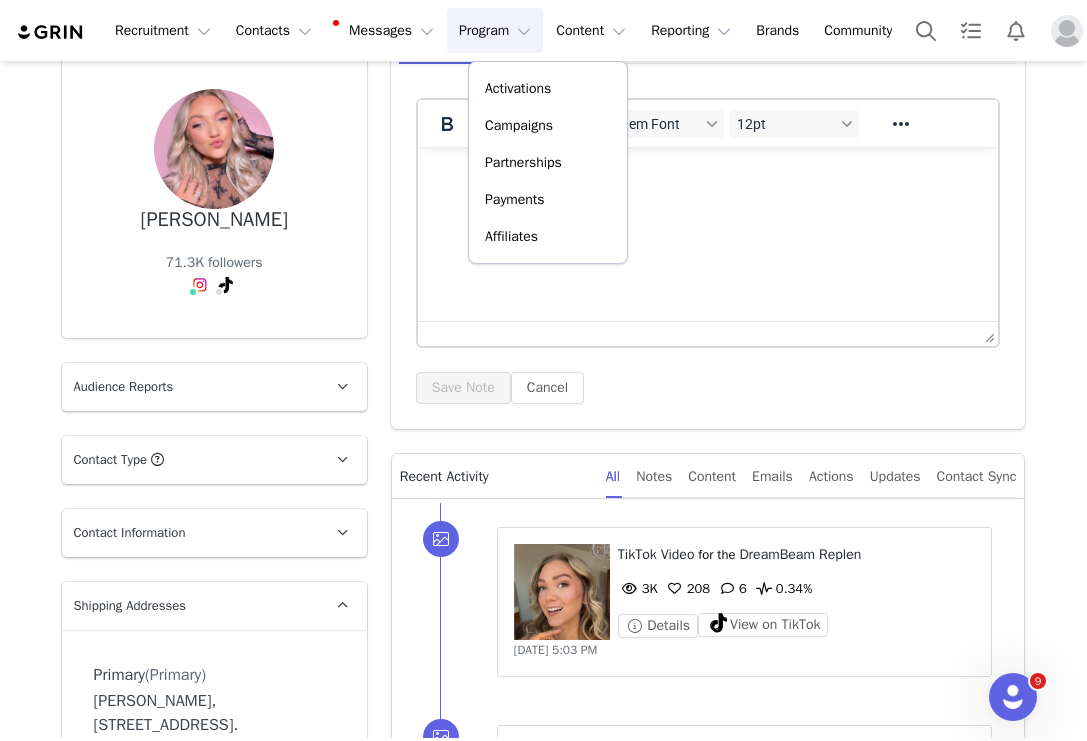 click on "[PERSON_NAME]      71.3K followers" at bounding box center [214, 197] 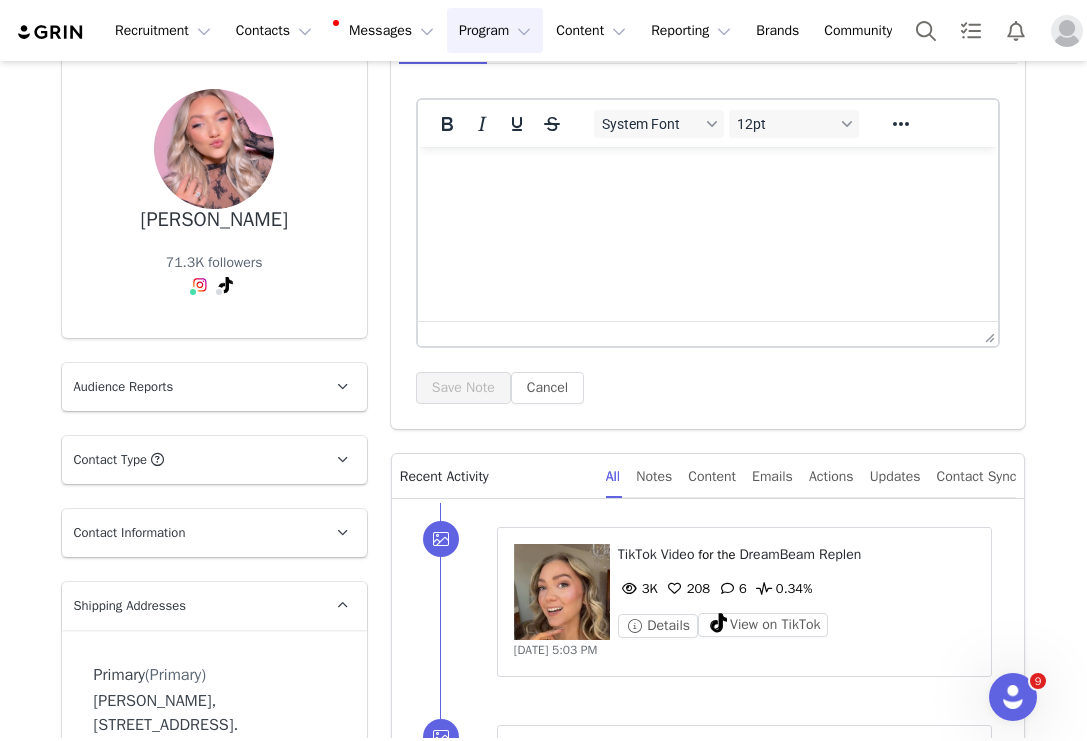 scroll, scrollTop: 0, scrollLeft: 0, axis: both 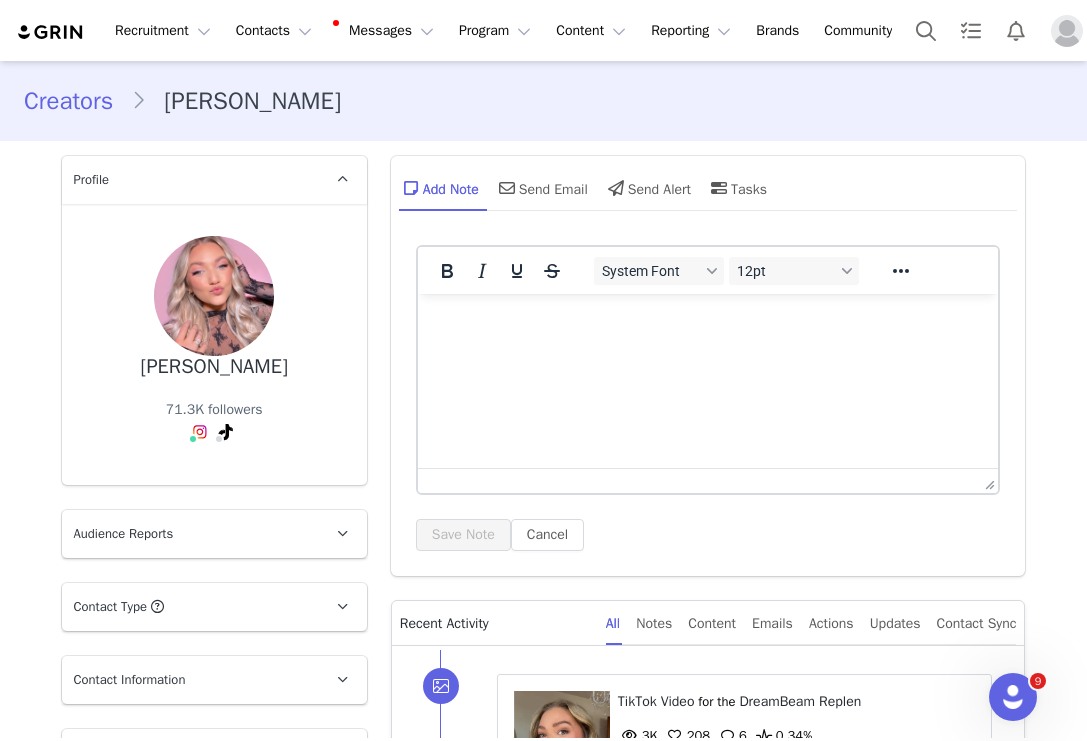 click on "Creators" at bounding box center (77, 101) 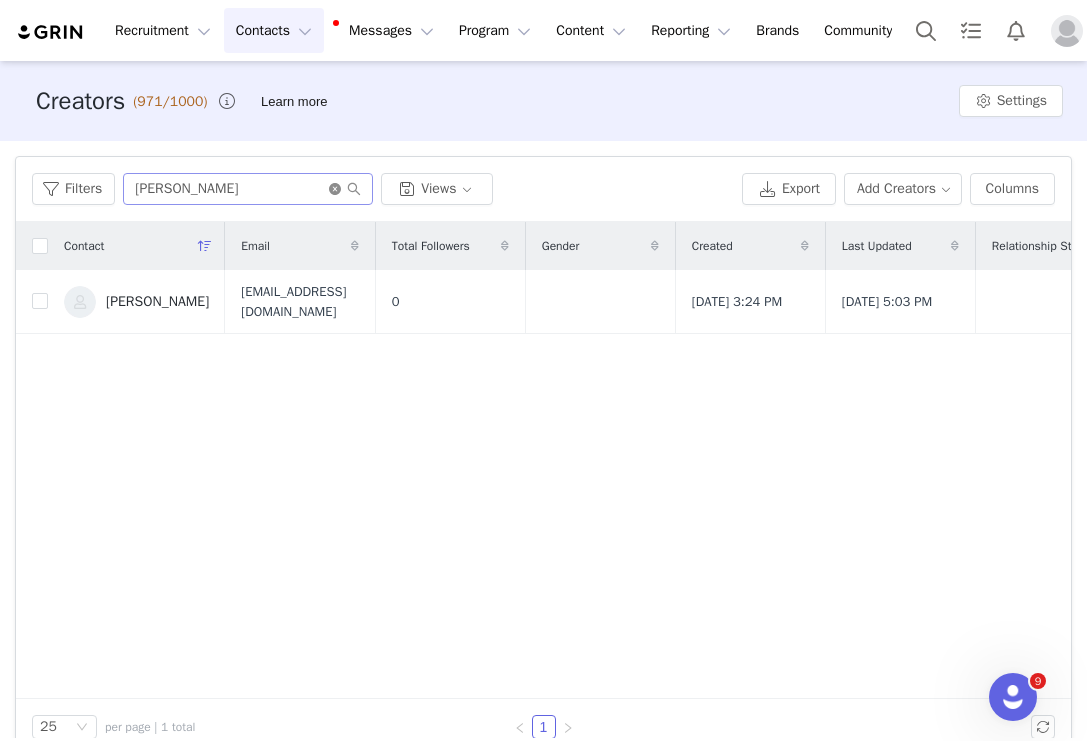 click 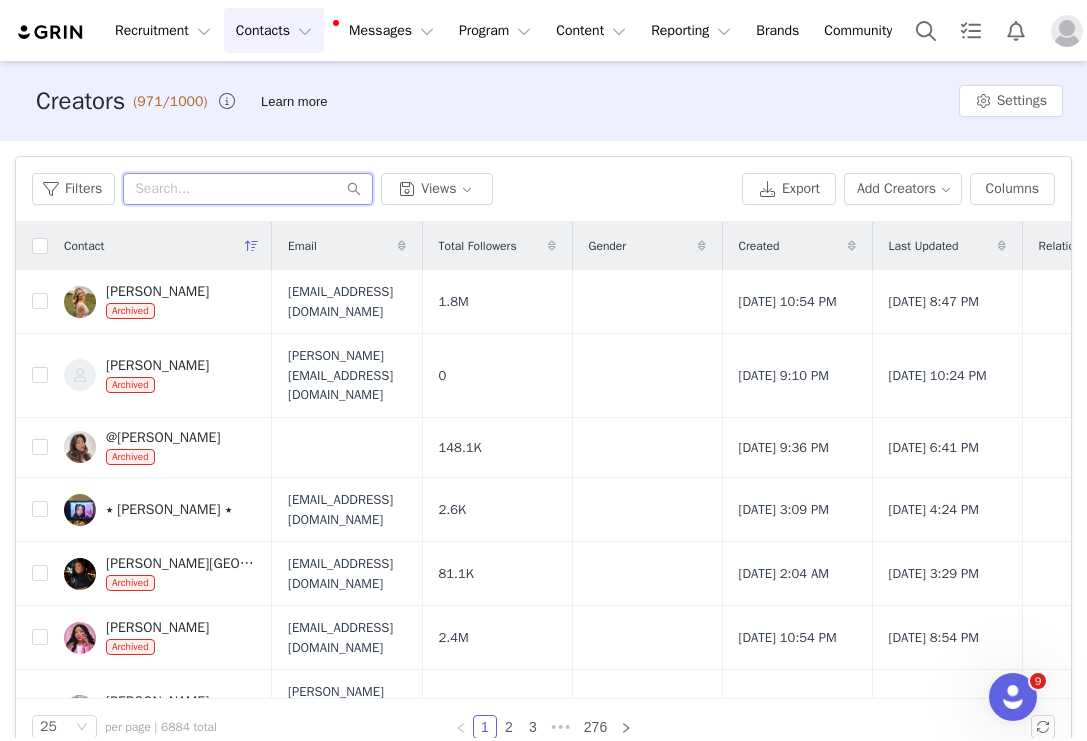 click at bounding box center [248, 189] 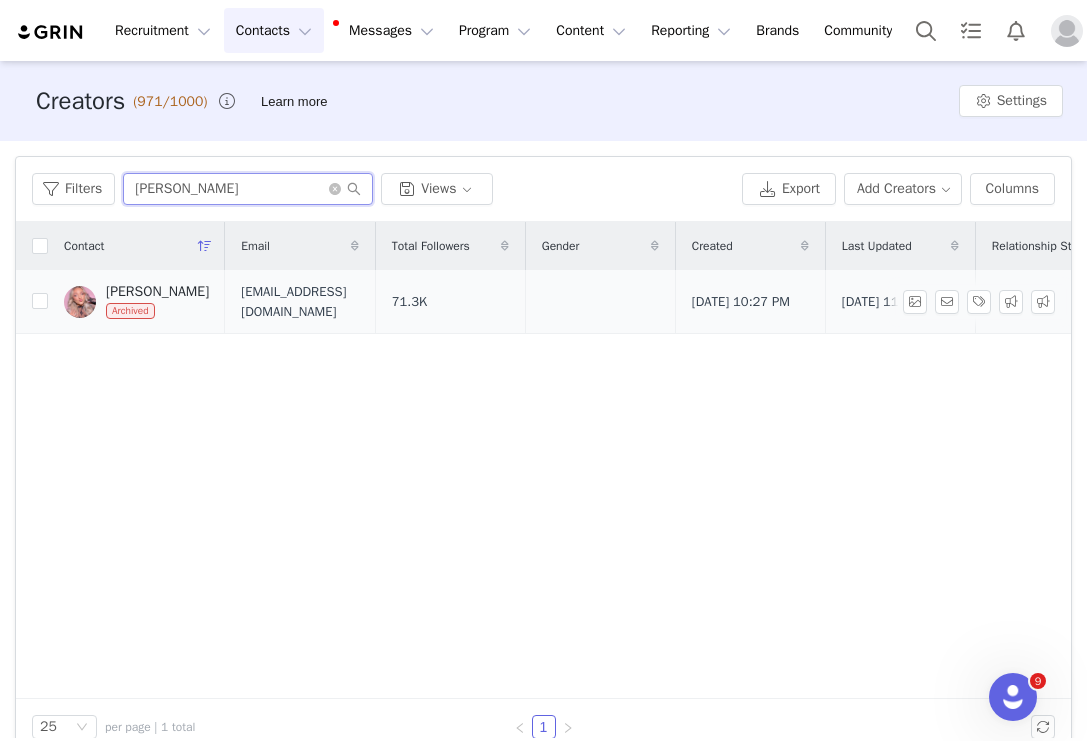 type on "[PERSON_NAME]" 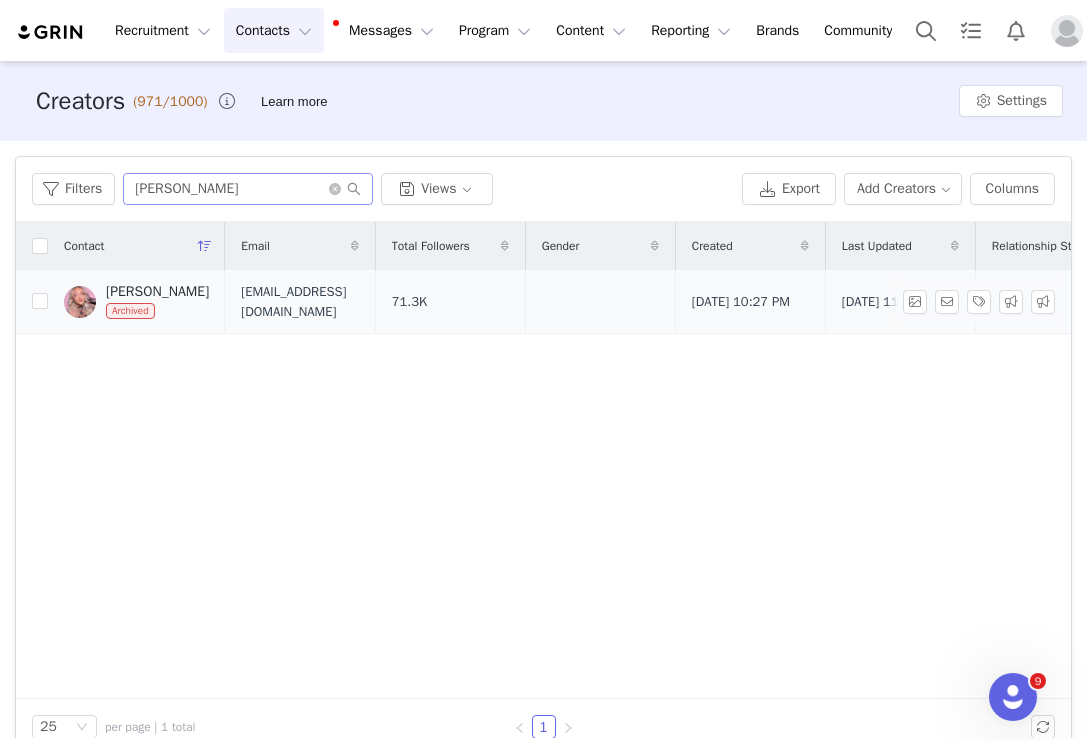 click on "Archived" at bounding box center [130, 311] 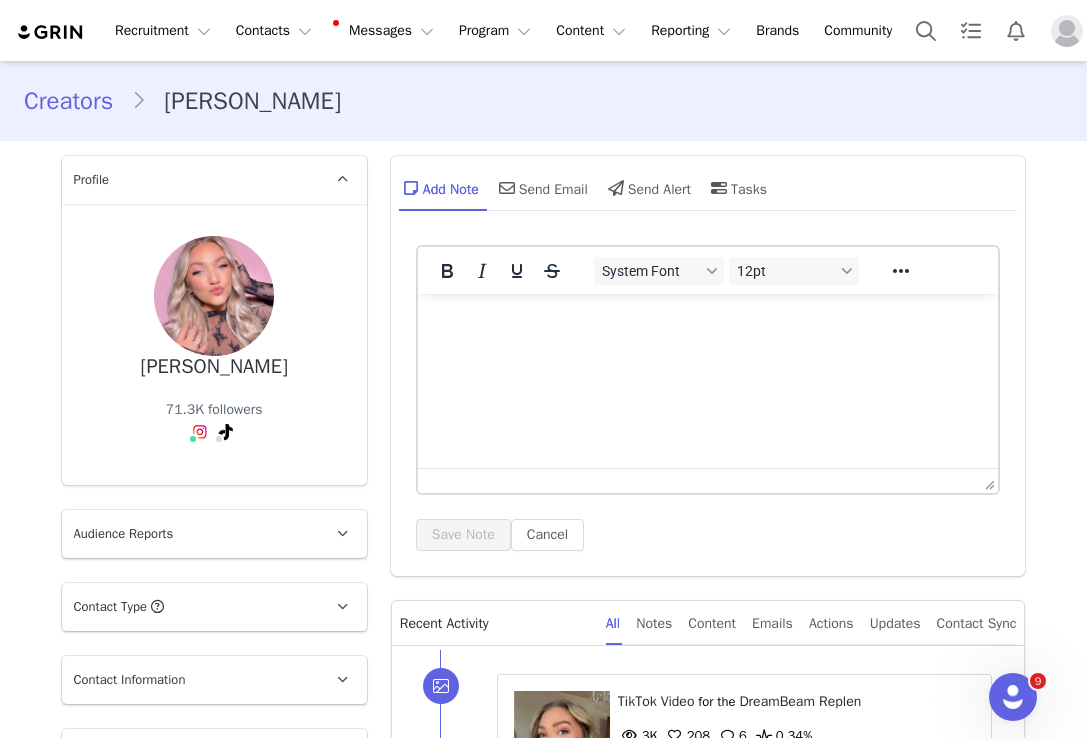 scroll, scrollTop: 0, scrollLeft: 0, axis: both 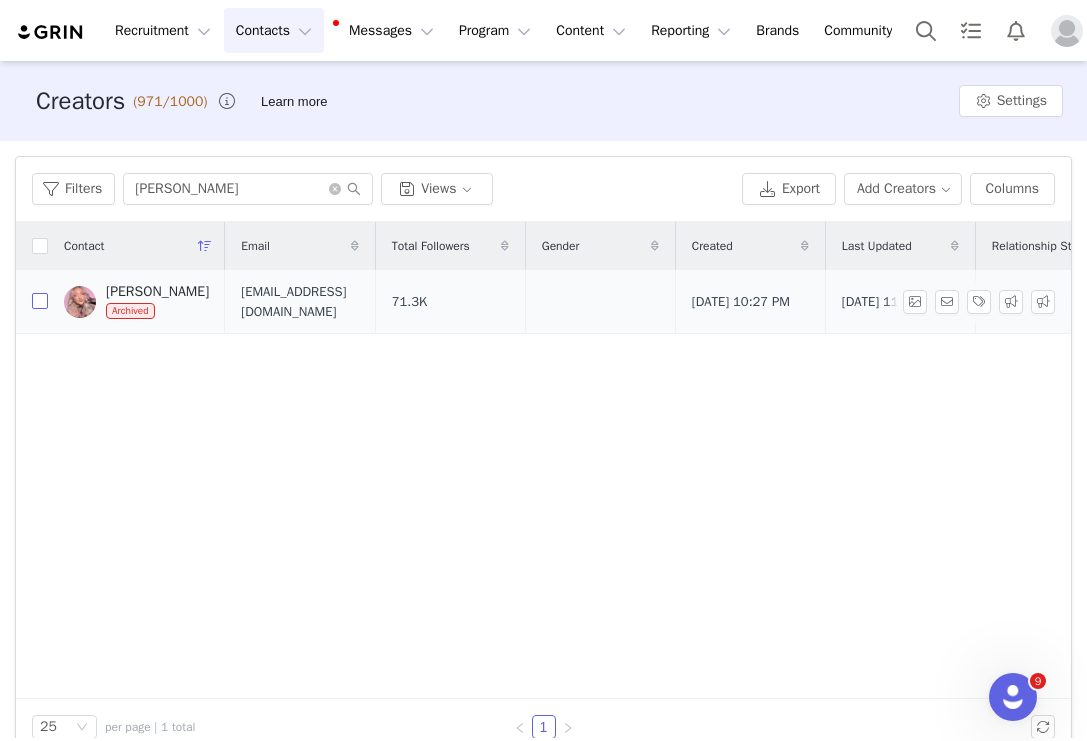 click at bounding box center [40, 301] 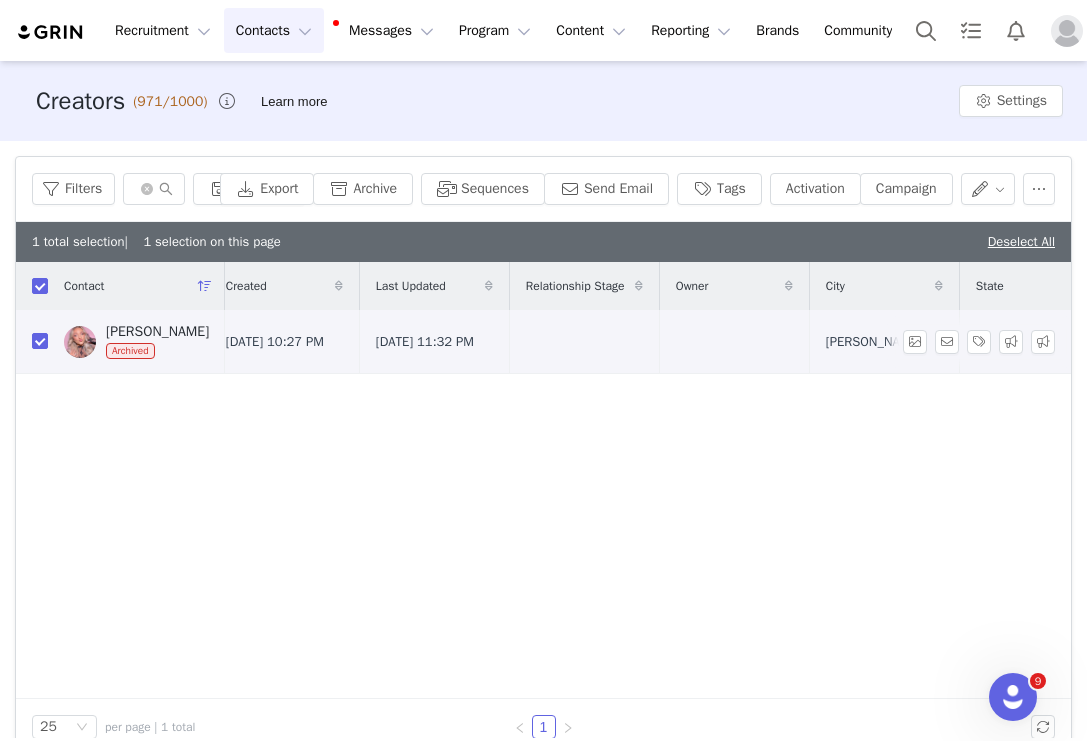 scroll, scrollTop: 0, scrollLeft: 518, axis: horizontal 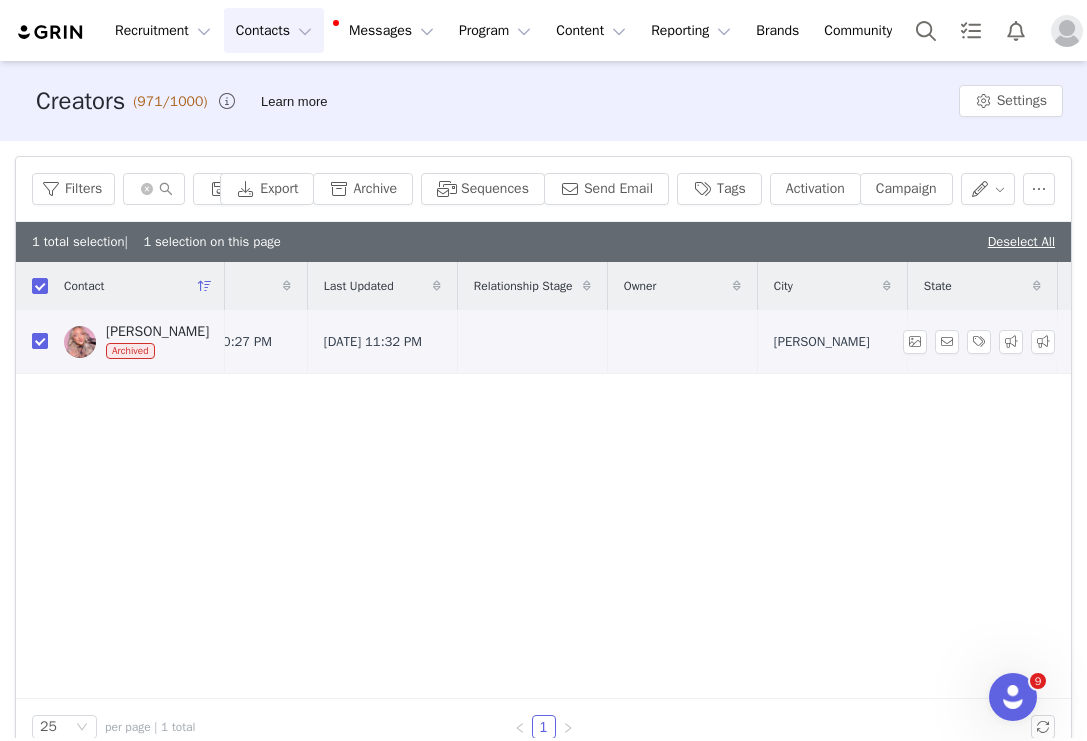 click at bounding box center (40, 341) 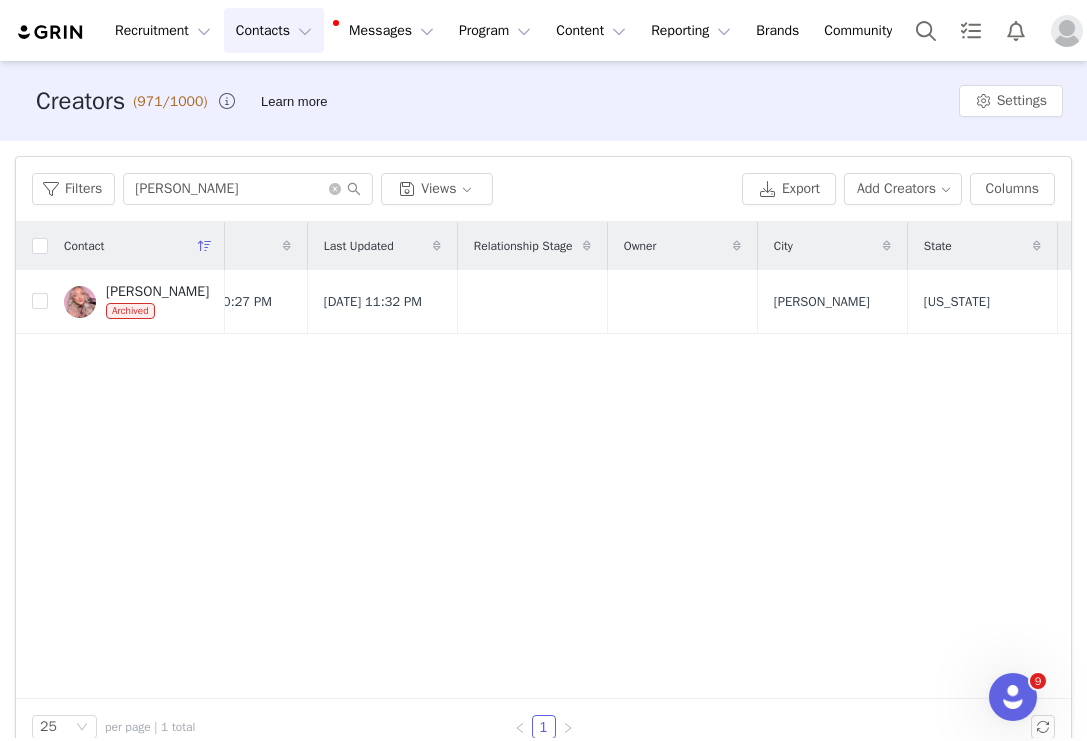 click on "Contact   Email   Total Followers   Gender   Created   Last Updated   Relationship Stage   Owner   City   State   Country   Source   [PERSON_NAME]   Archived  [EMAIL_ADDRESS][DOMAIN_NAME] 71.3K [DATE] 10:27 PM [DATE] 11:32 PM [GEOGRAPHIC_DATA] [US_STATE] [GEOGRAPHIC_DATA] CSV Import" at bounding box center [543, 460] 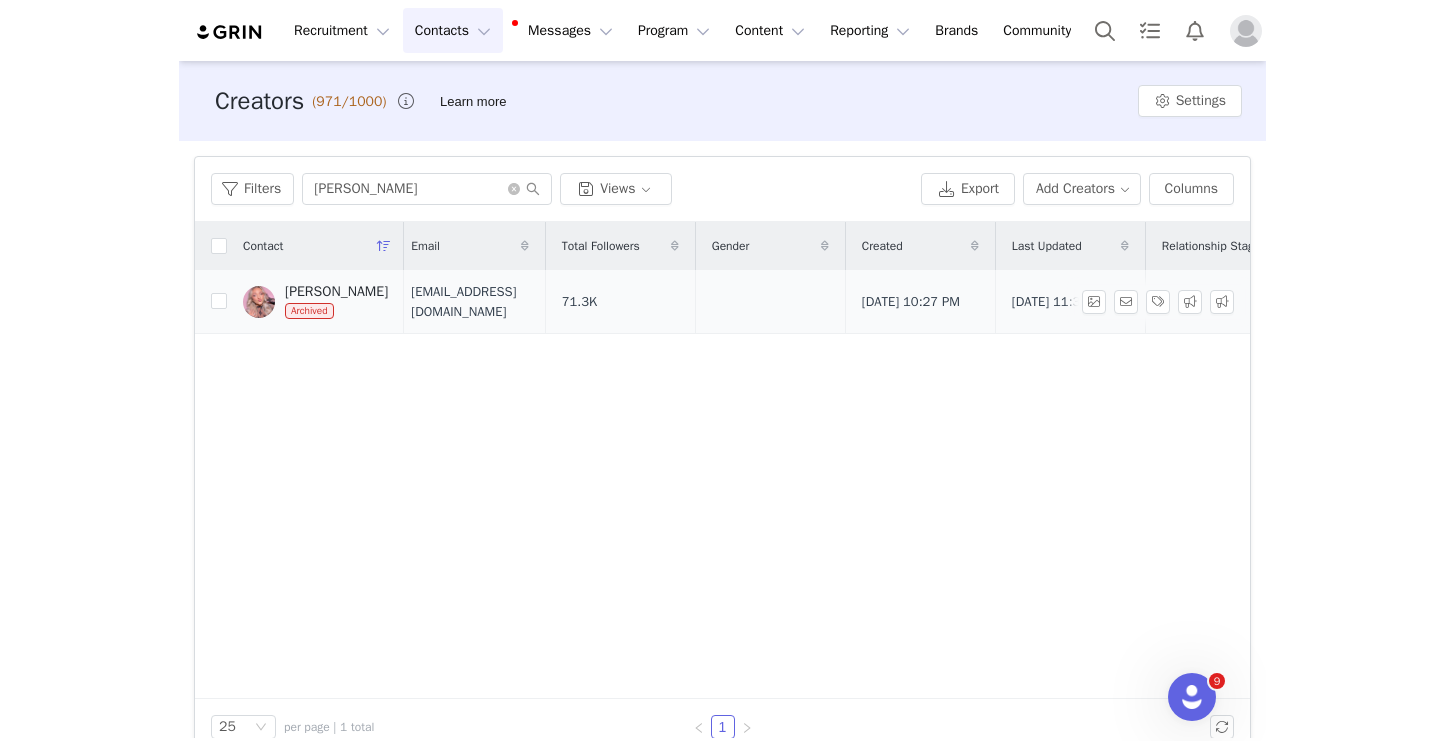 scroll, scrollTop: 0, scrollLeft: 0, axis: both 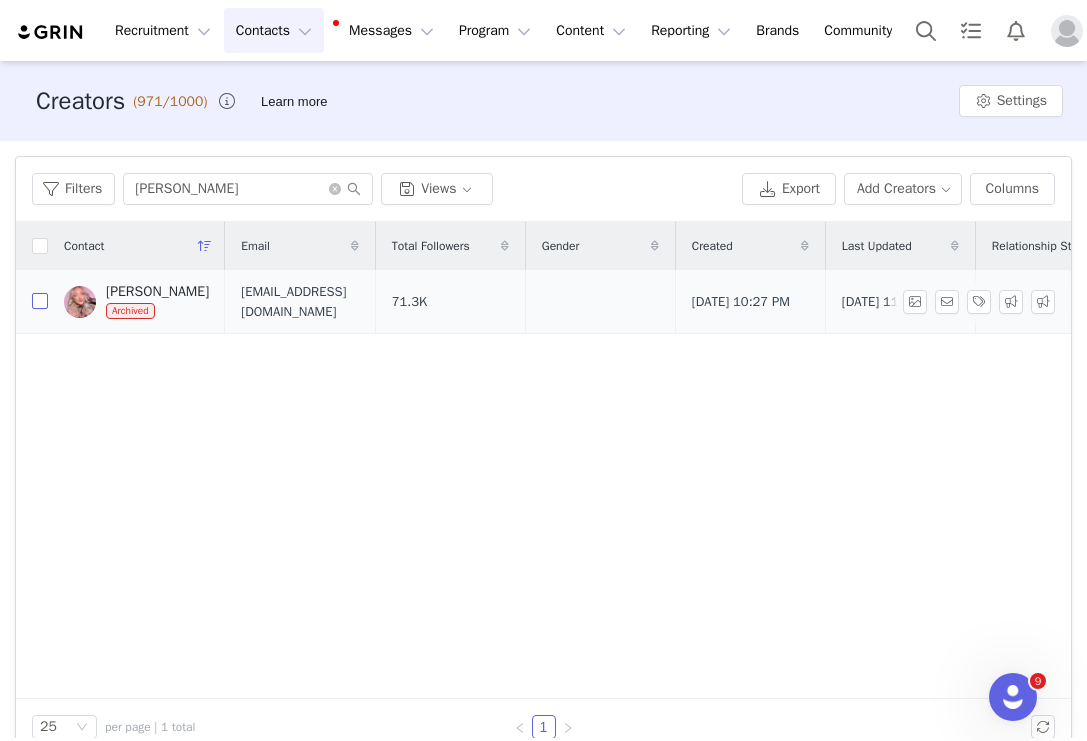 click at bounding box center (40, 301) 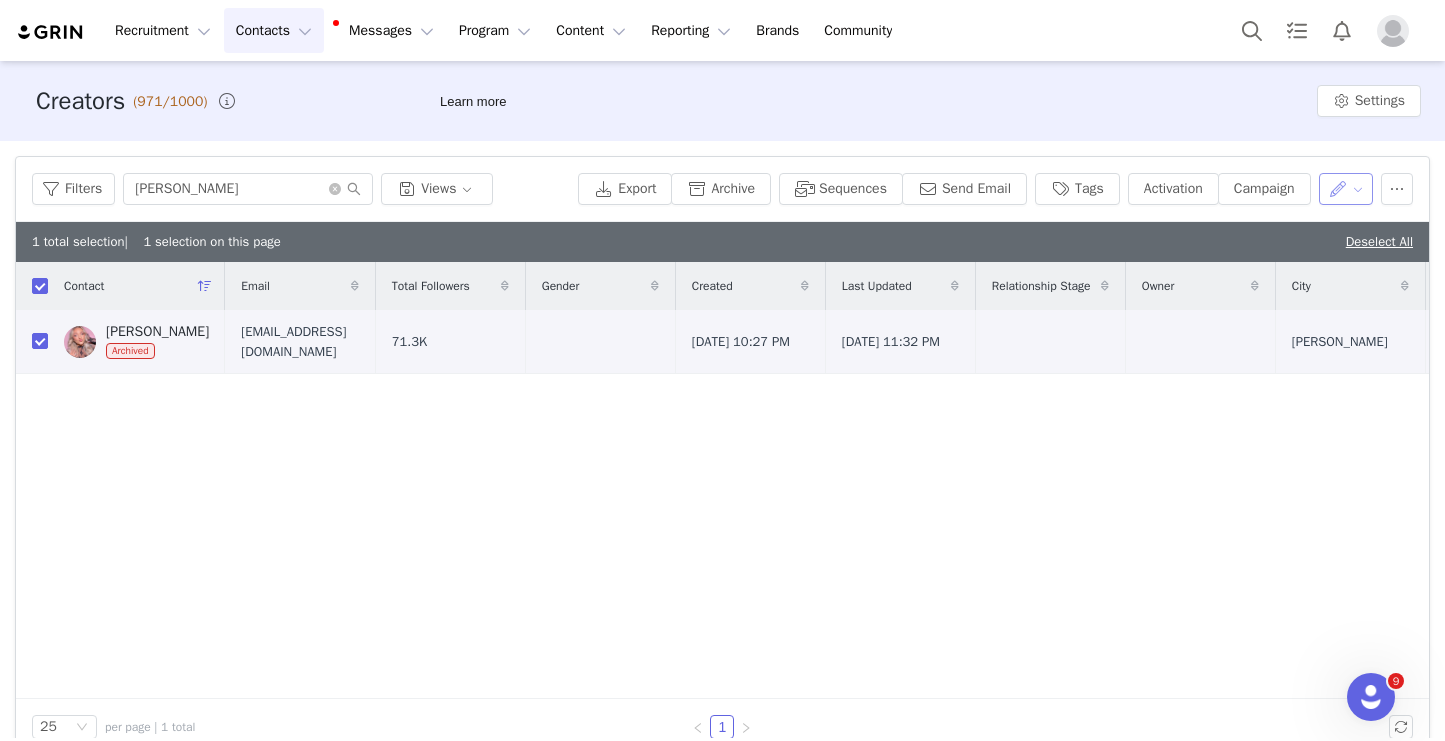 click at bounding box center [1346, 189] 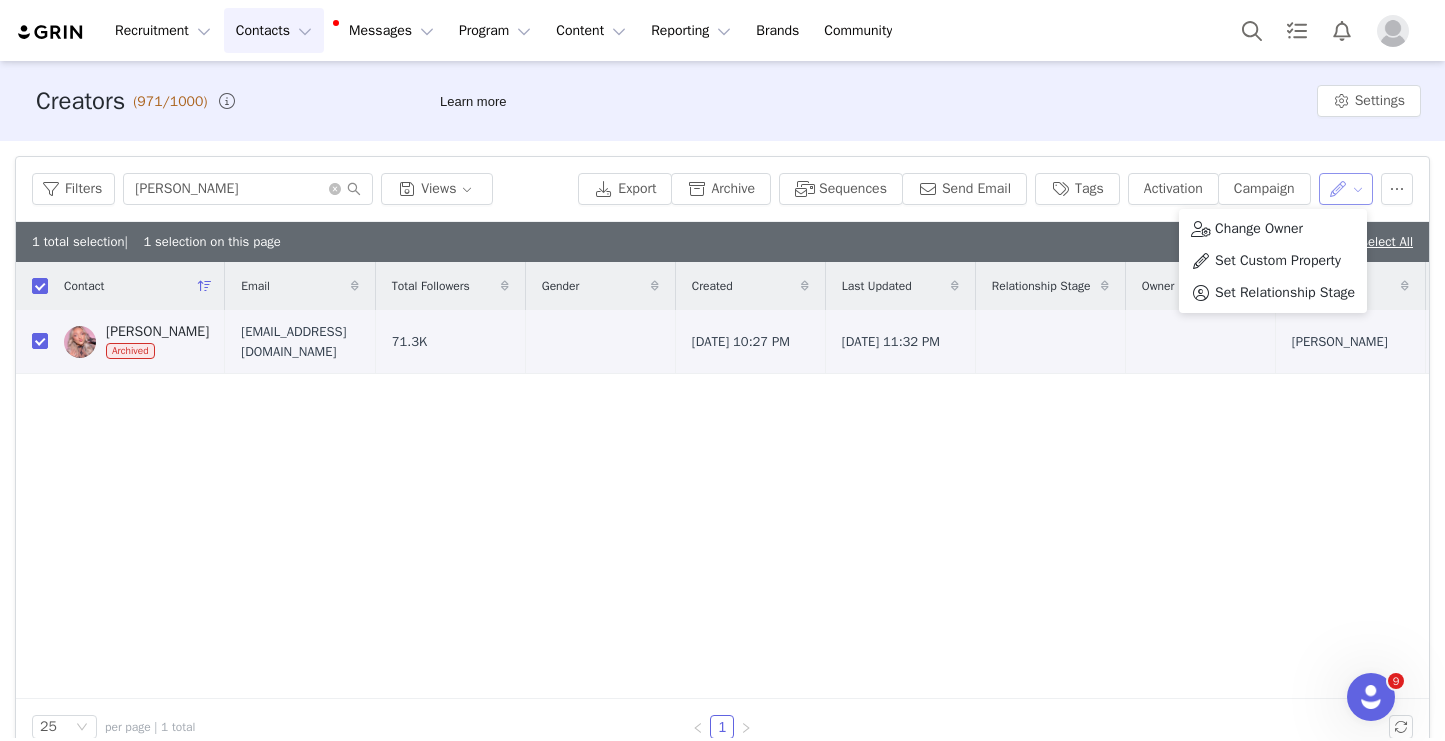click at bounding box center (1346, 189) 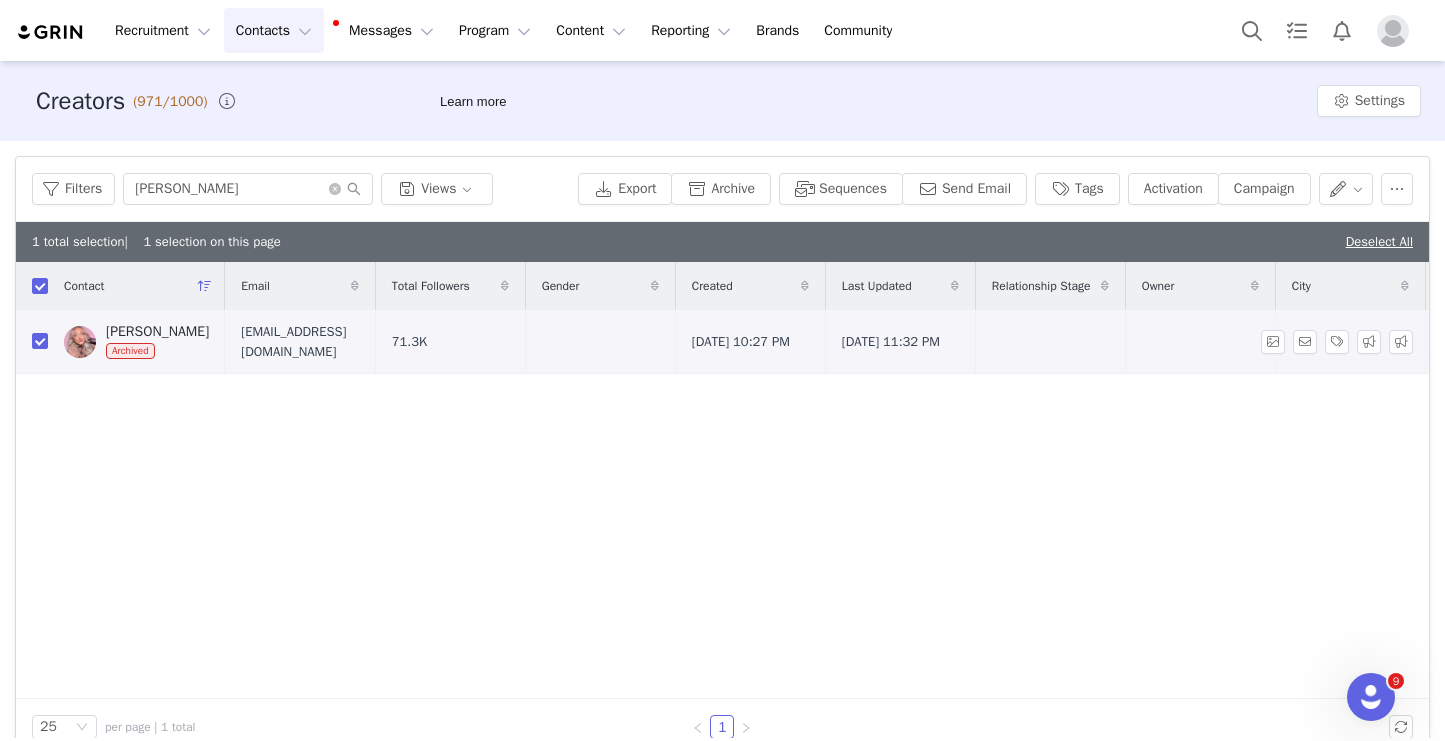 click on "[PERSON_NAME]   Archived" at bounding box center (136, 342) 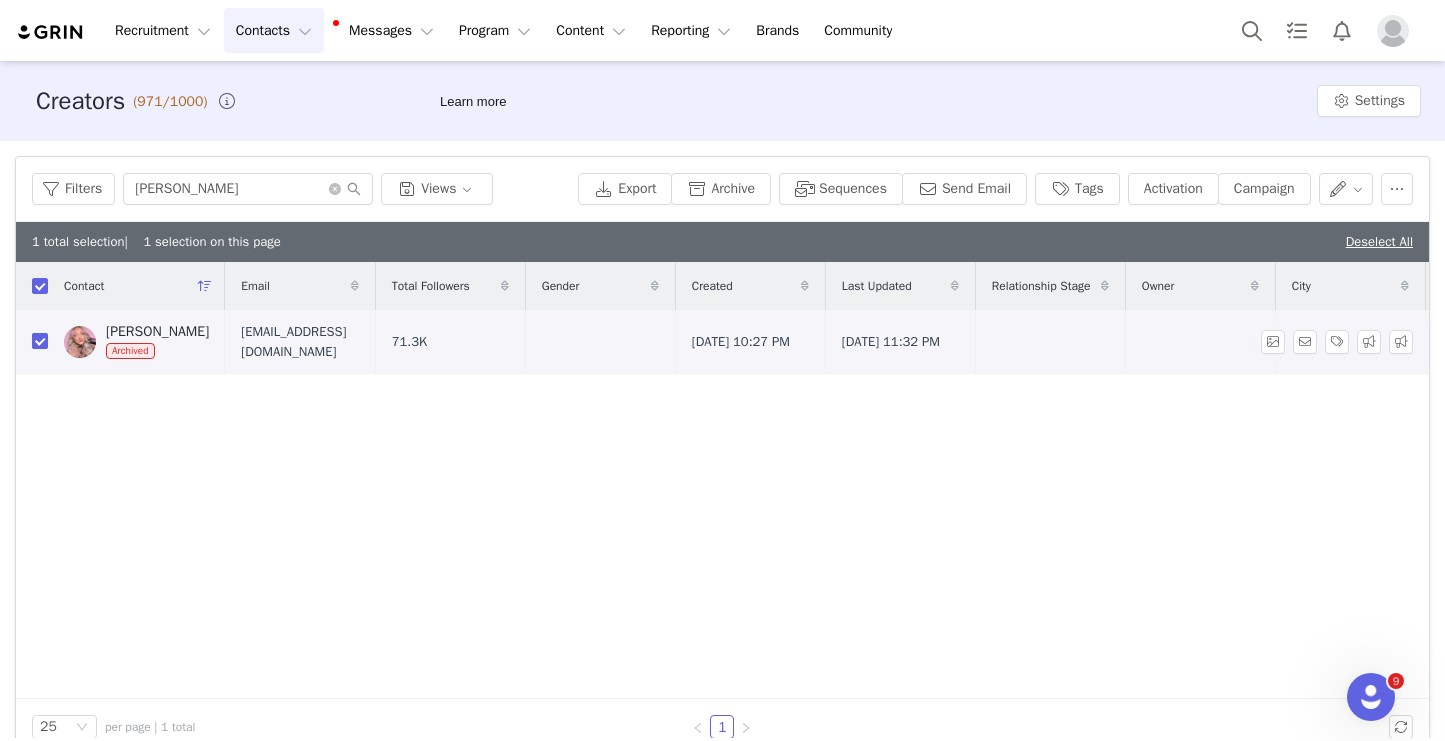 click at bounding box center (40, 341) 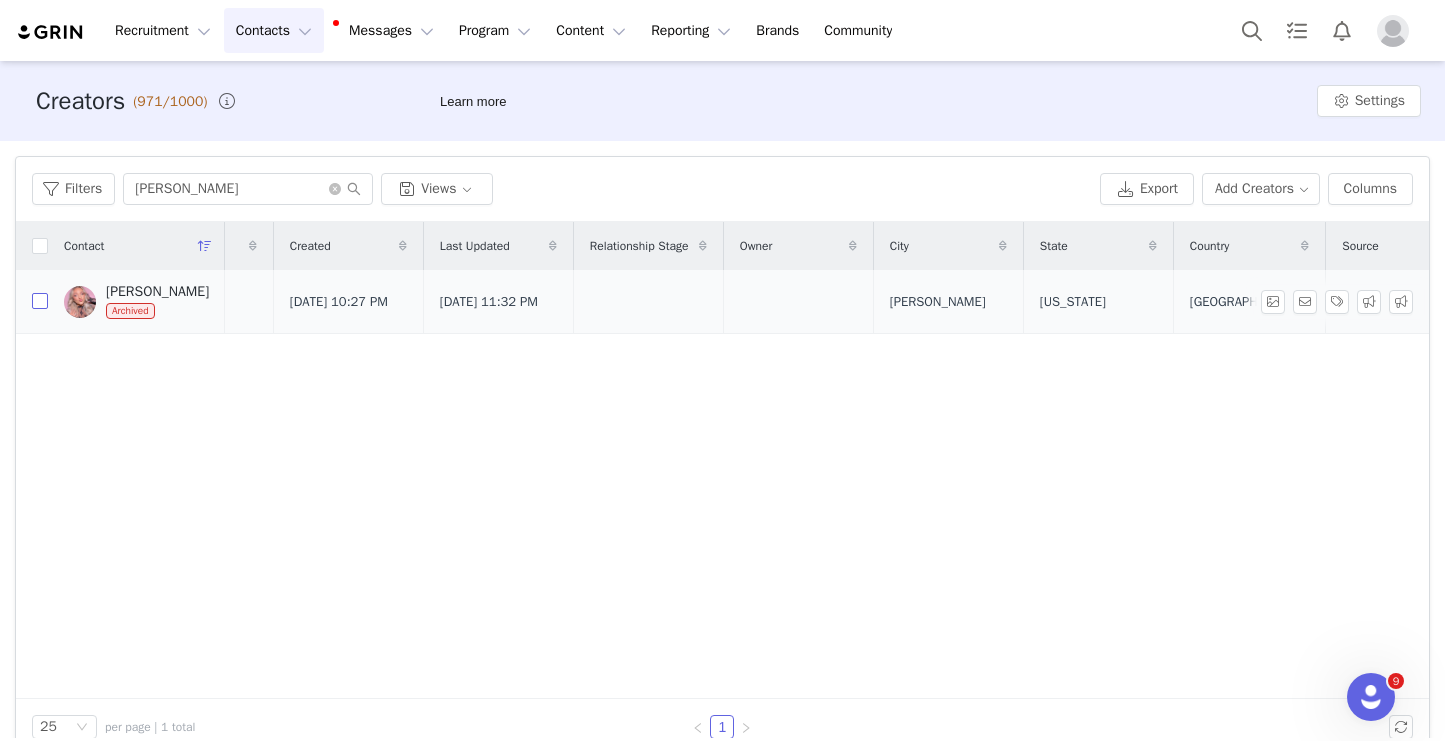 scroll, scrollTop: 0, scrollLeft: 475, axis: horizontal 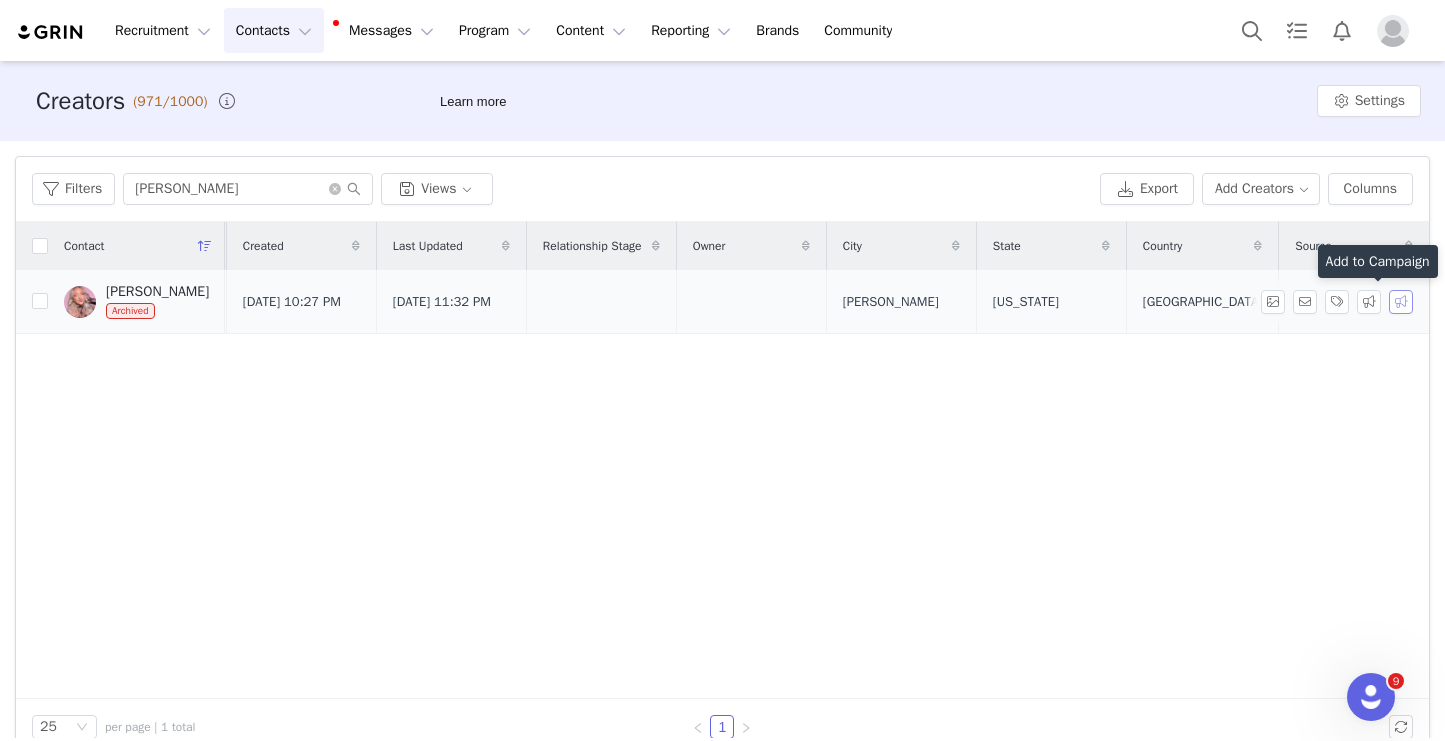 click at bounding box center [1401, 302] 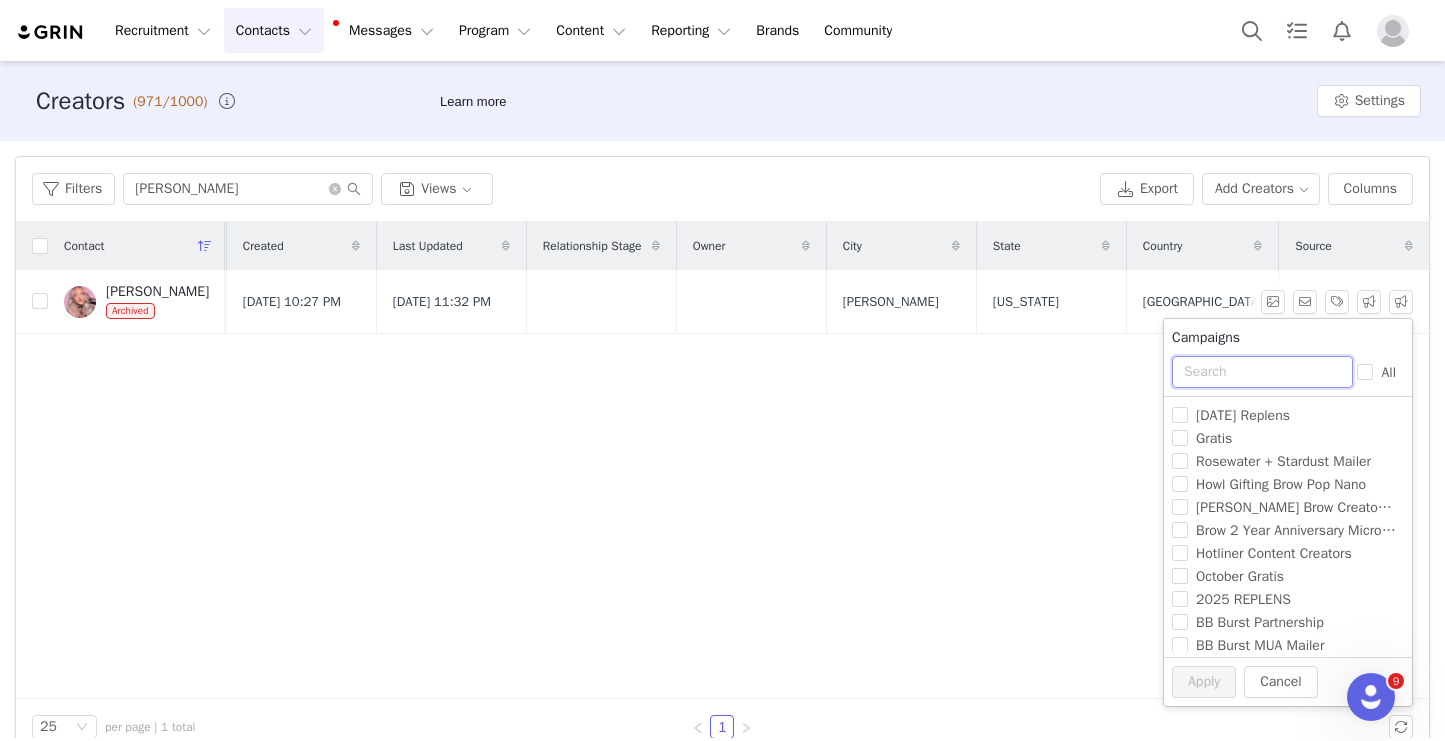 click at bounding box center [1262, 372] 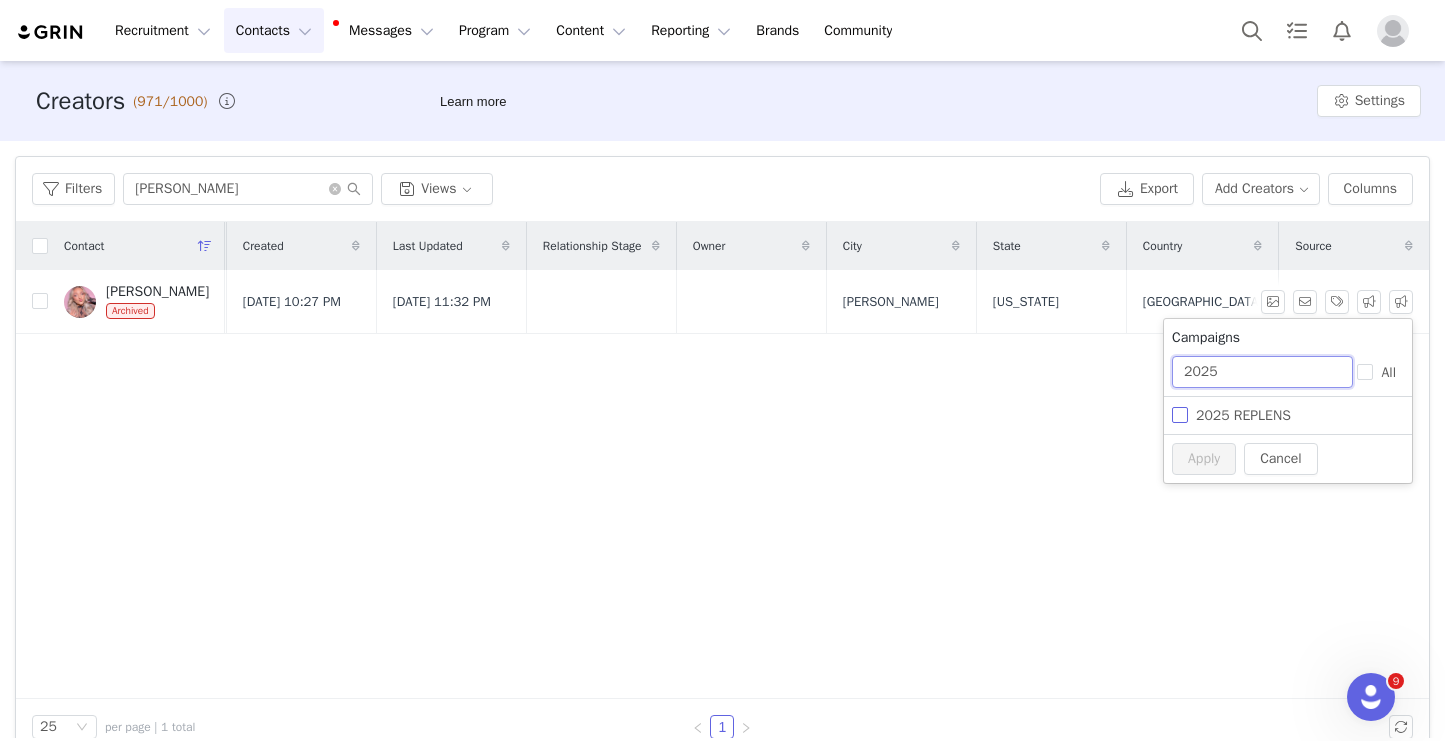 type on "2025" 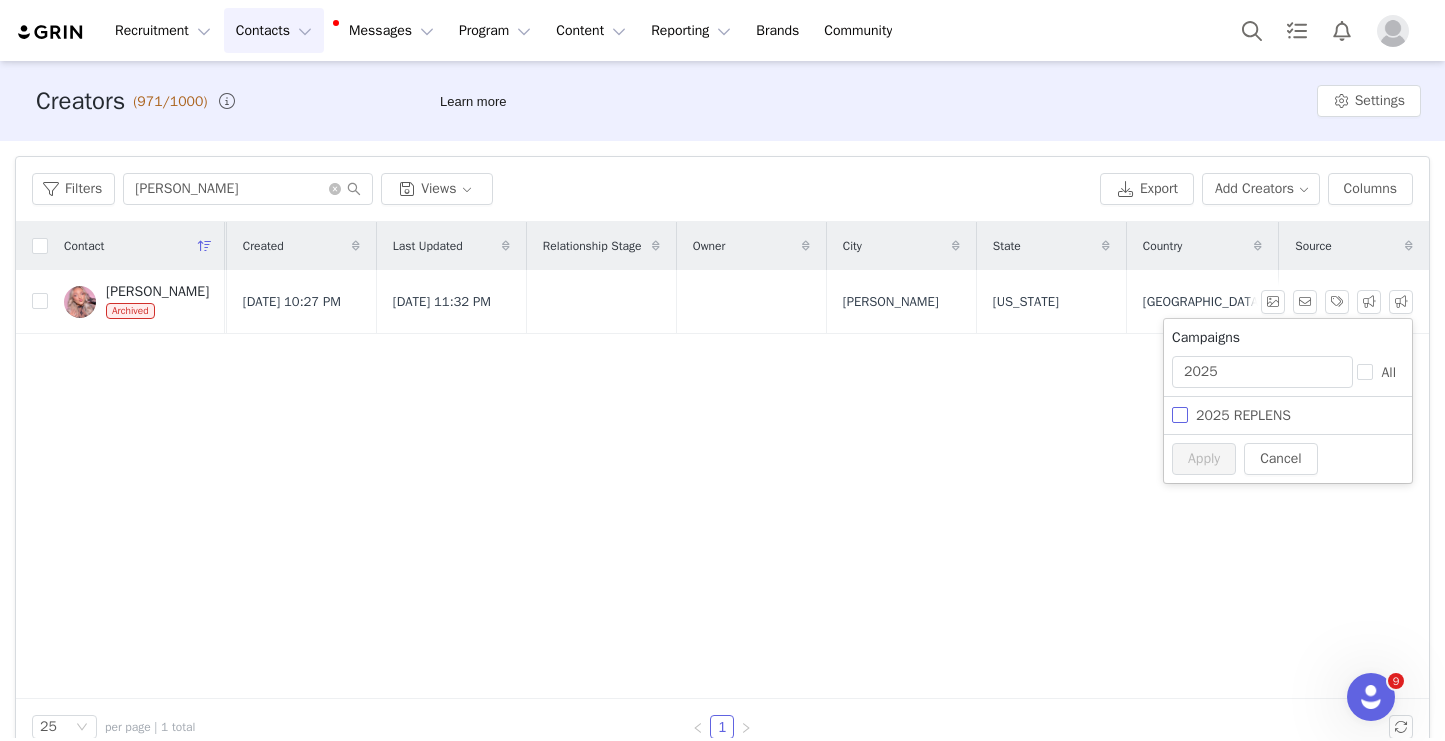 click on "2025 REPLENS" at bounding box center (1243, 415) 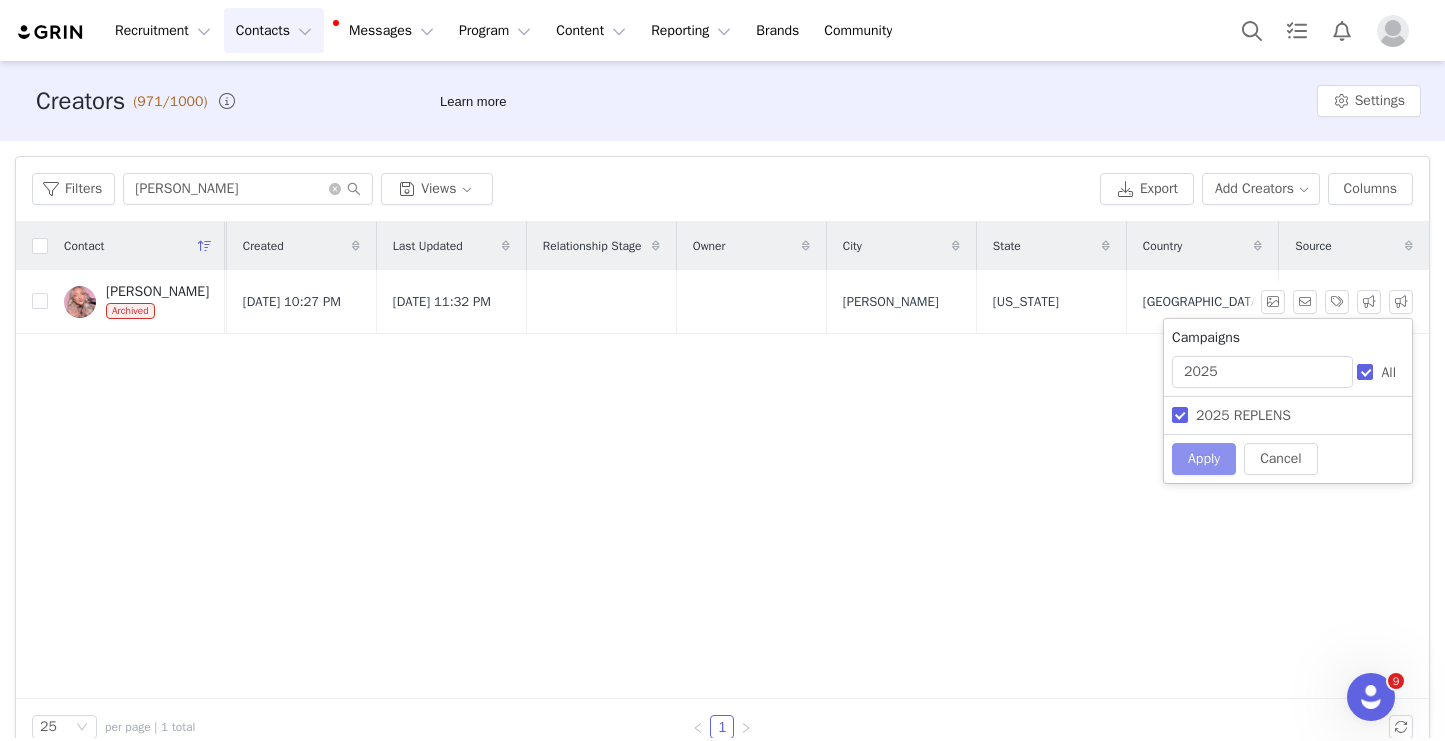 click on "Apply" at bounding box center [1204, 459] 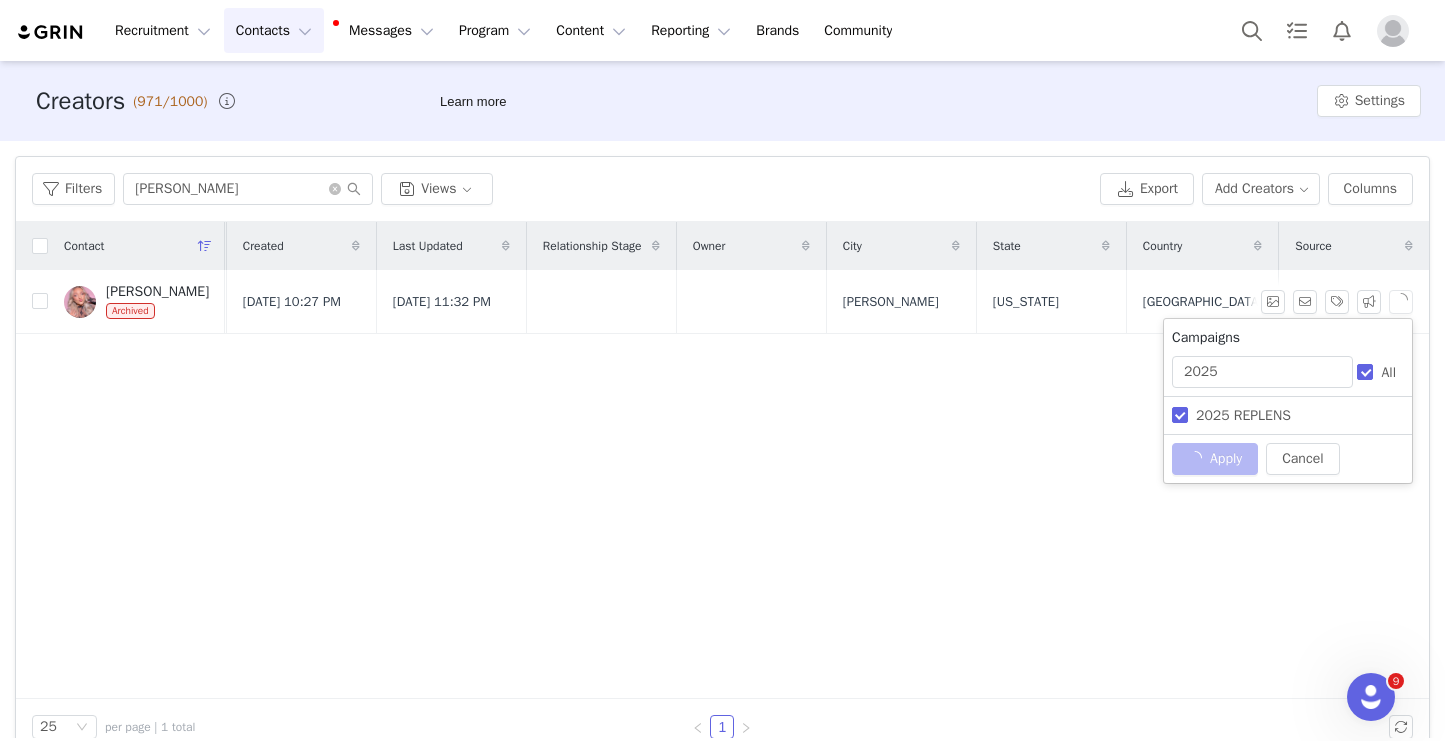 scroll, scrollTop: 0, scrollLeft: 0, axis: both 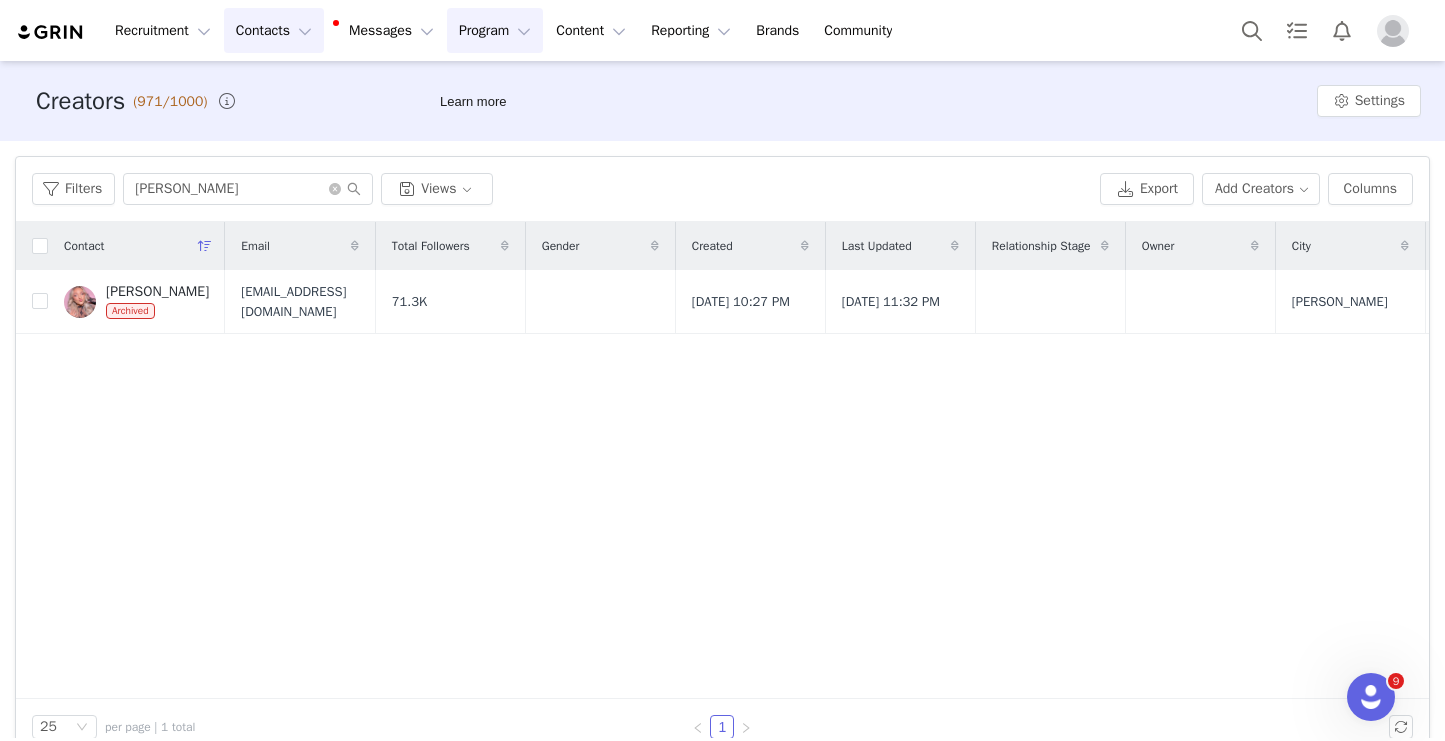 click on "Program Program" at bounding box center [495, 30] 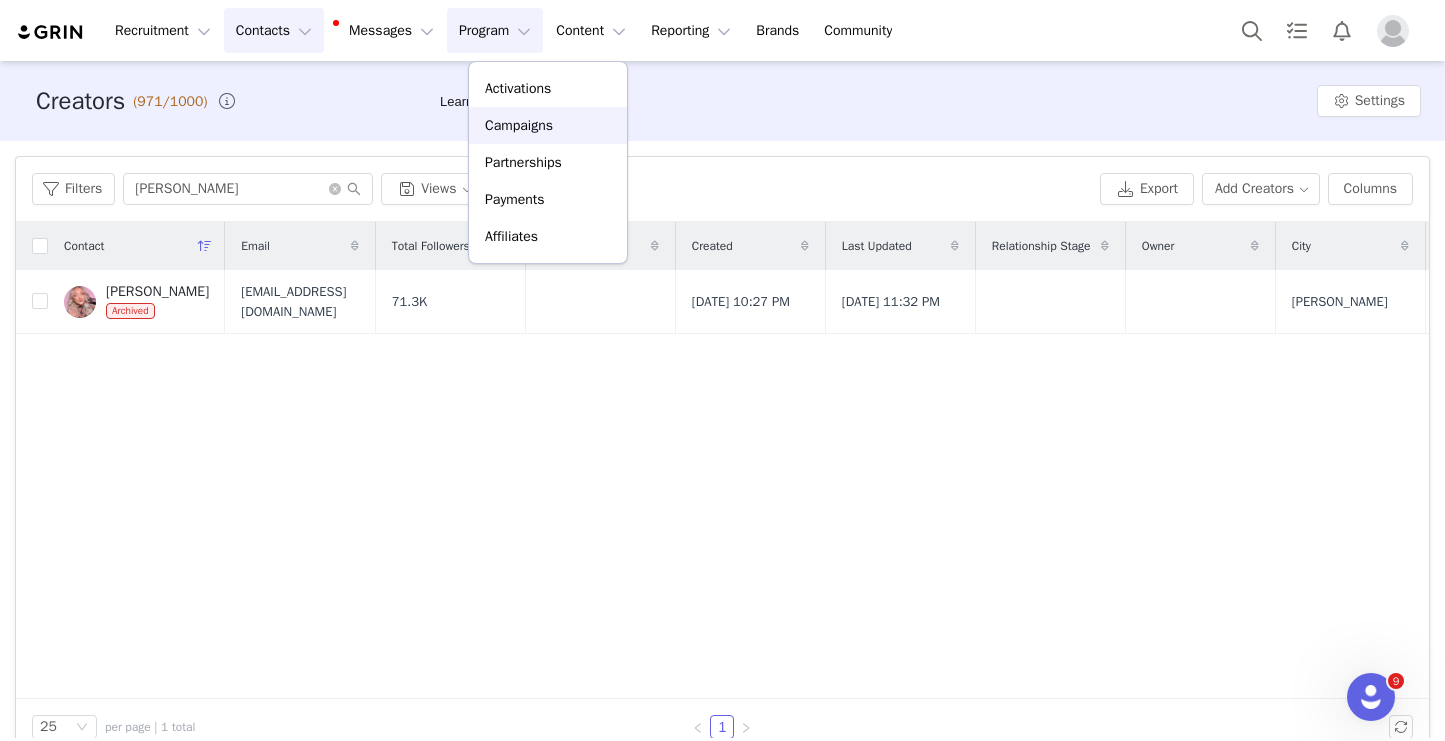 click on "Campaigns" at bounding box center (519, 125) 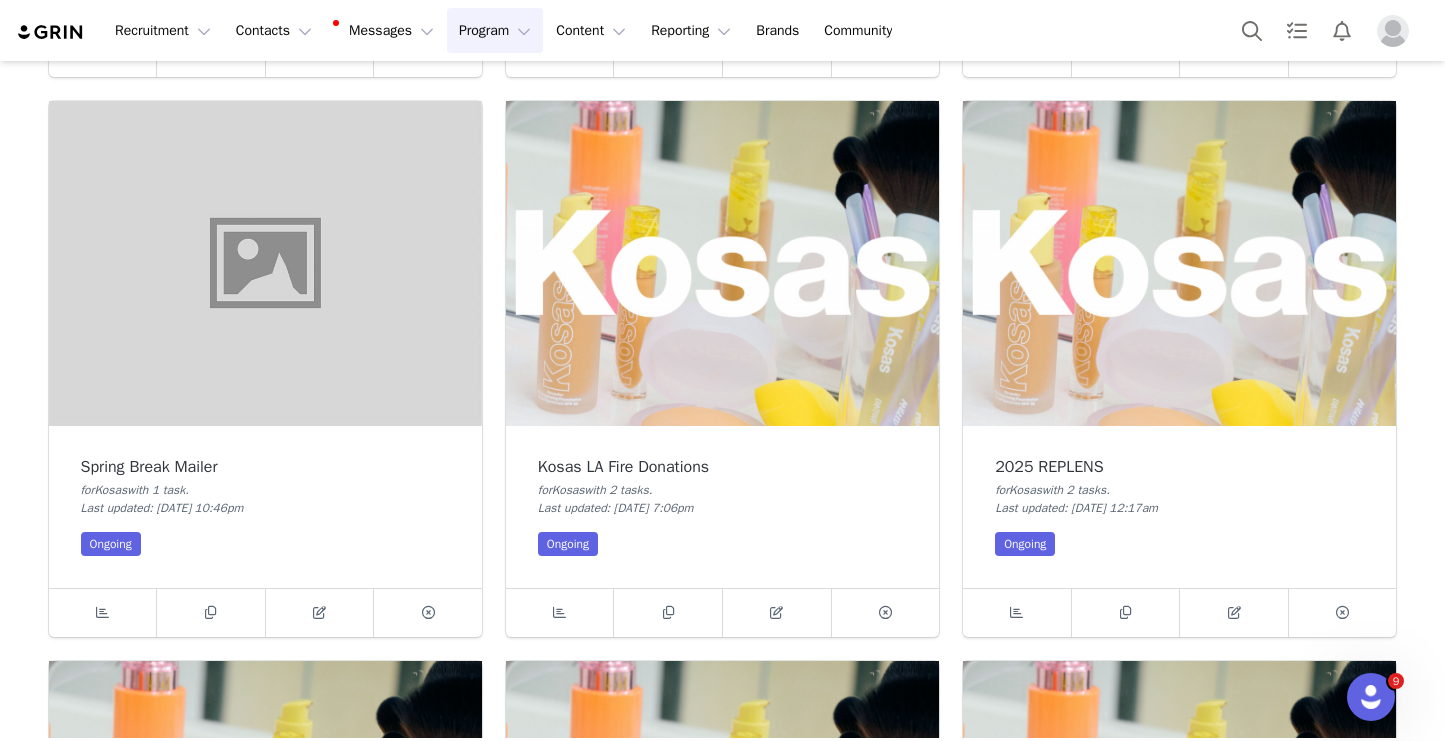 scroll, scrollTop: 1215, scrollLeft: 0, axis: vertical 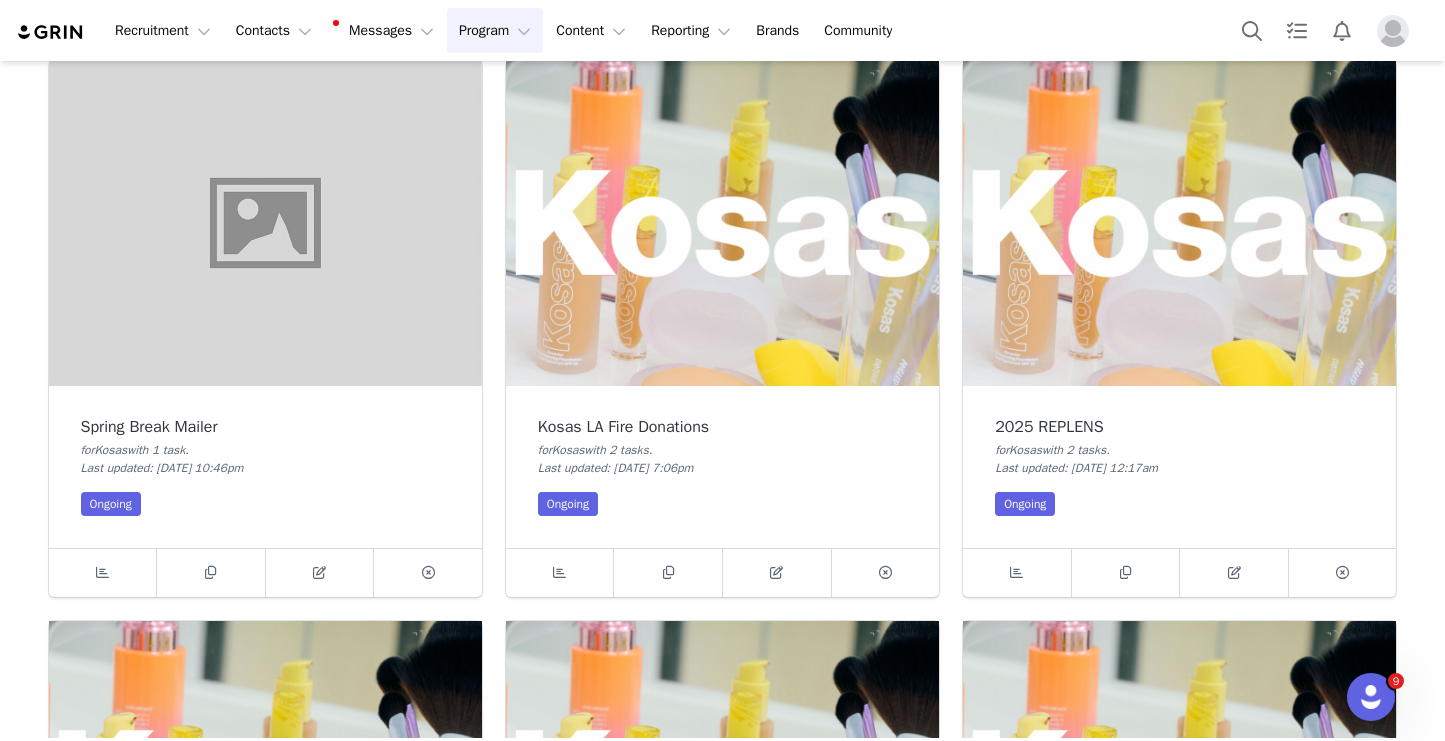 click at bounding box center (1179, 223) 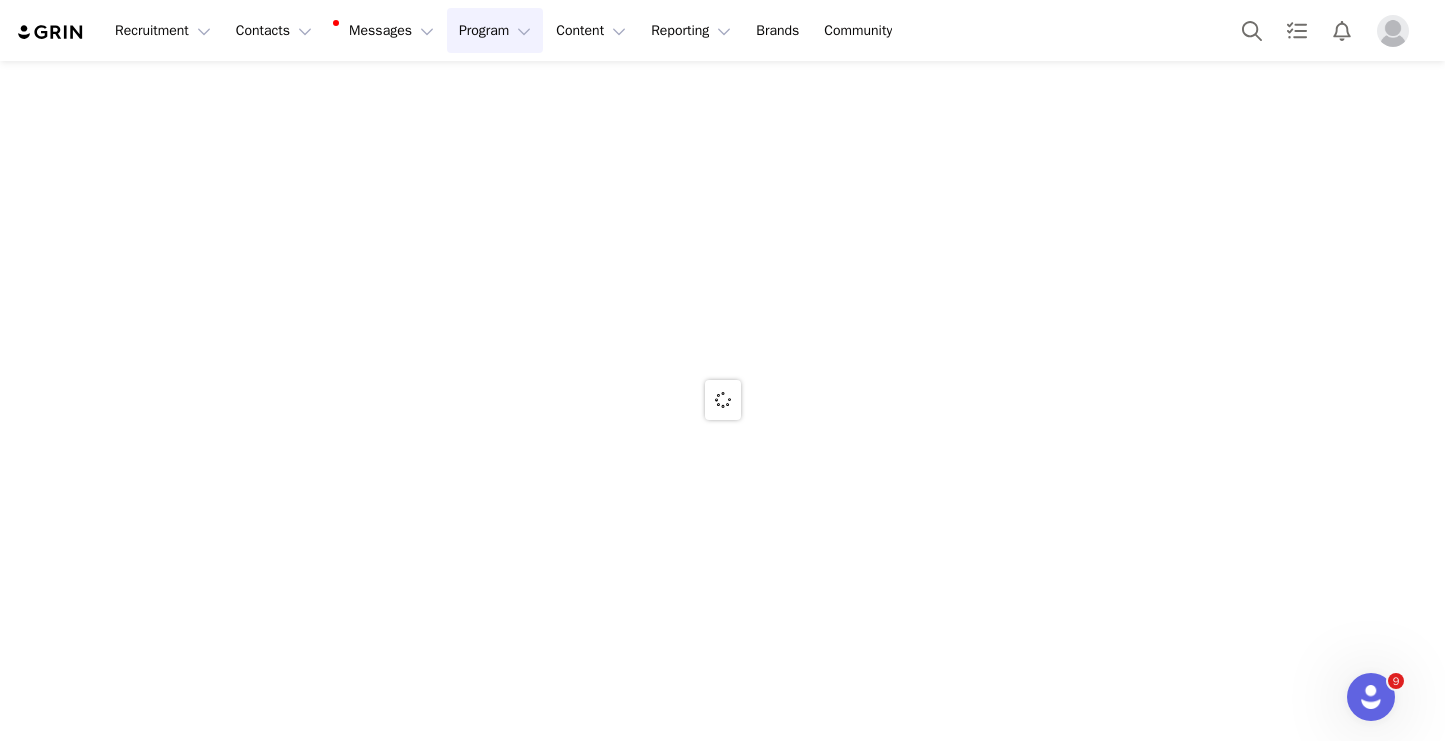 scroll, scrollTop: 0, scrollLeft: 0, axis: both 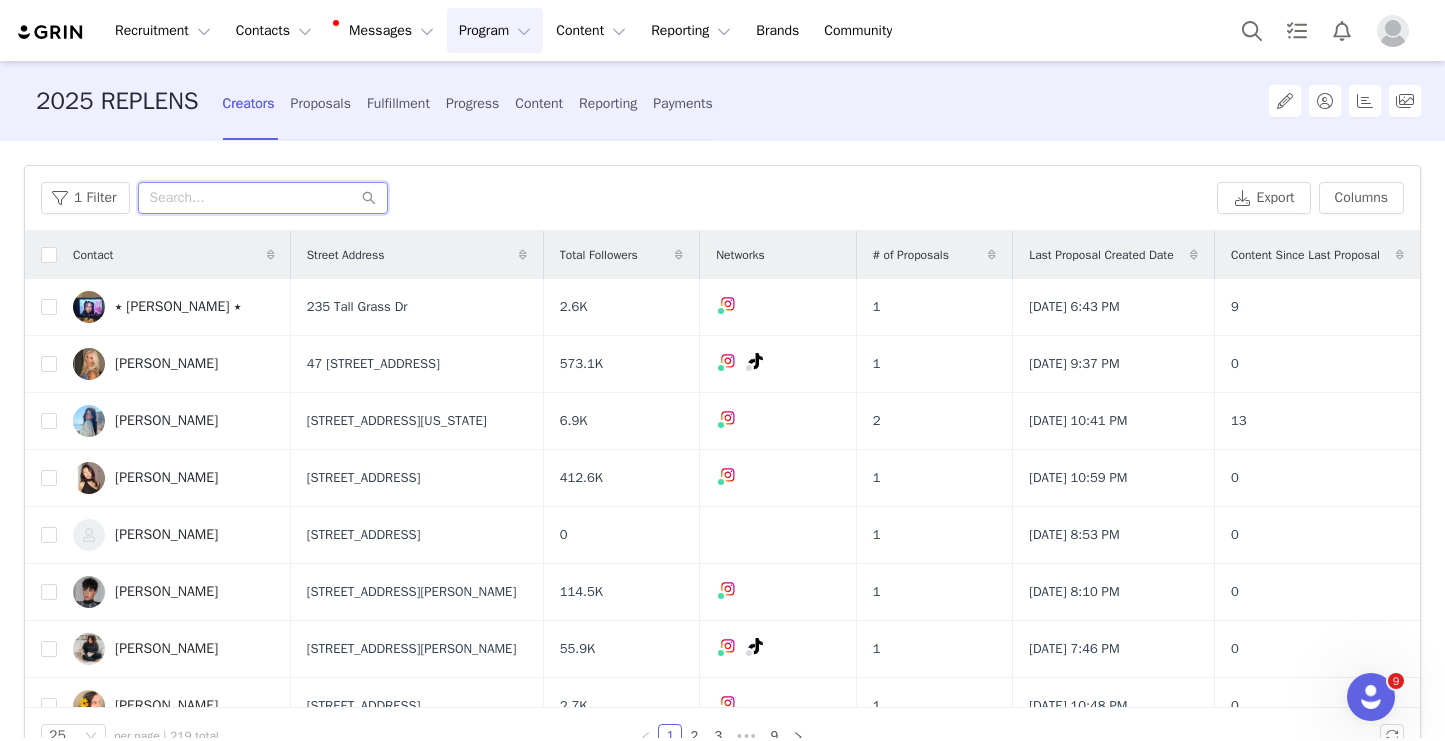 click at bounding box center [263, 198] 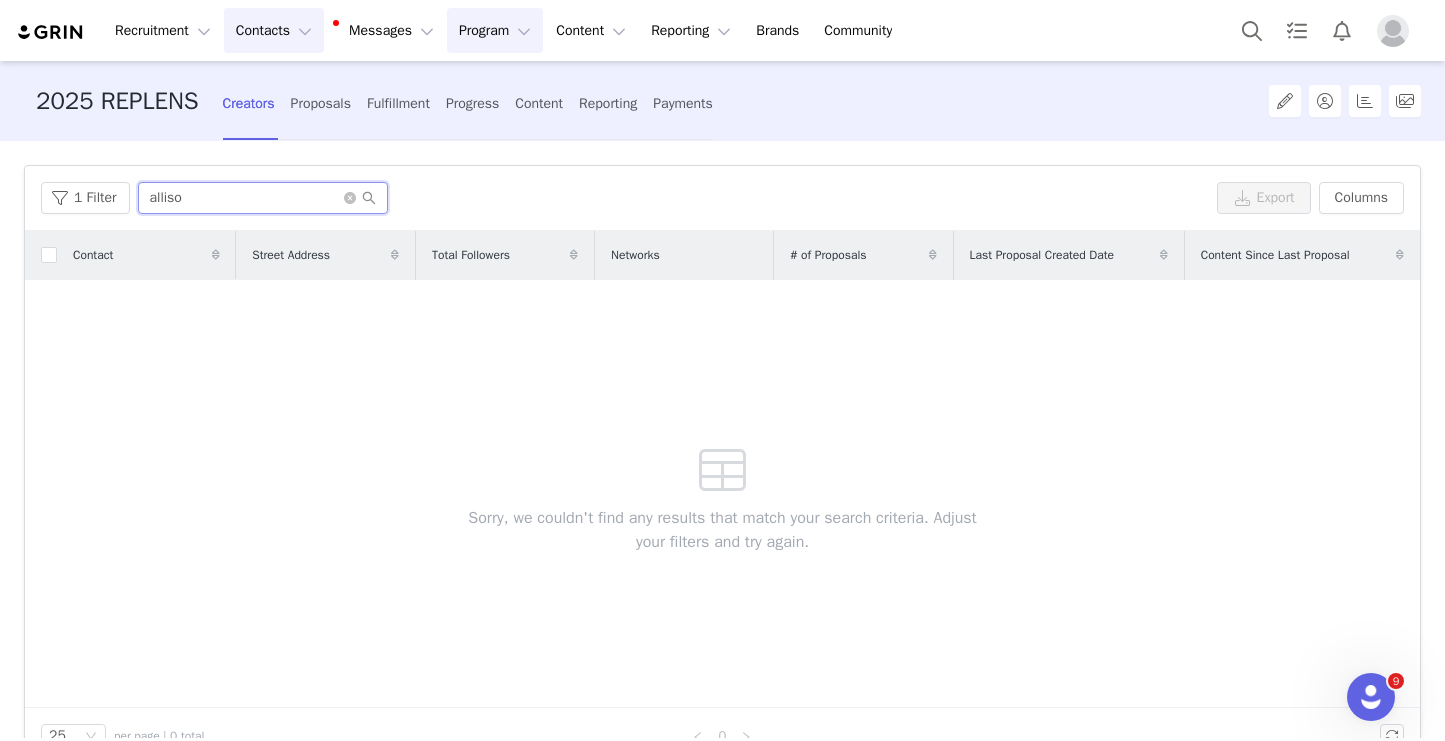 type on "alliso" 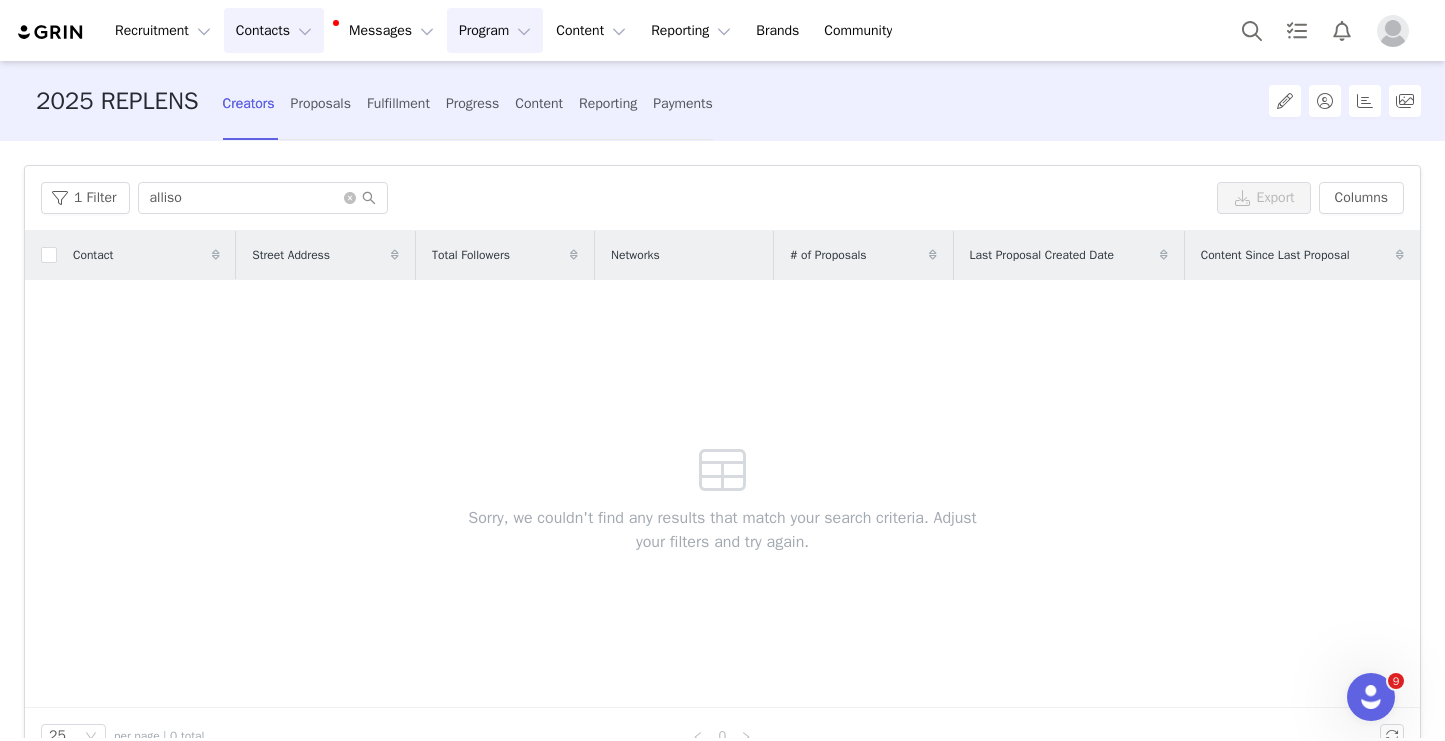 click on "Contacts Contacts" at bounding box center (274, 30) 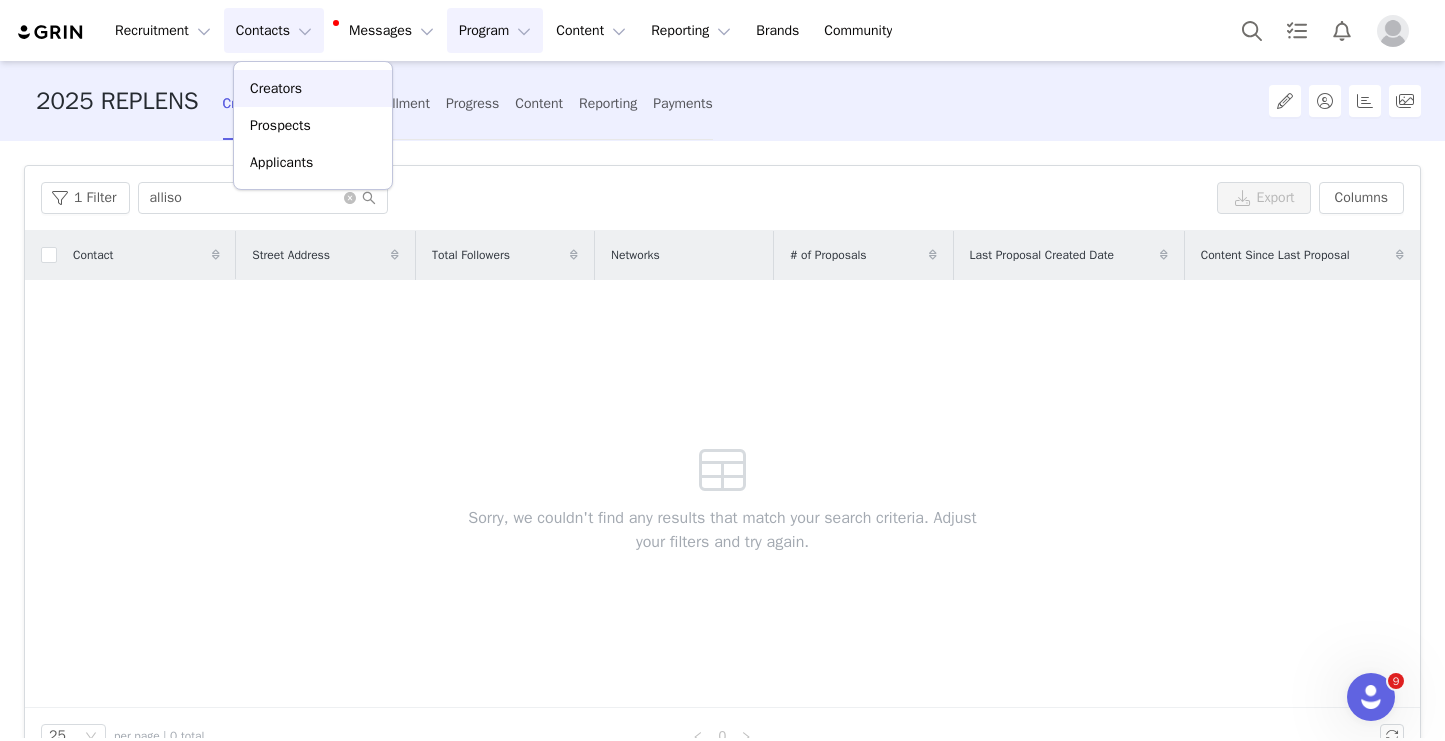 click on "Creators" at bounding box center (313, 88) 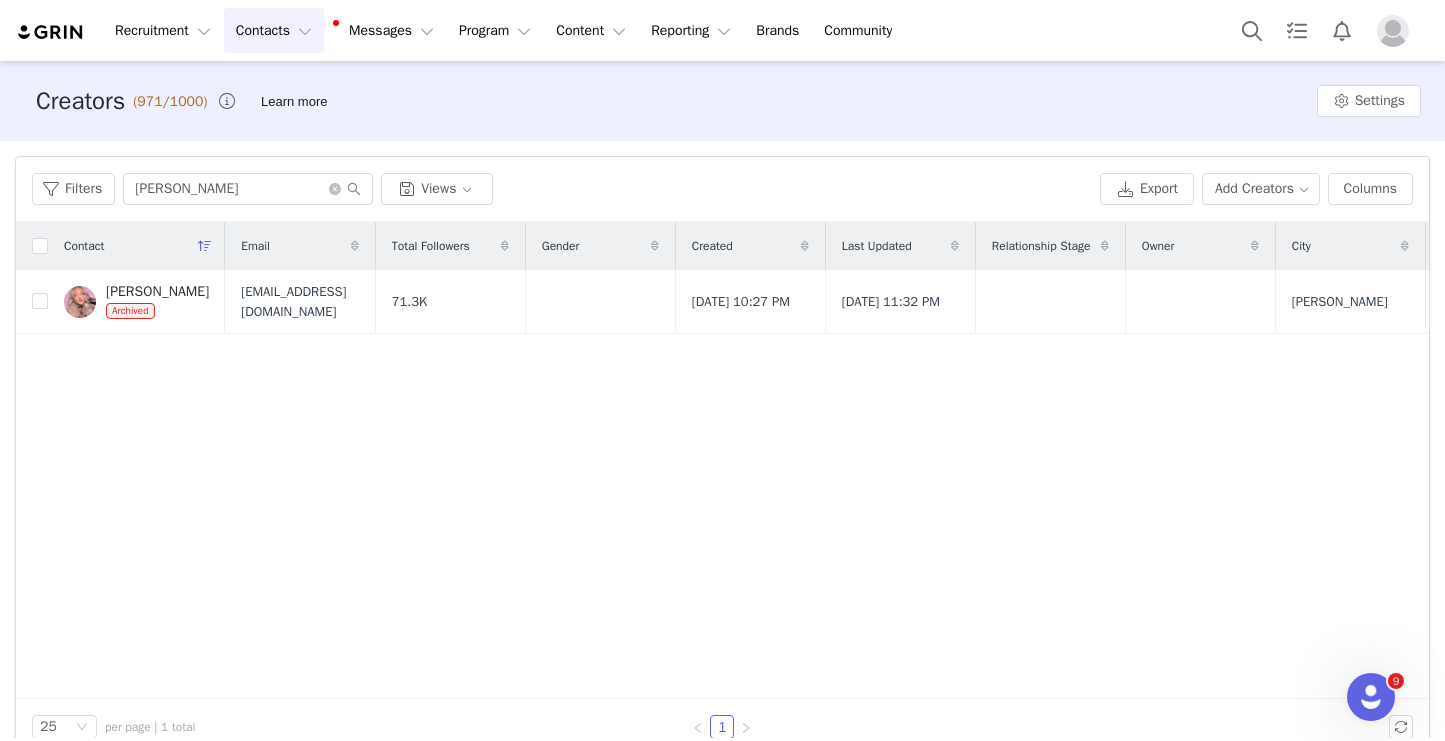 click at bounding box center (205, 246) 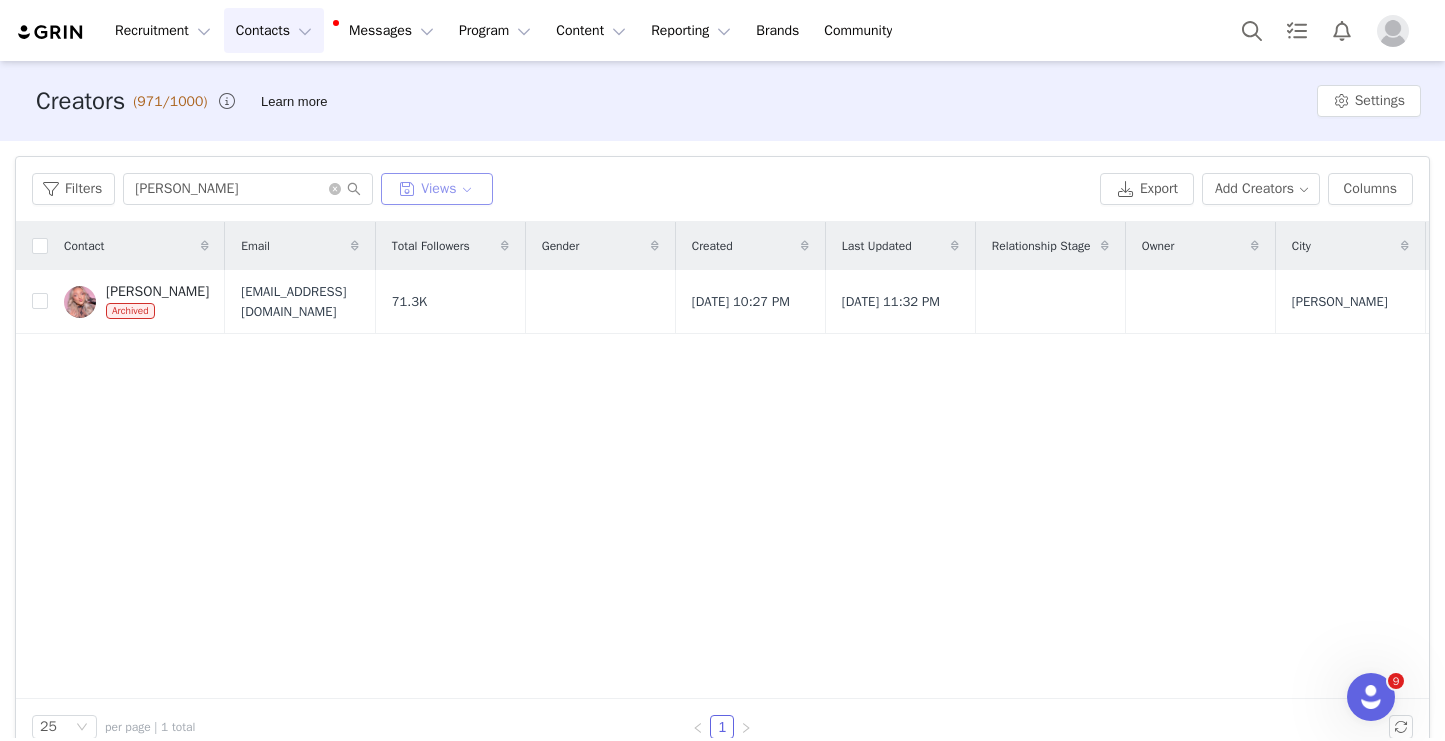click on "Views" at bounding box center (437, 189) 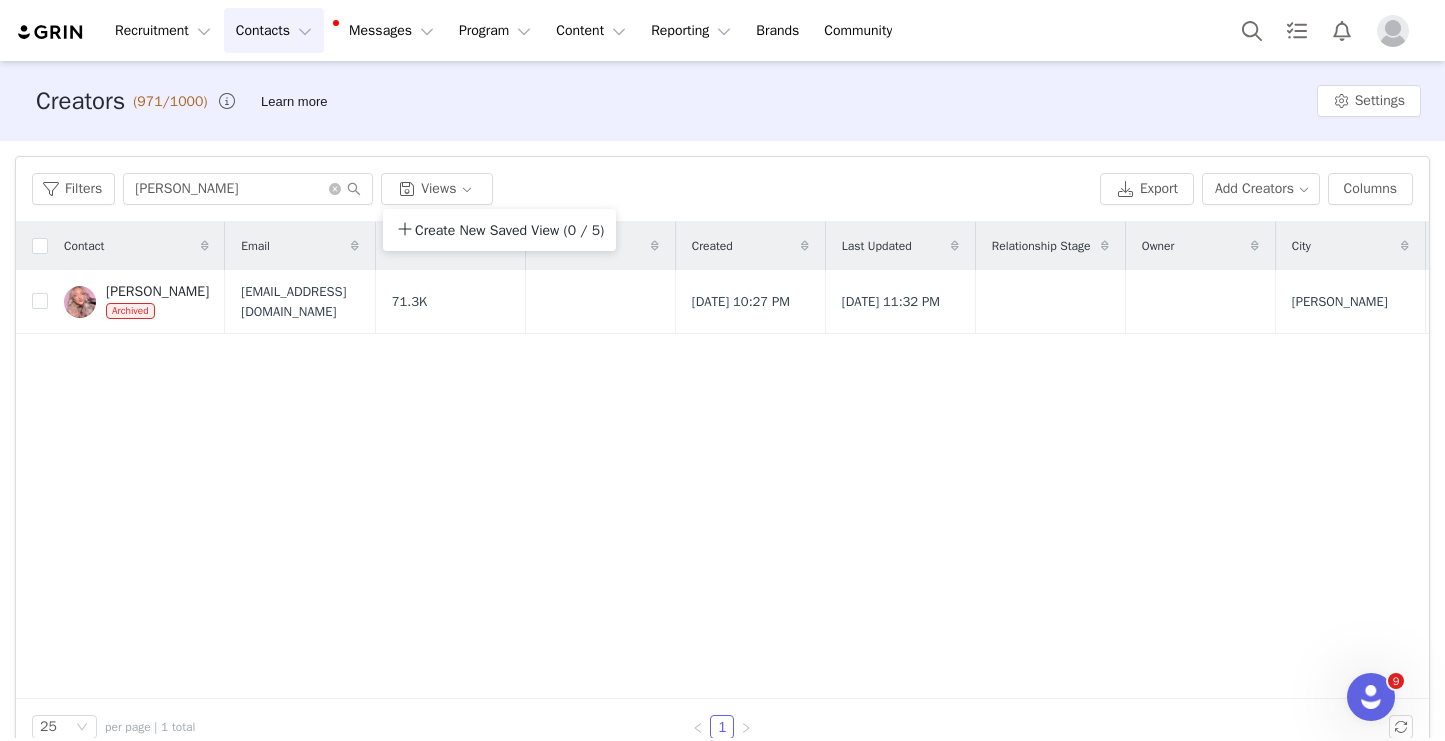 click on "Filters [PERSON_NAME] Views" at bounding box center [562, 189] 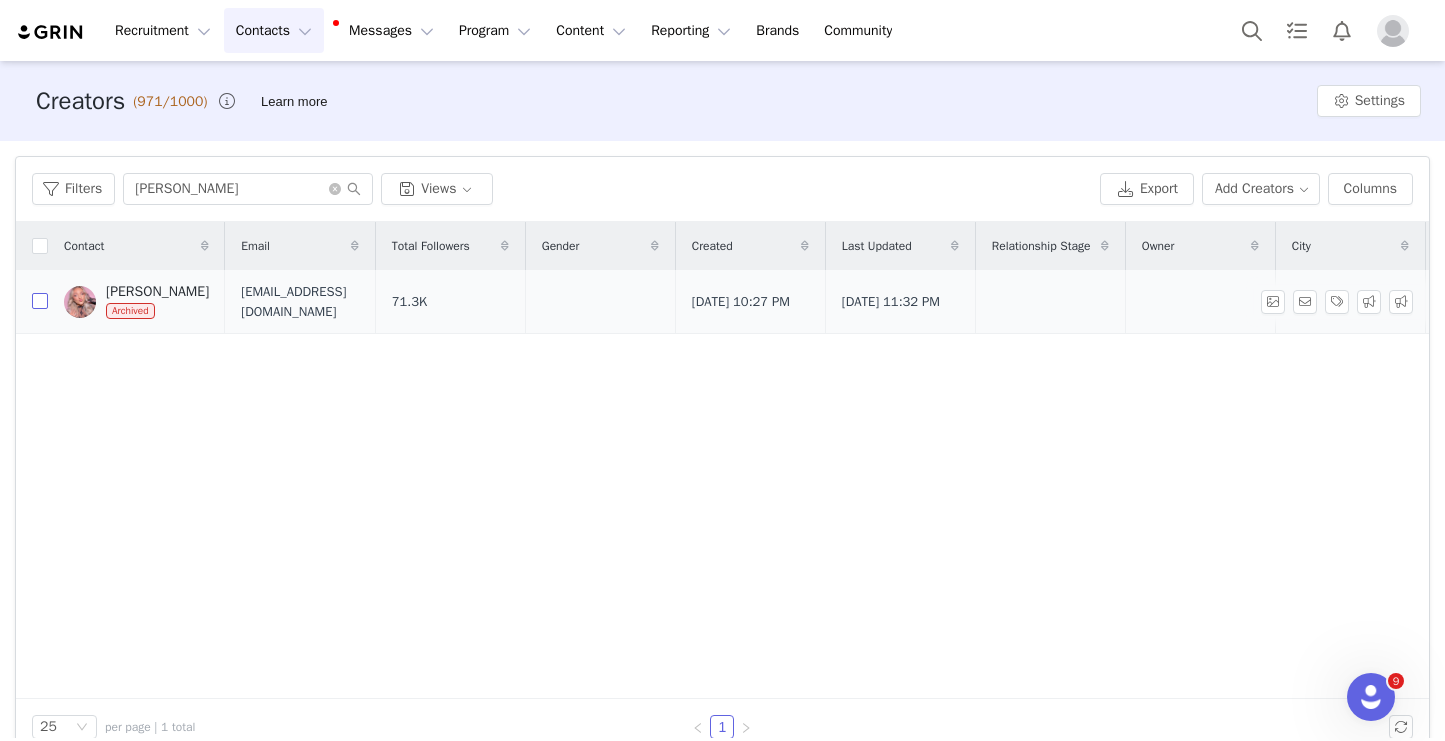 click at bounding box center [40, 301] 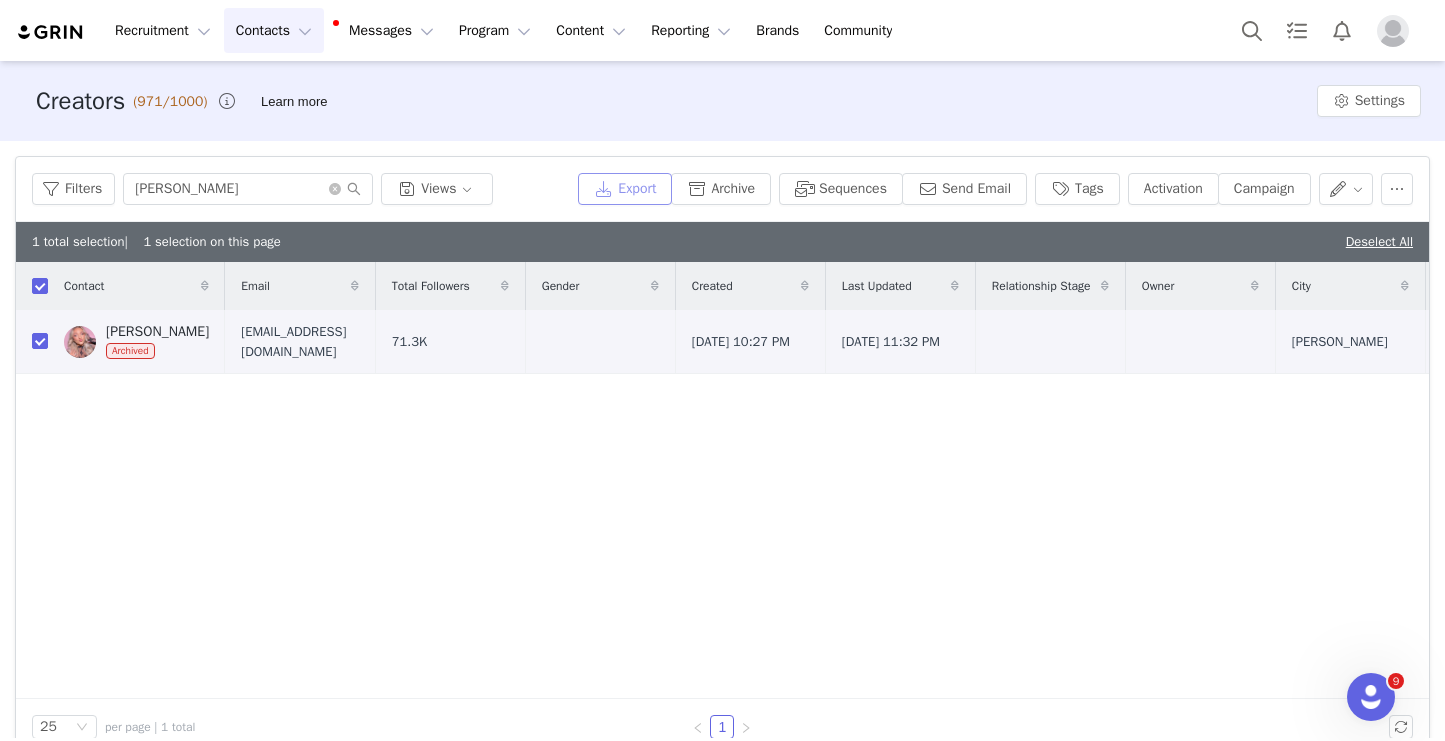 click on "Export" at bounding box center (625, 189) 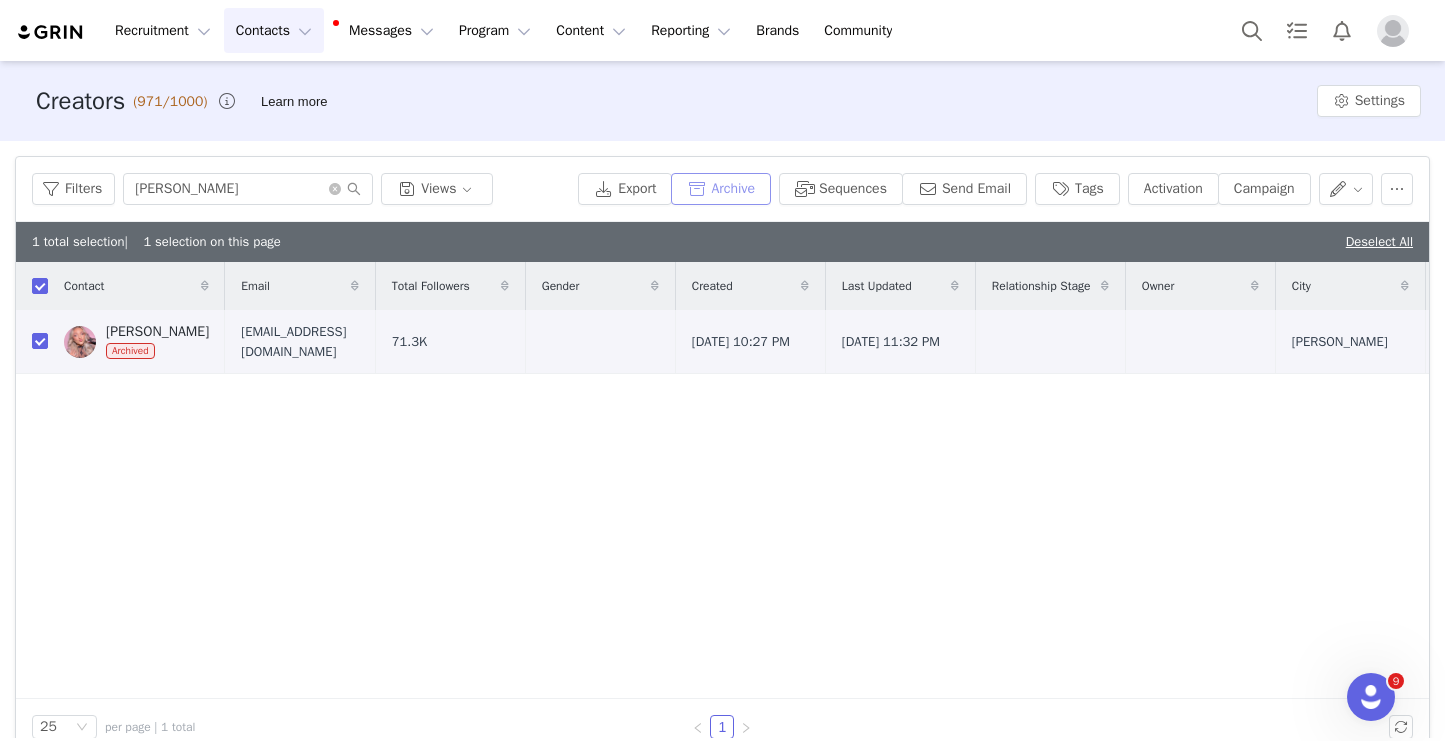 click on "Archive" at bounding box center (721, 189) 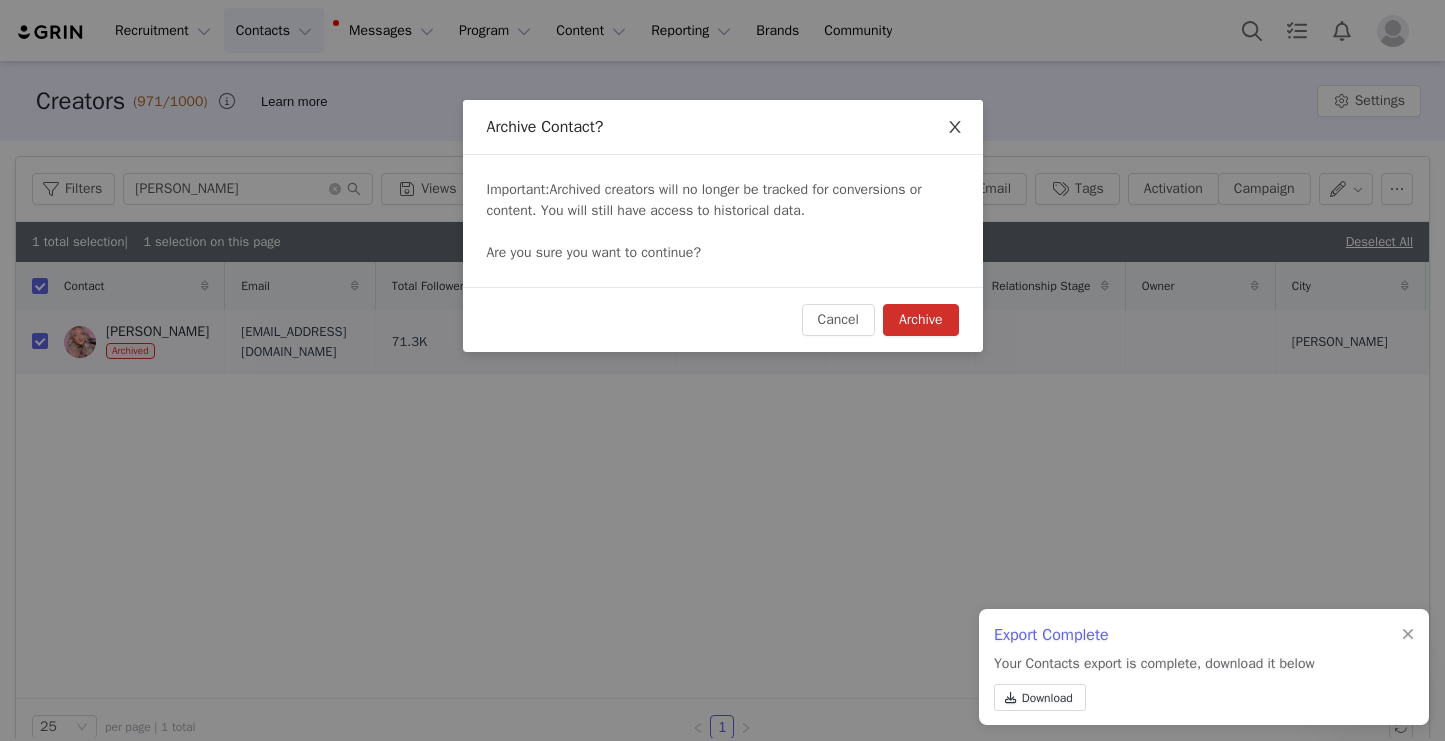 click 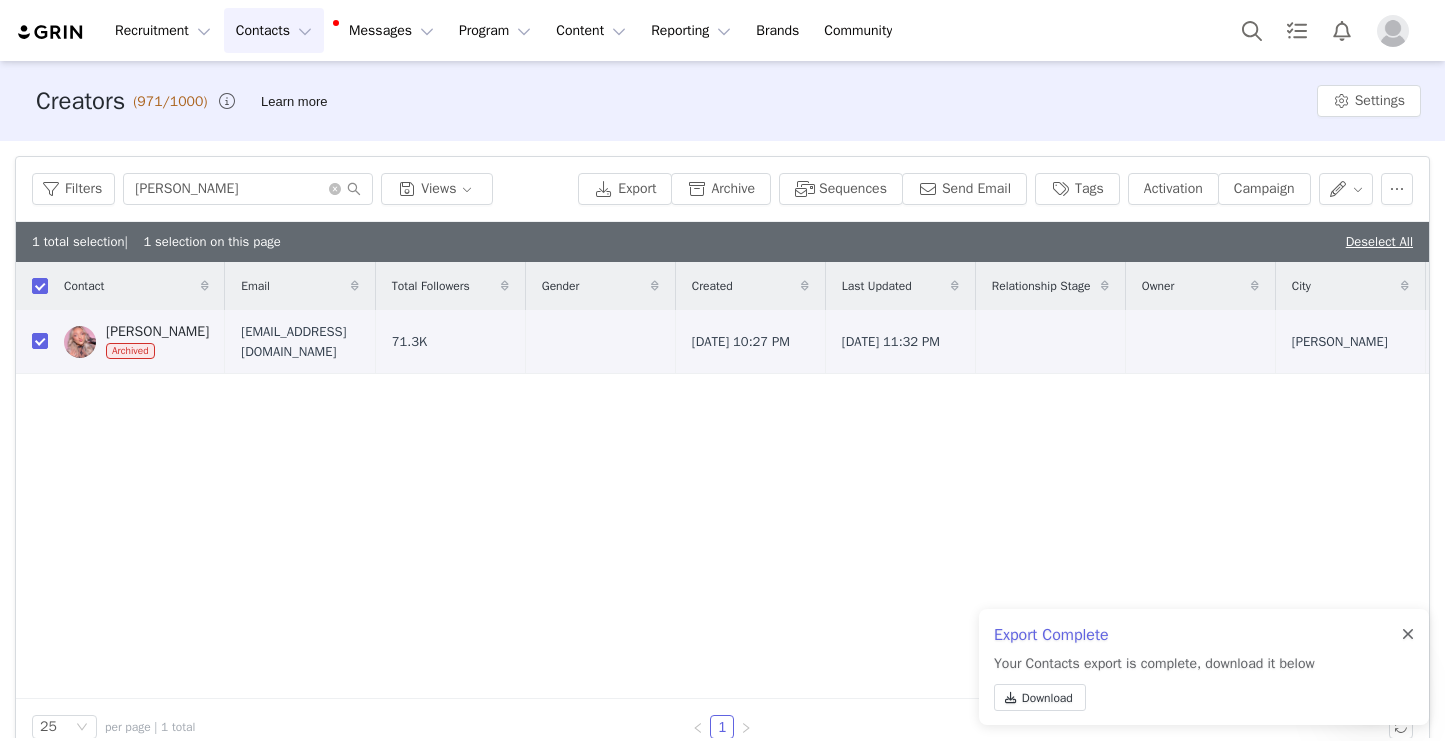 click at bounding box center [1408, 635] 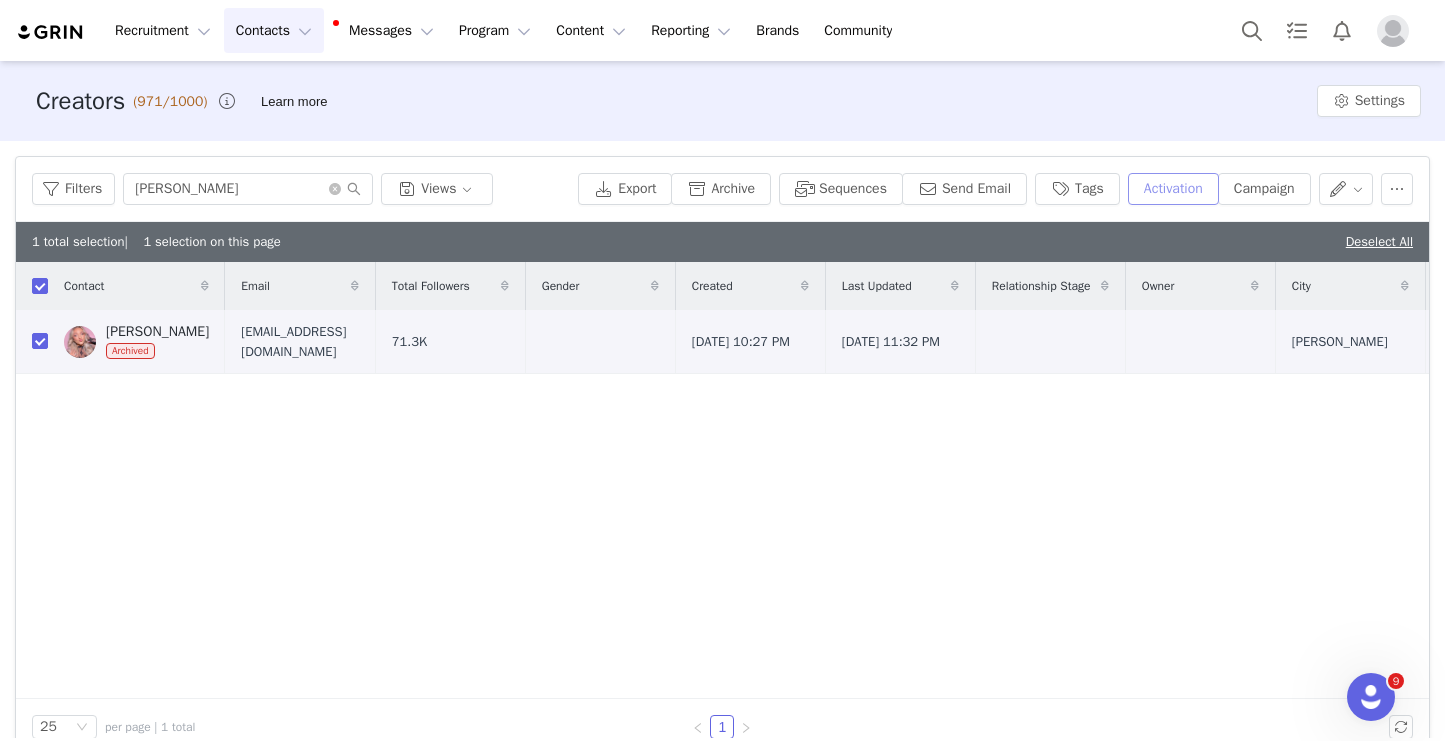 click on "Activation" at bounding box center (1173, 189) 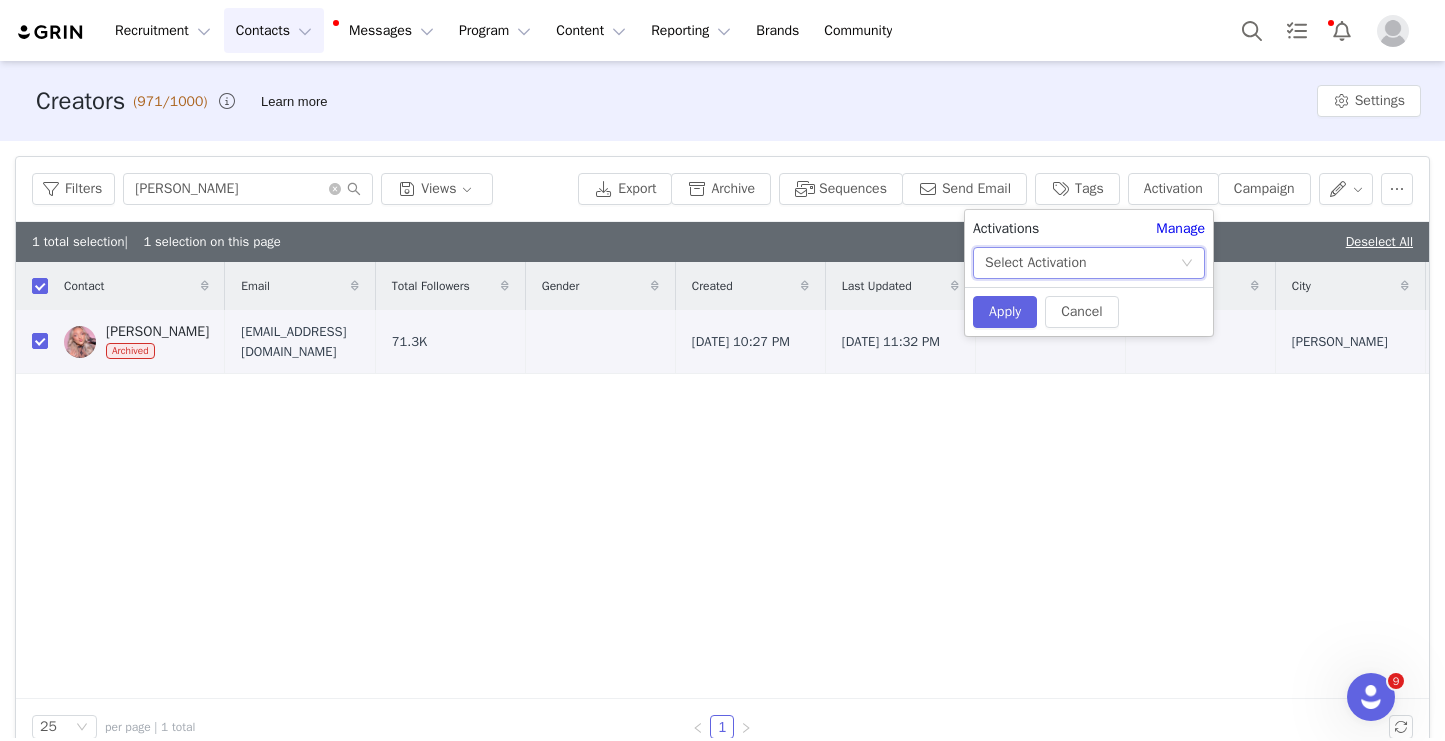 click on "Select Activation" at bounding box center [1082, 263] 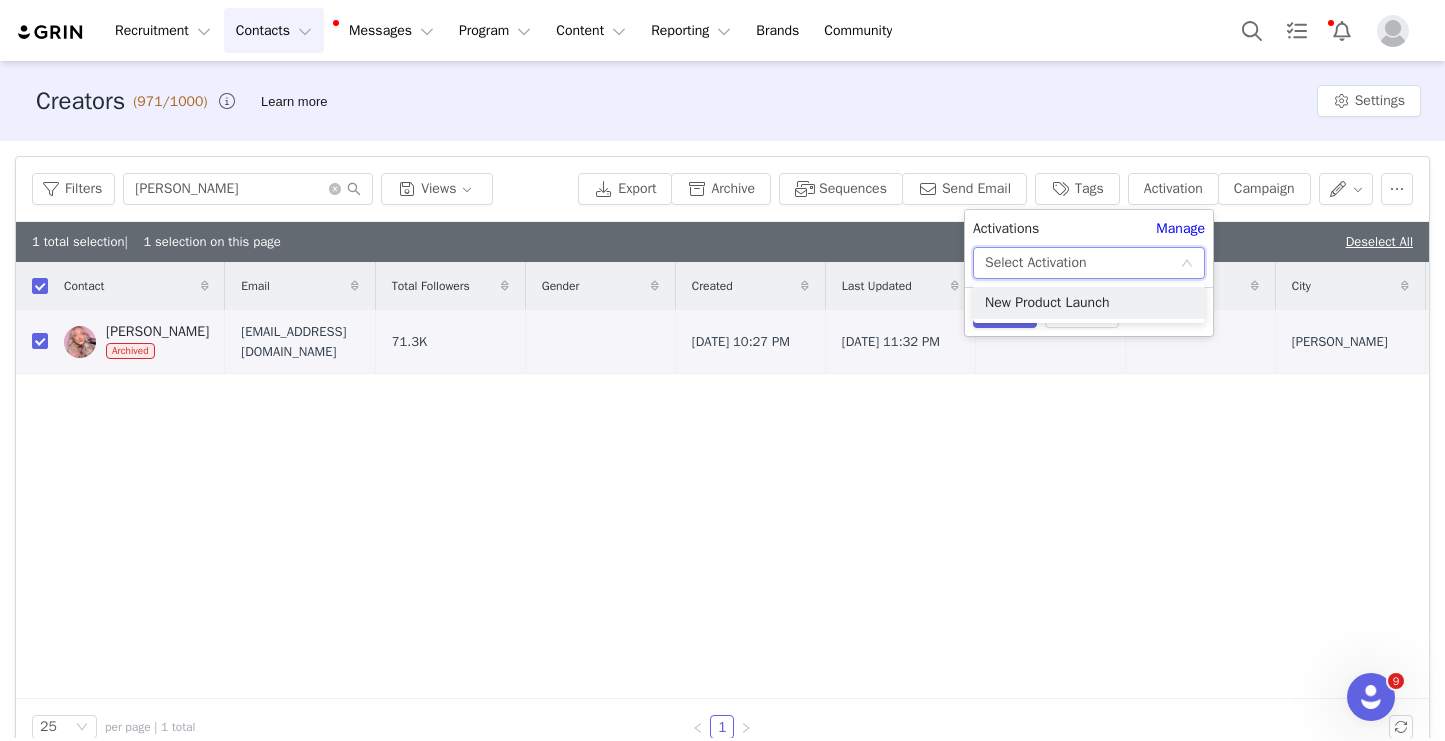 click on "Select Activation" at bounding box center [1082, 263] 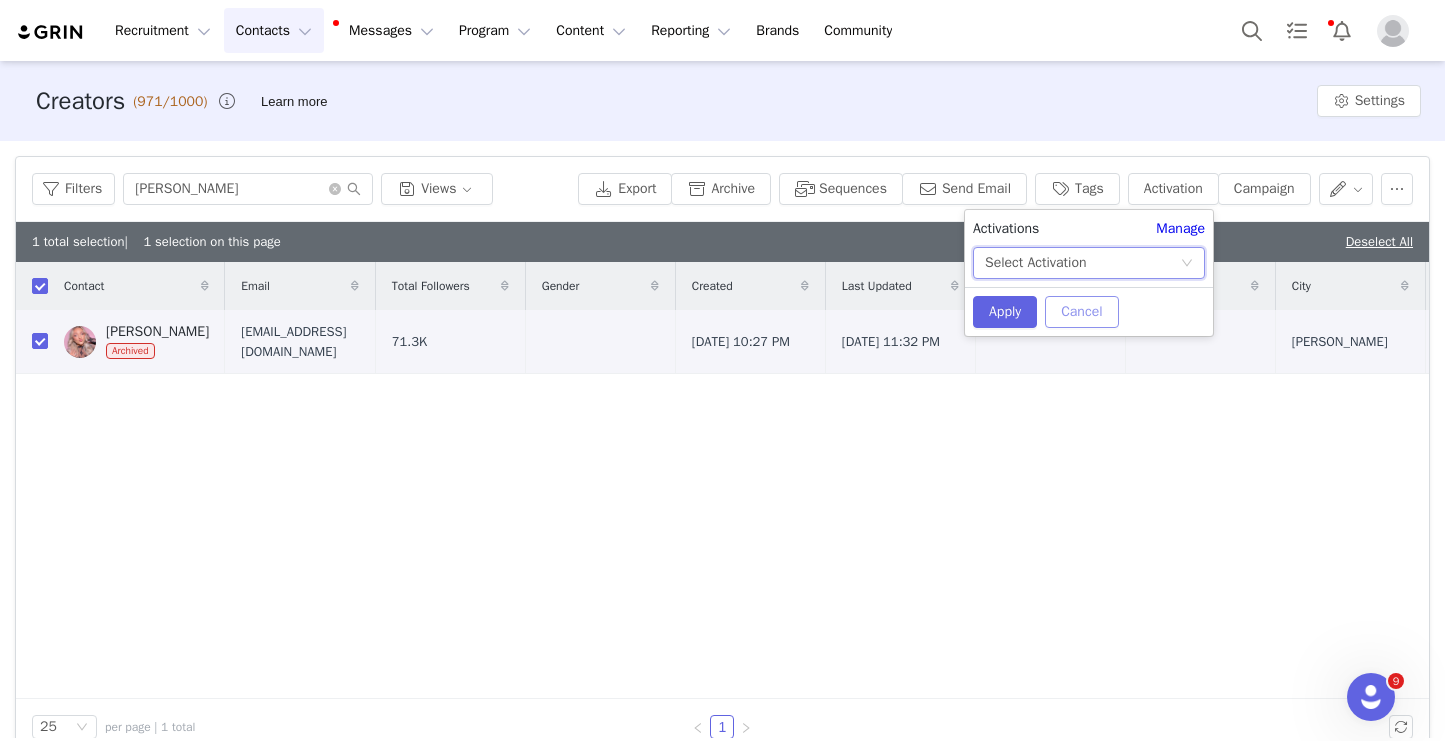 click on "Cancel" at bounding box center (1081, 312) 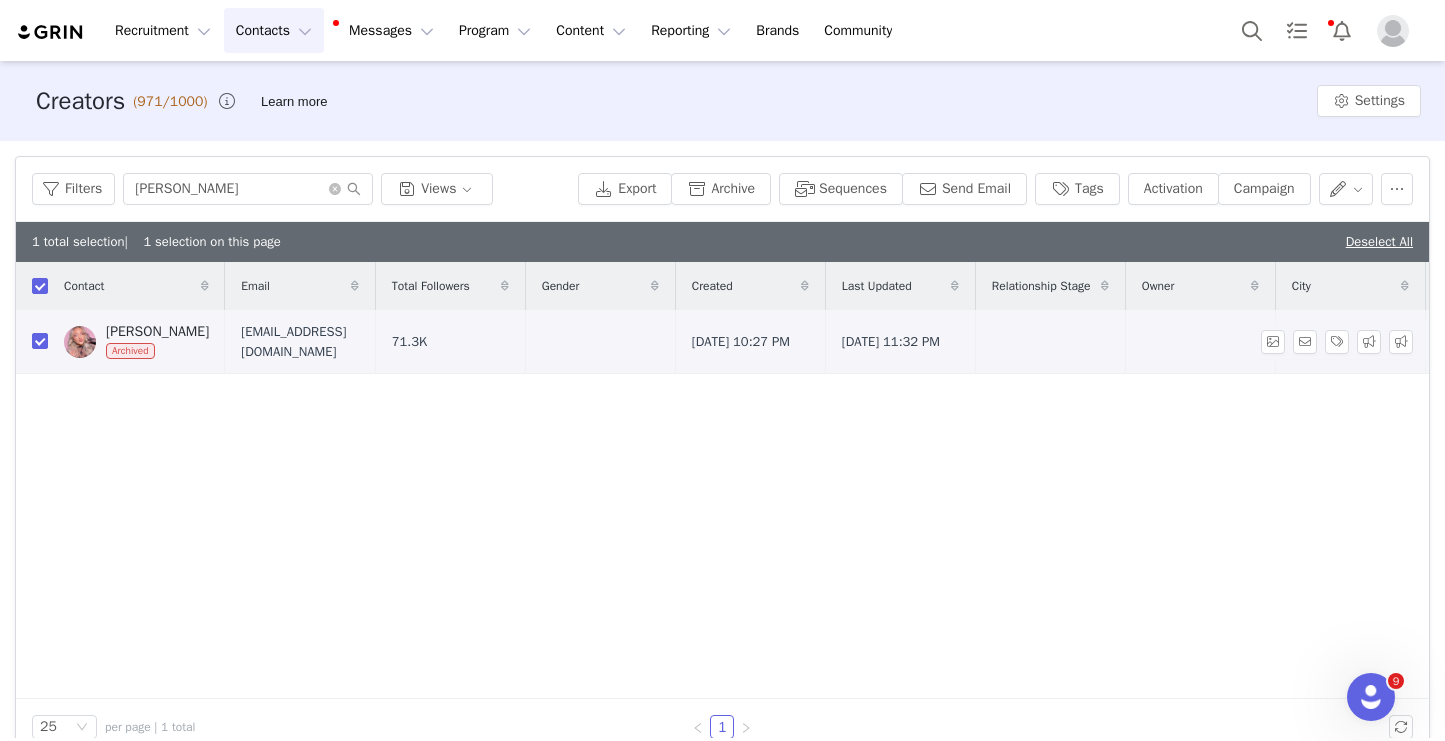 click on "Archived" at bounding box center [130, 351] 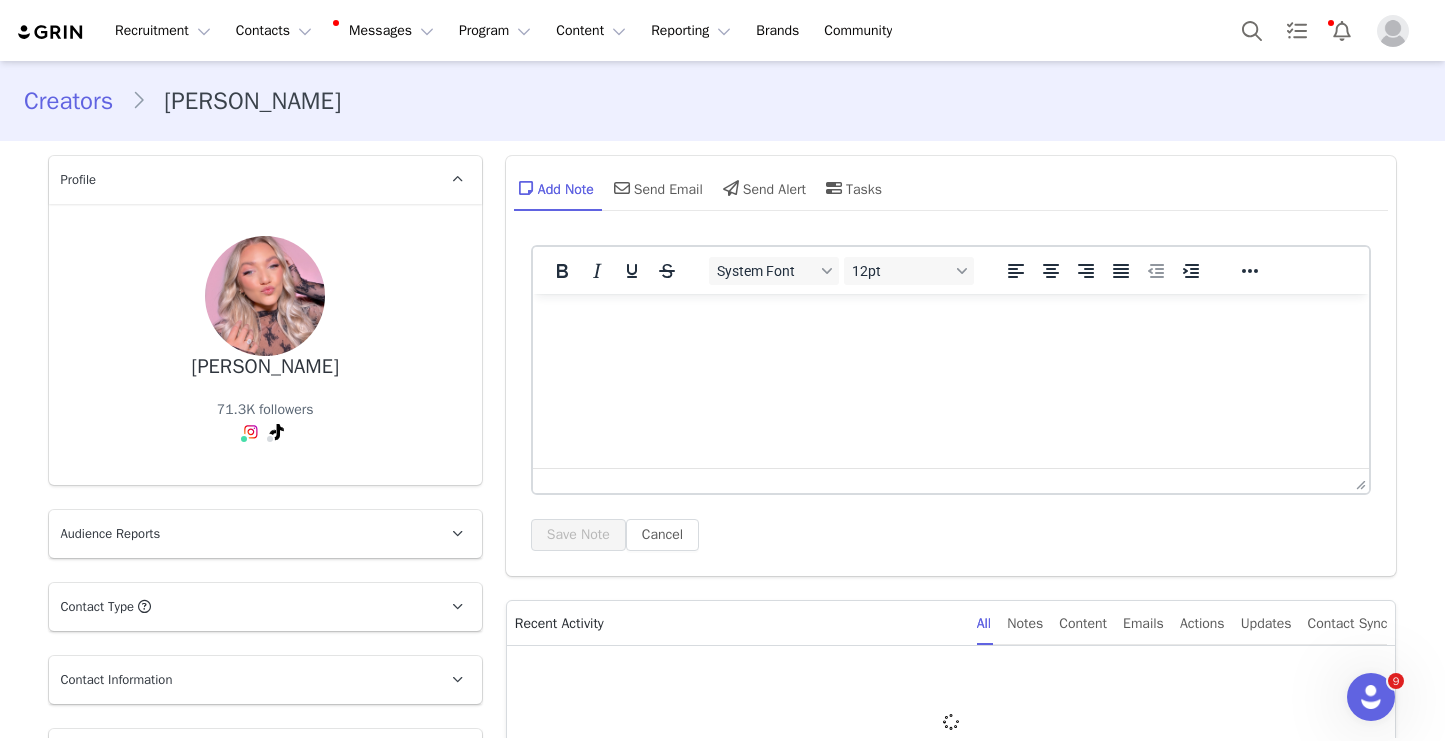 scroll, scrollTop: 0, scrollLeft: 0, axis: both 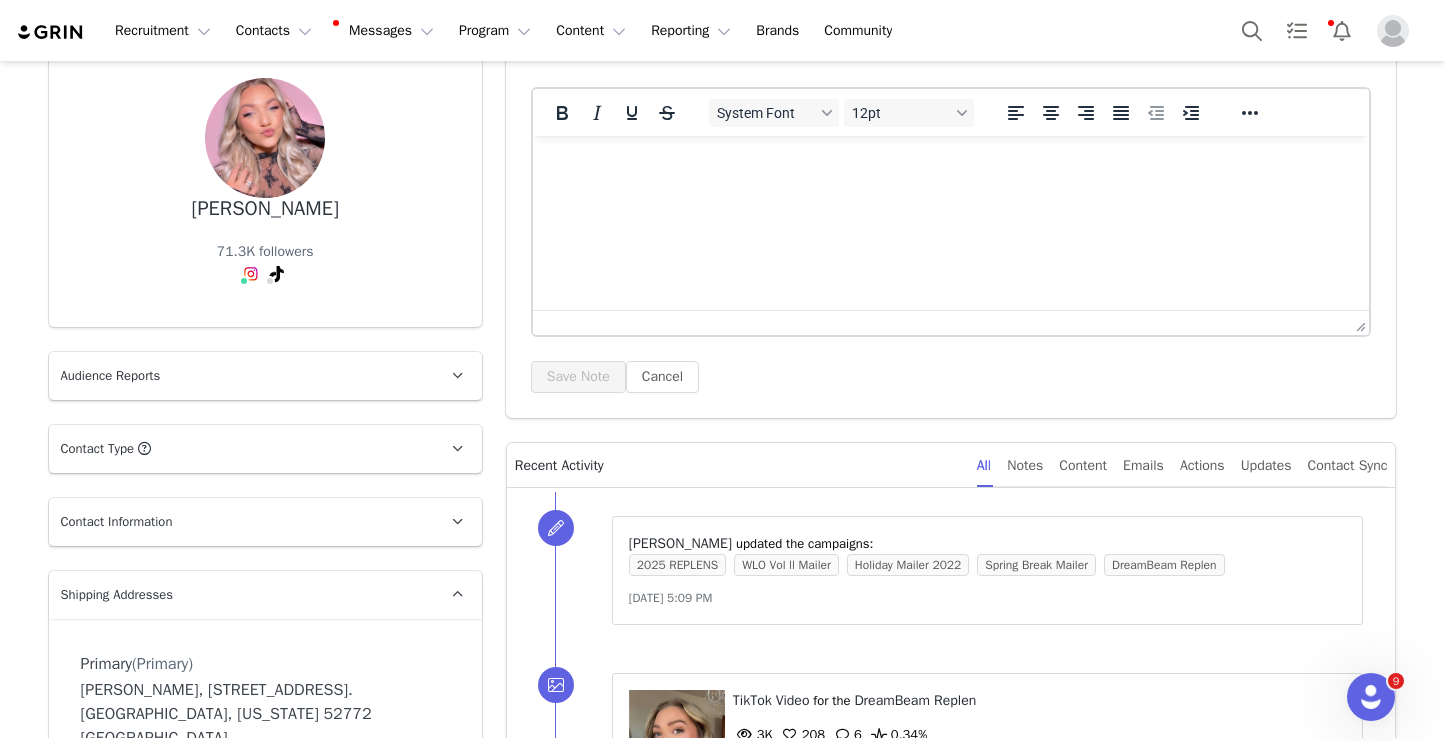 click on "Contact Information" at bounding box center [241, 522] 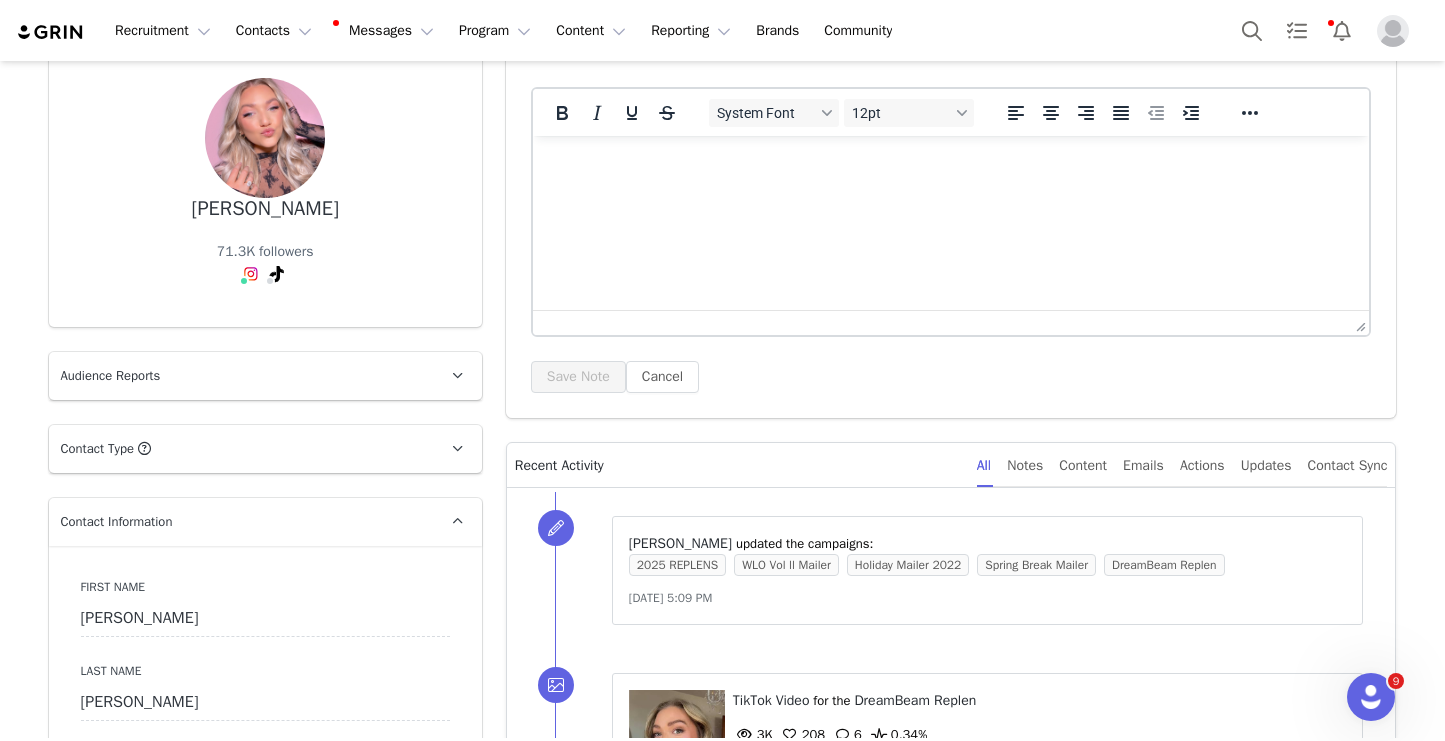 click on "Contact Information" at bounding box center (241, 522) 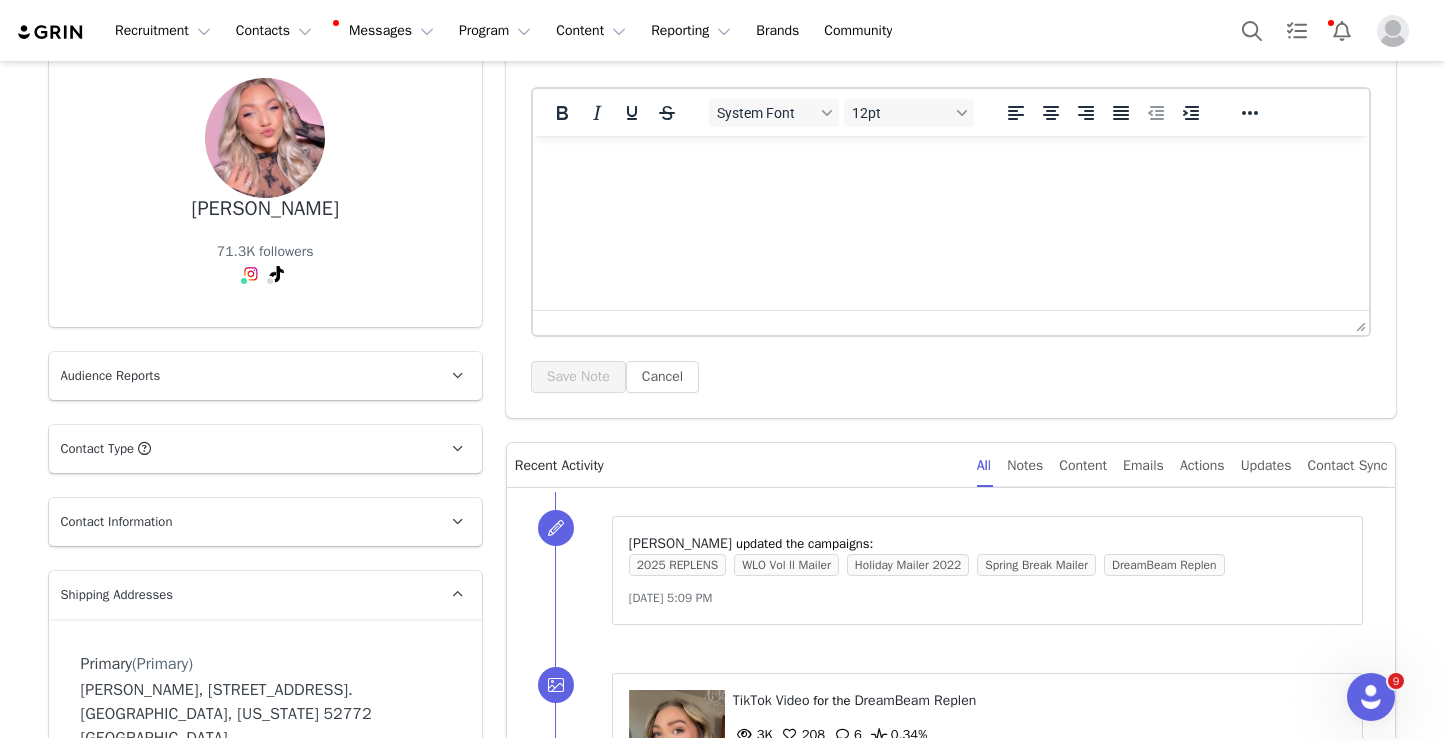 click on "Contact Type  Contact type can be Creator, Prospect, Application, or Manager." at bounding box center (241, 449) 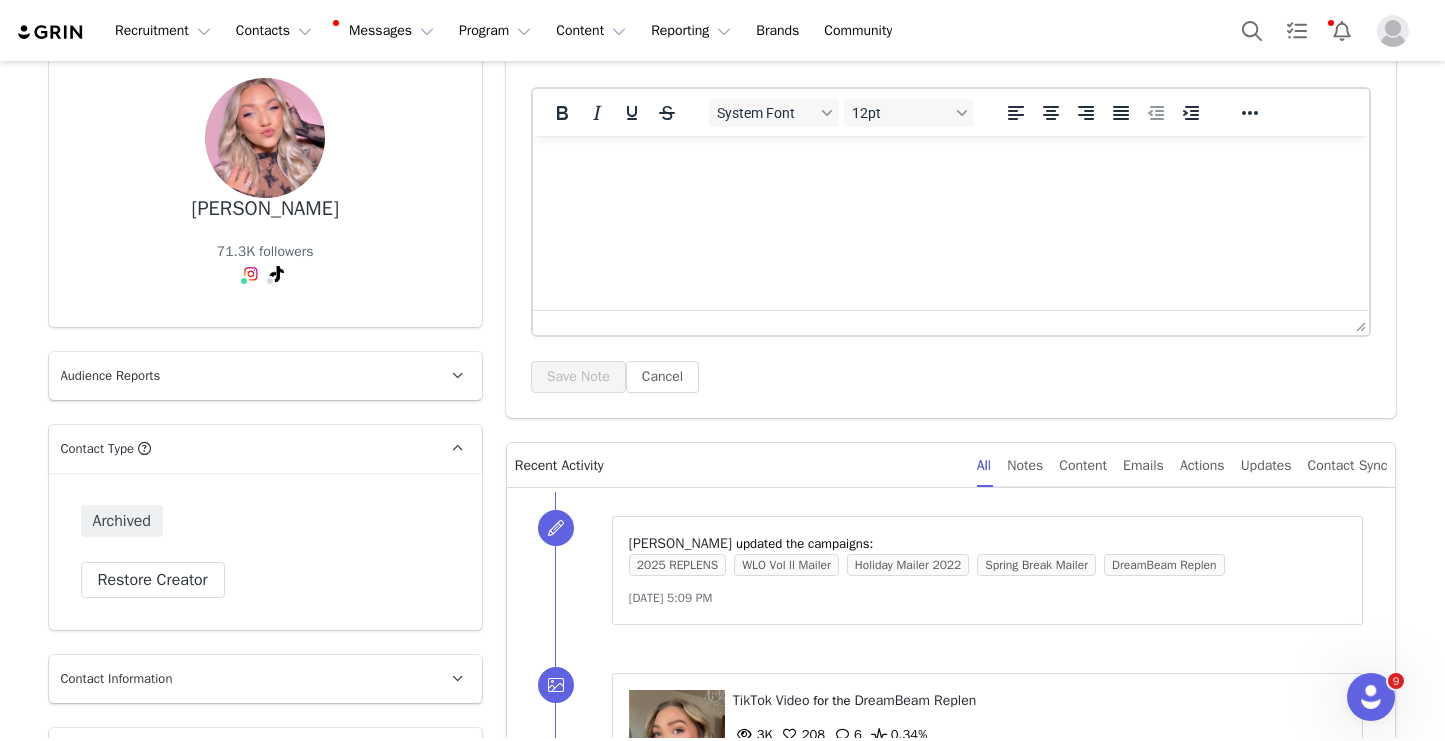 click on "Contact Type  Contact type can be Creator, Prospect, Application, or Manager." at bounding box center [241, 449] 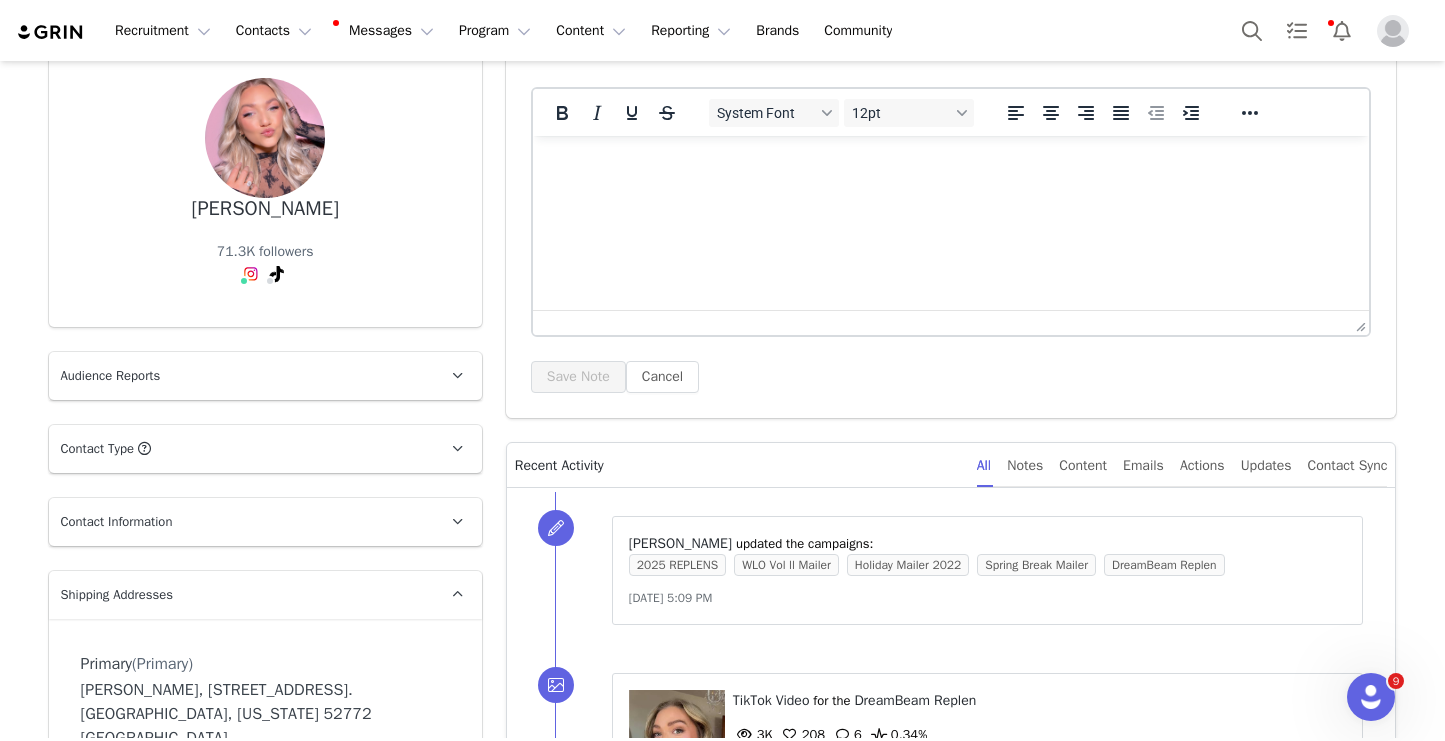 click on "Contact Type  Contact type can be Creator, Prospect, Application, or Manager." at bounding box center (241, 449) 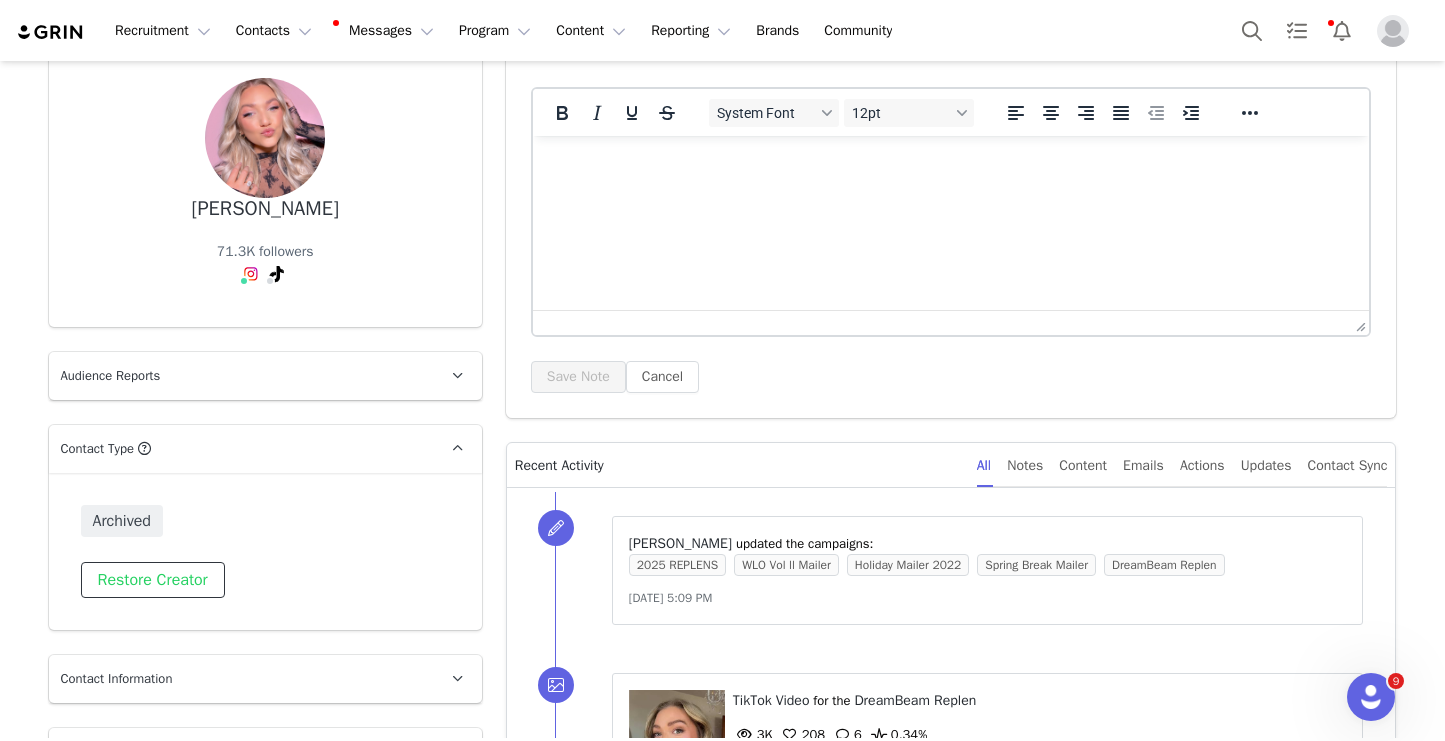 click on "Restore Creator" at bounding box center (153, 580) 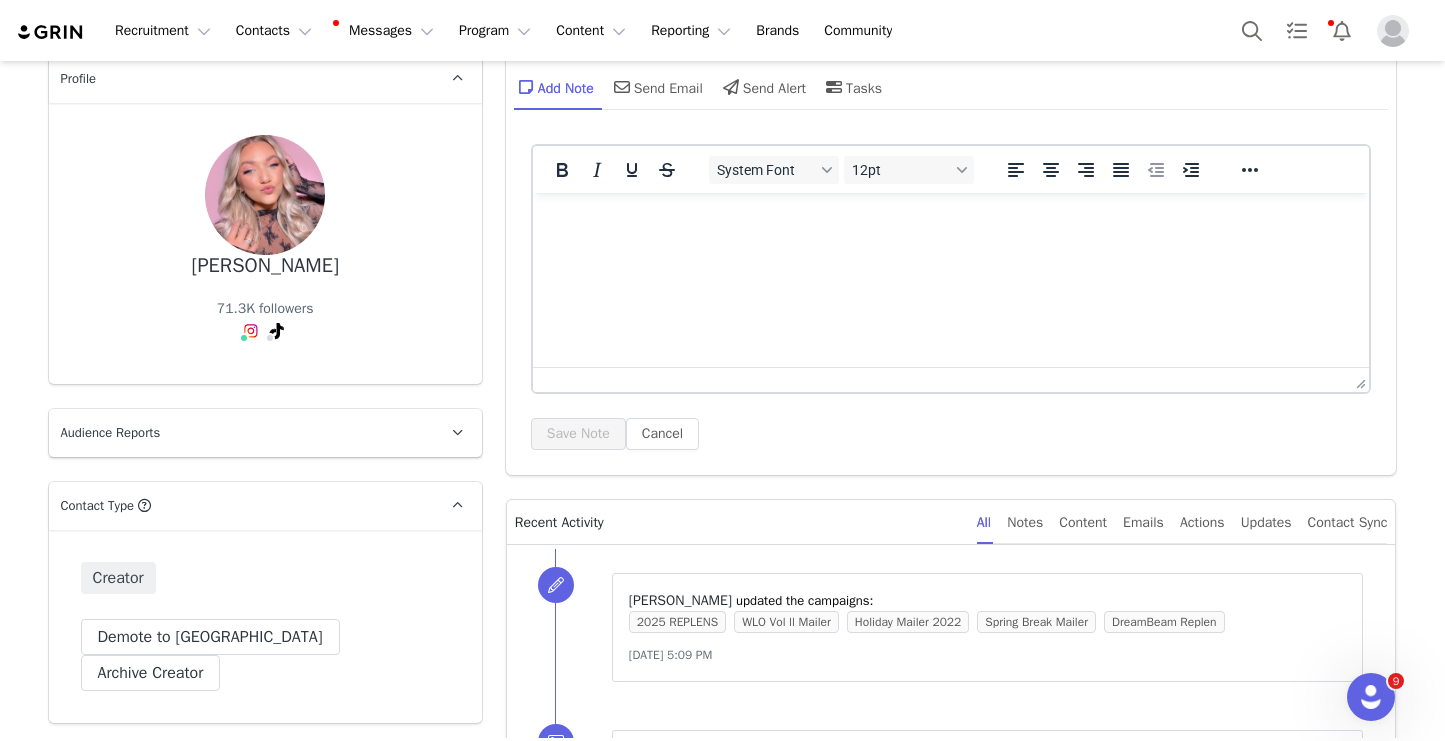 scroll, scrollTop: 0, scrollLeft: 0, axis: both 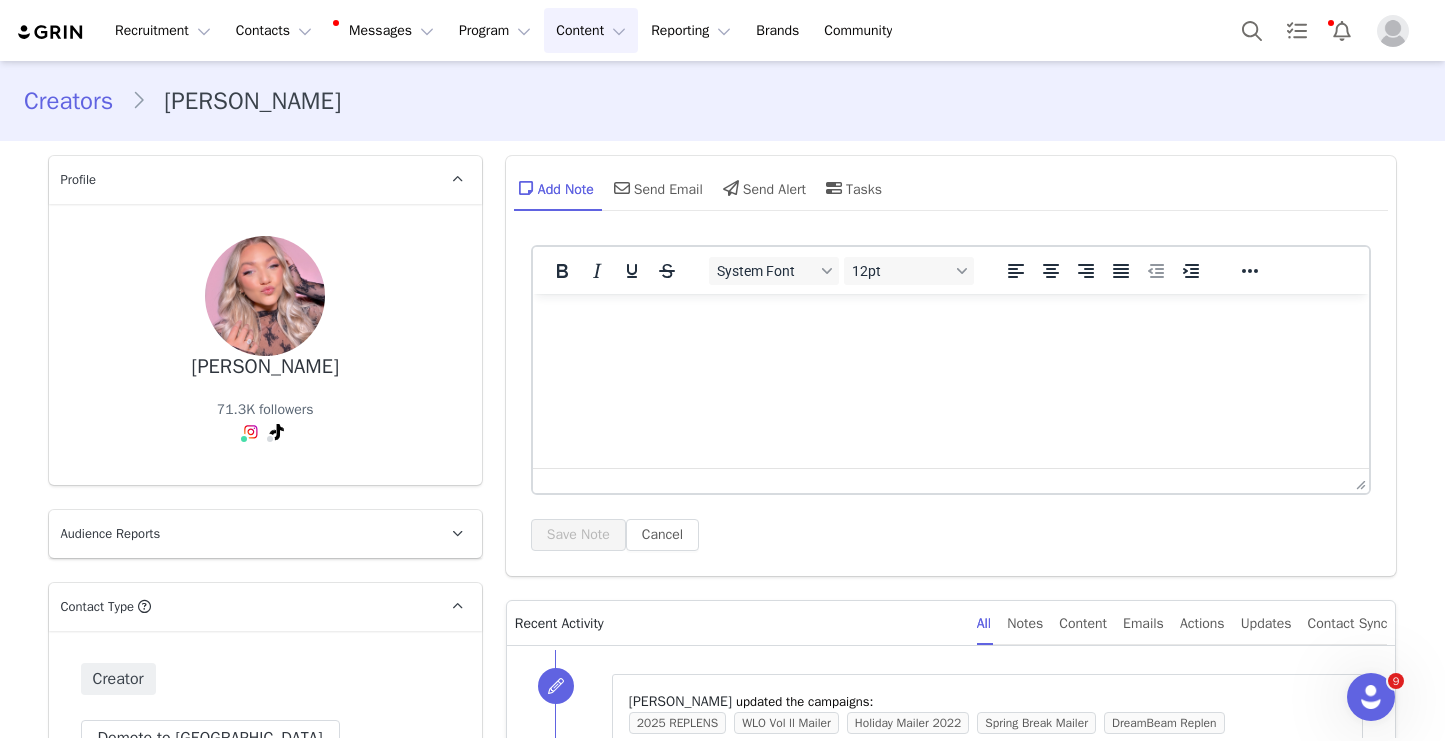 click on "Content Content" at bounding box center [591, 30] 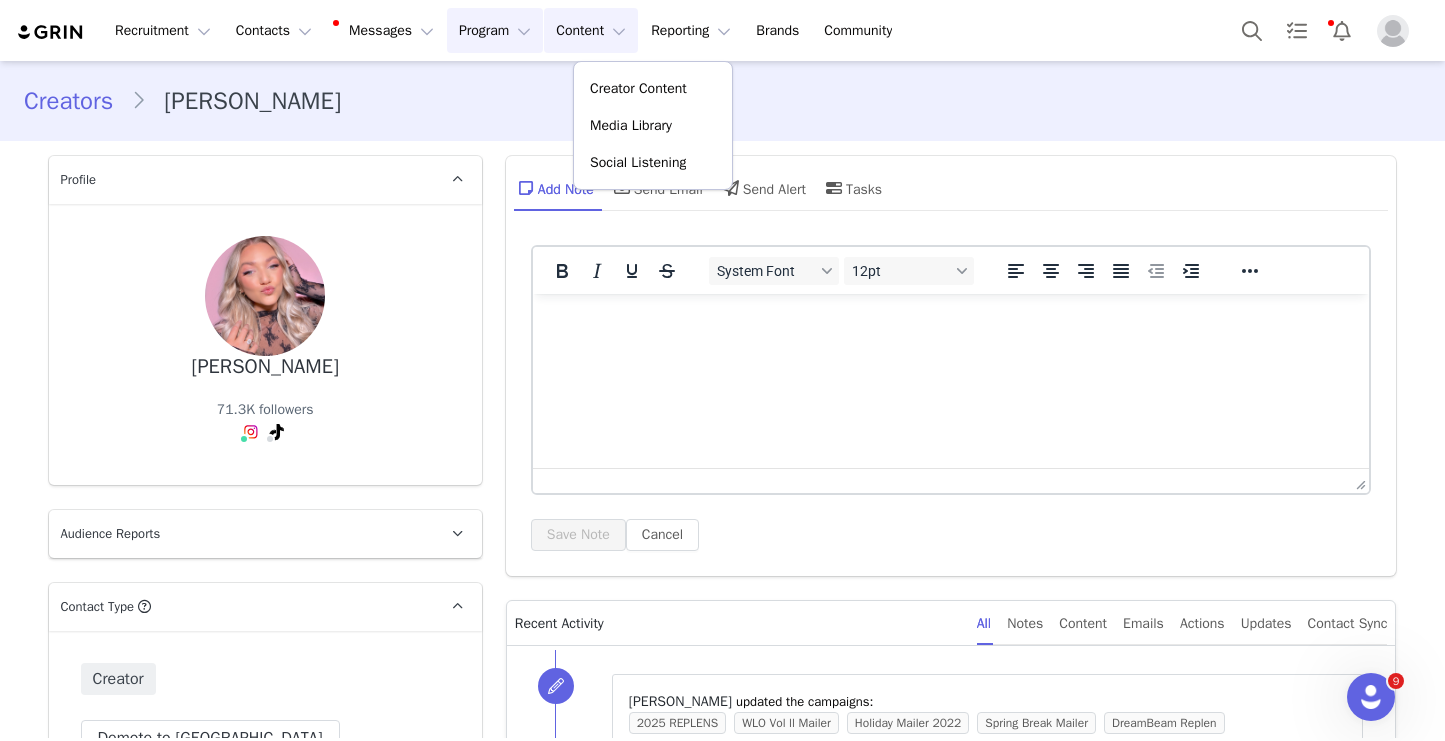 click on "Program Program" at bounding box center (495, 30) 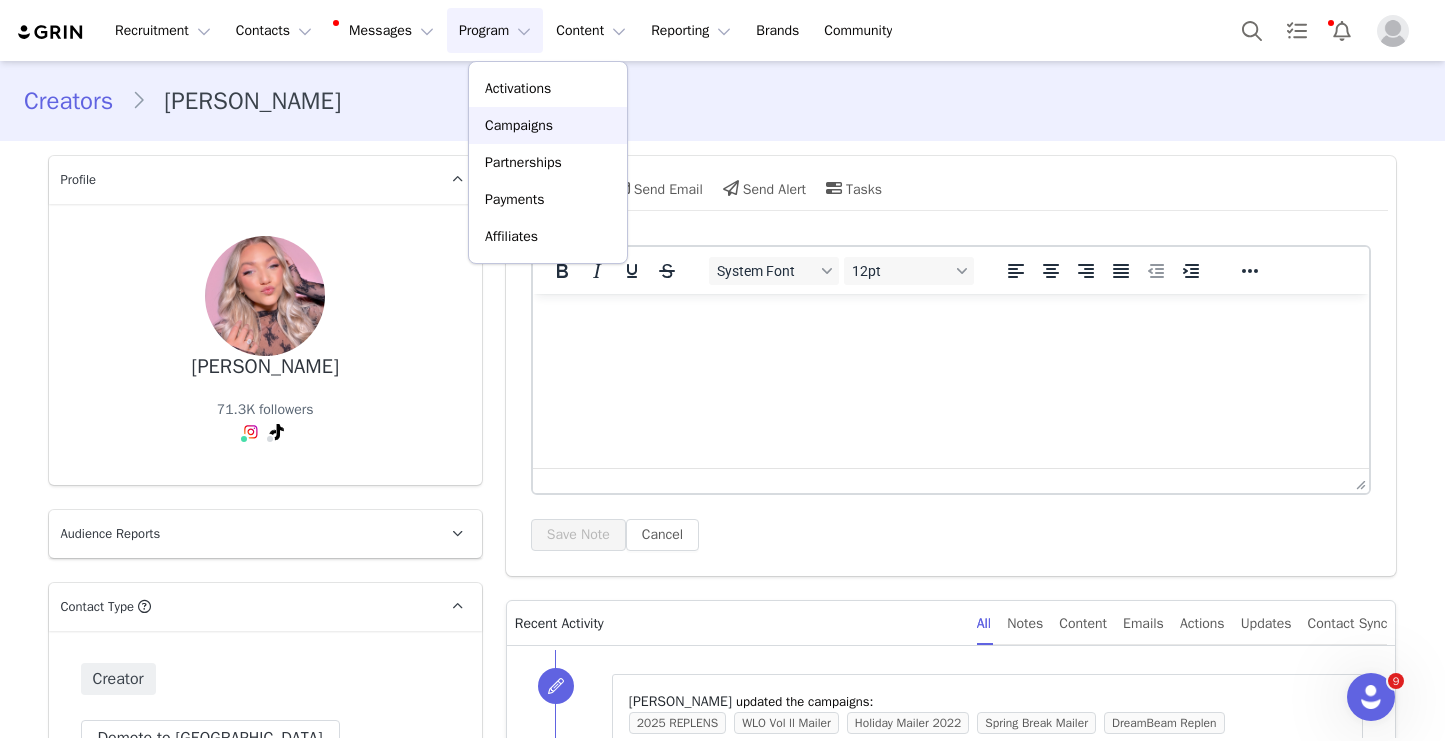 click on "Campaigns" at bounding box center (519, 125) 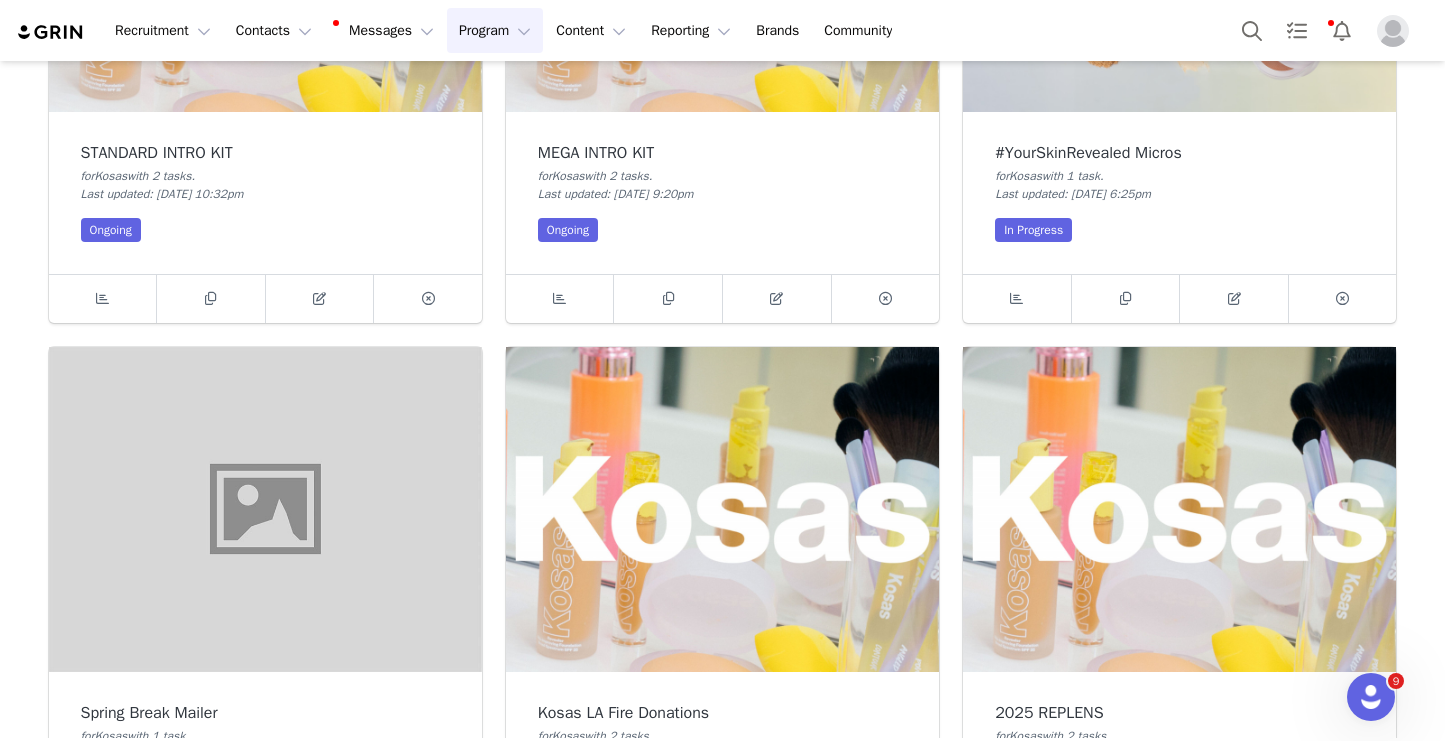 scroll, scrollTop: 990, scrollLeft: 0, axis: vertical 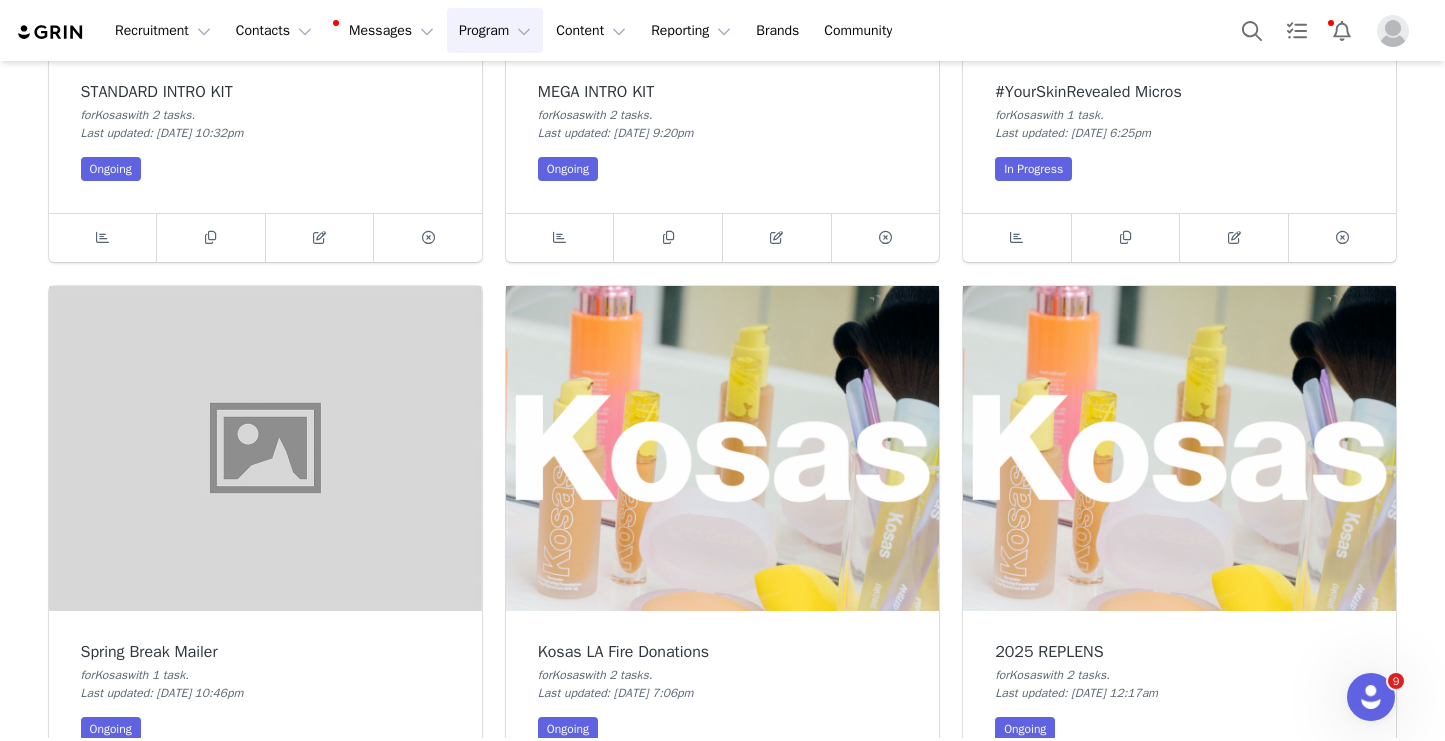 click at bounding box center [1179, 448] 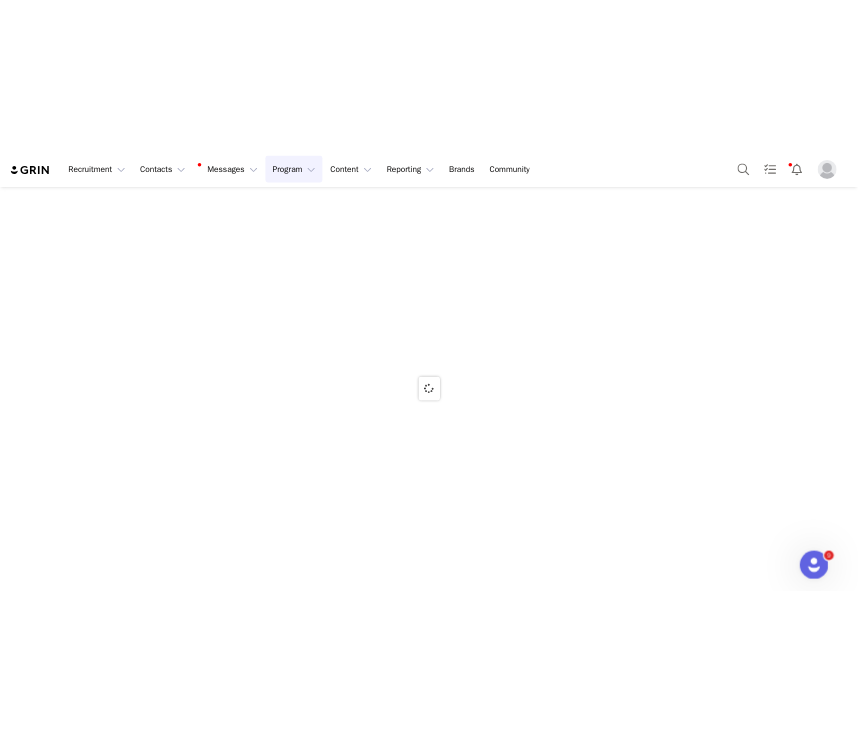 scroll, scrollTop: 0, scrollLeft: 0, axis: both 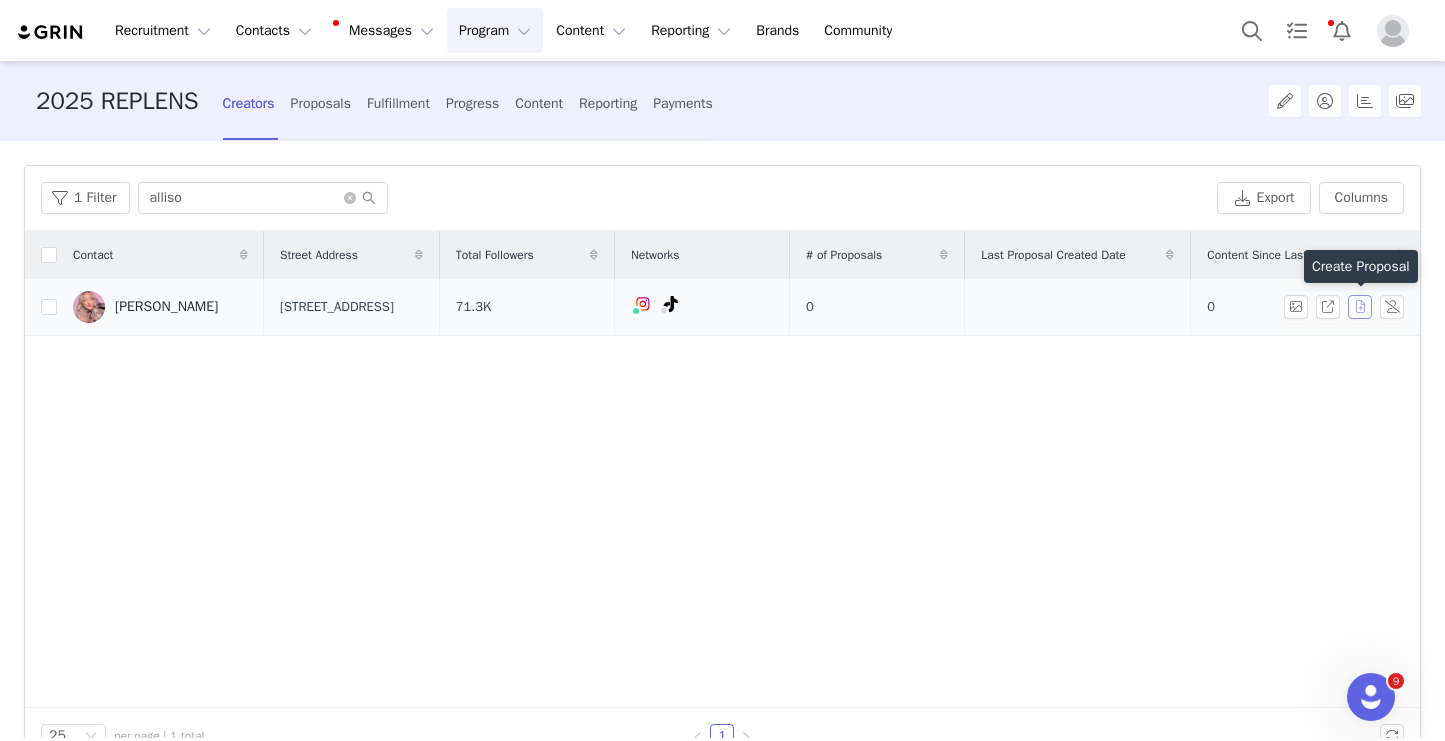 click at bounding box center (1360, 307) 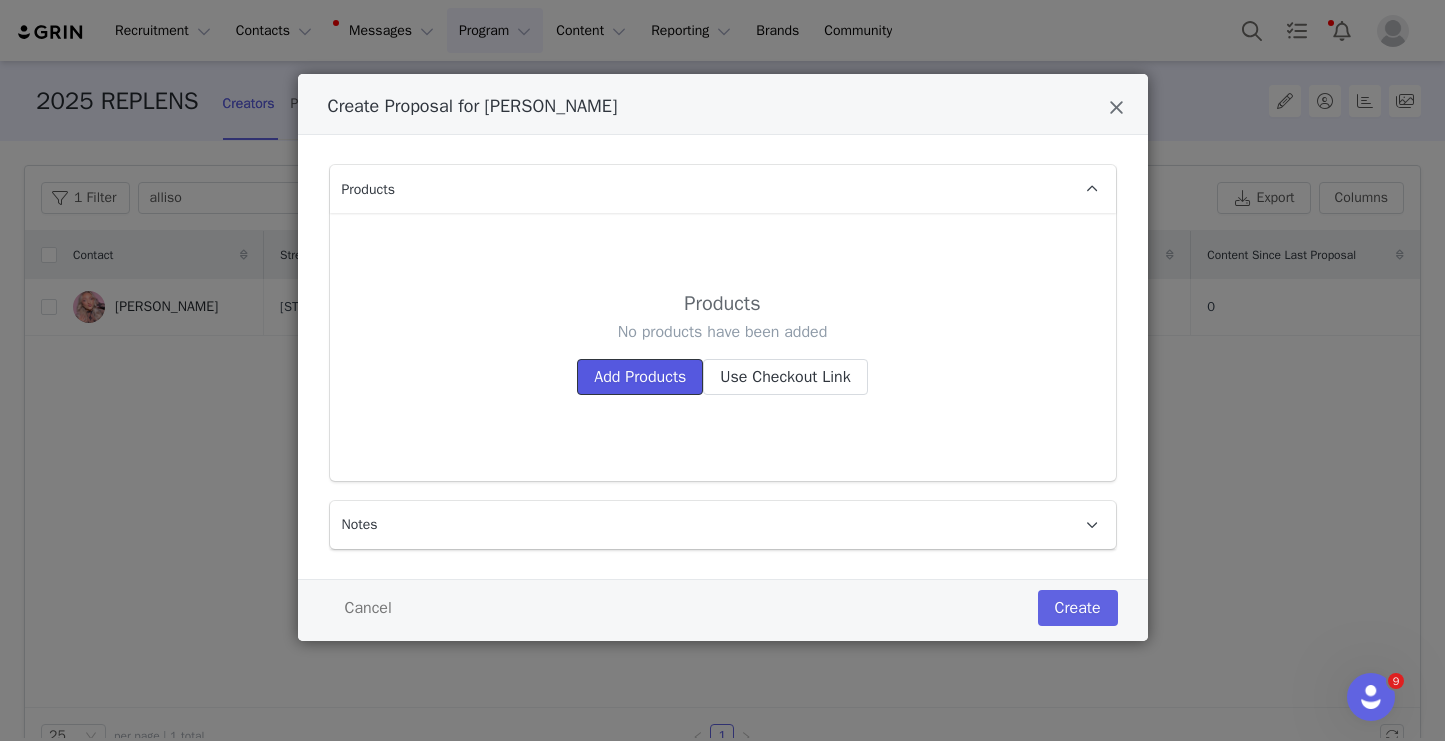 click on "Add Products" at bounding box center [640, 377] 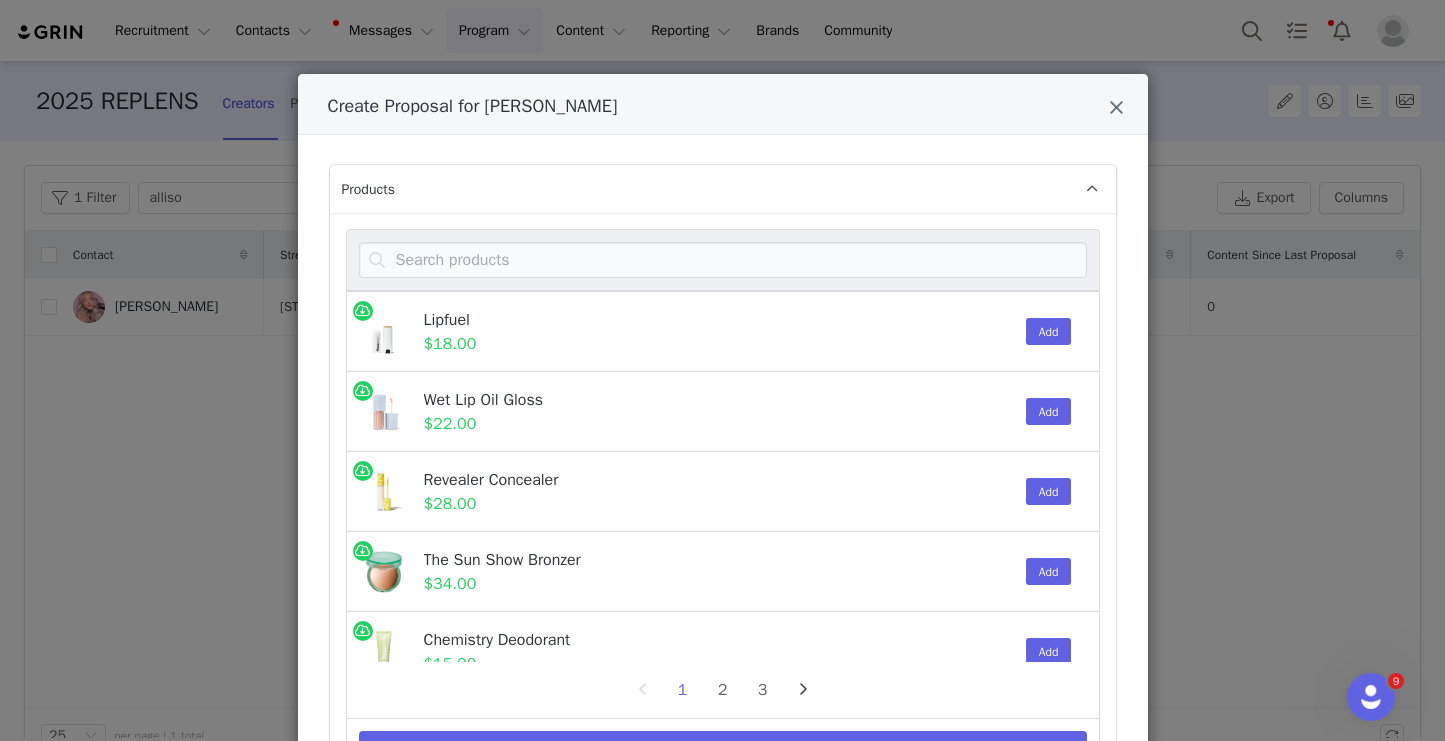 click on "Create Proposal for [PERSON_NAME] Products Lipfuel $18.00 Add Wet Lip Oil Gloss $22.00 Add Revealer Concealer $28.00 Add The Sun Show Bronzer $34.00 Add Chemistry Deodorant $15.00 Add Cloud Set Setting Powder $34.00 Add Air Brow - Tinted $22.00 Add Air Brow - Clear $22.00 SKU: 14_11 Add Brow Pop $22.00 Add Good Body Skin $18.00 Add 10-Second Eye $15.00 Add Revealer Skin-Improving Foundation SPF 25 $42.00 Add Revealer Dual-Ended Makeup Blender $14.00 SKU: 17_01 Add Plump & Juicy Lip Booster $25.00 SKU: 19_01 Add Contour Fan Brush $34.00 SKU: 17_08 Add Powder Brush $34.00 SKU: 17_06 Add Face Detailer Brush $22.00 SKU: 17_04 Add Angled Cheek Brush $0.00 SKU: 17_05 Add Multitasking Eye Brush $22.00 SKU: 17_03 Add Grow Potion Lash + Brow Serum $48.00 SKU: 22_01 Add Plump & Juicy Spray-On Serum $48.00 SKU: 21_01 Add The Wet Set: Undressed Volume ll $25.00 SKU: 03_37 Add LipFuel Winter Warmup Set $0.00 SKU: 03_33 Add WLO Vol ll Notecard $0.00 SKU: CARD_034 Add Glow IV Vitamin-Skin Enhancer $38.00 Add 1 2 3 Cancel" at bounding box center (722, 370) 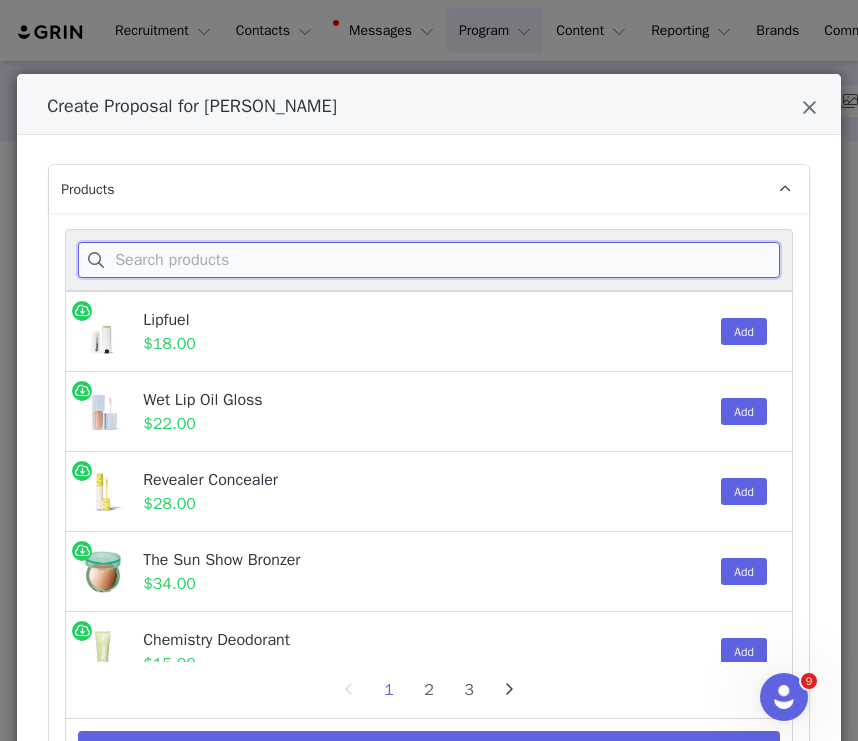 click at bounding box center [429, 260] 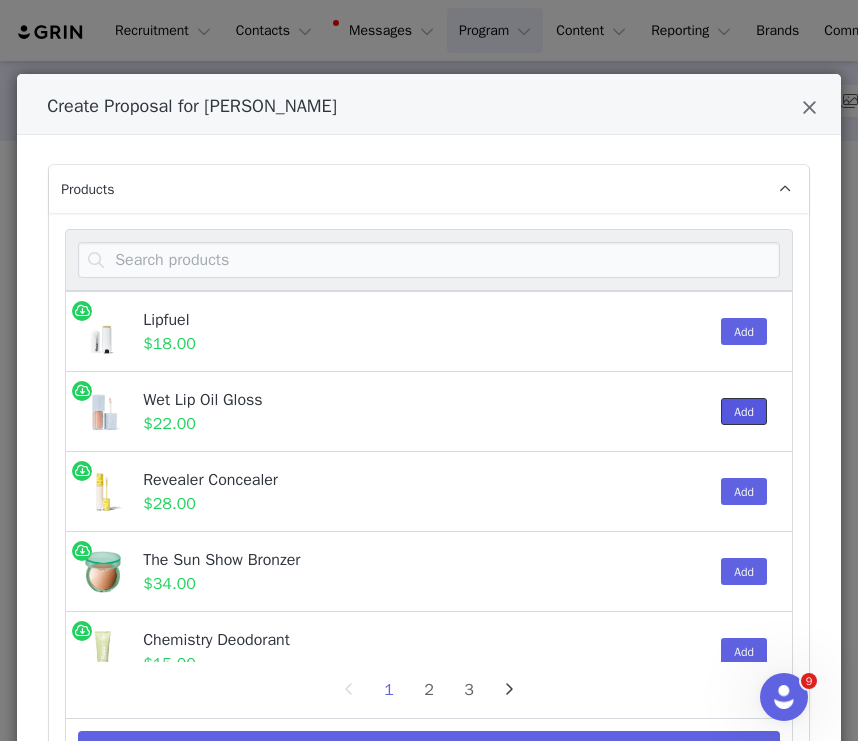 click on "Add" at bounding box center (744, 411) 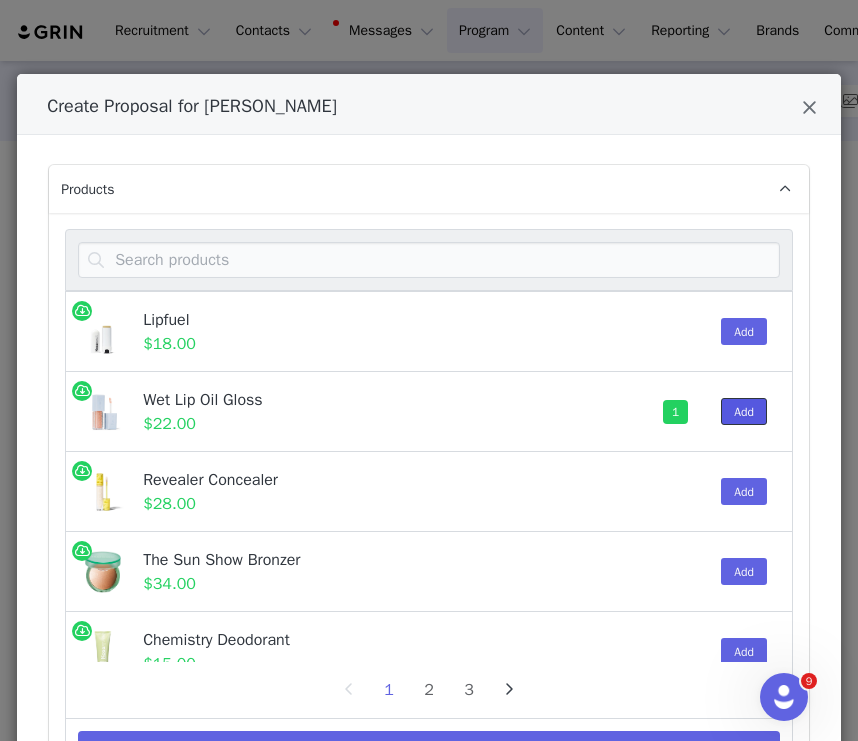 click on "Add" at bounding box center [744, 411] 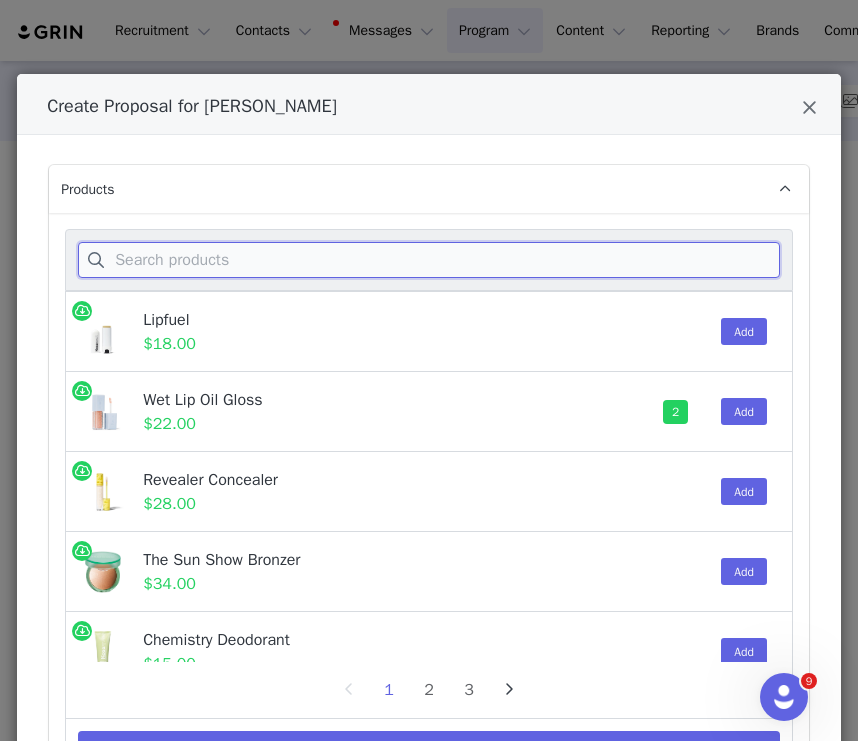click at bounding box center (429, 260) 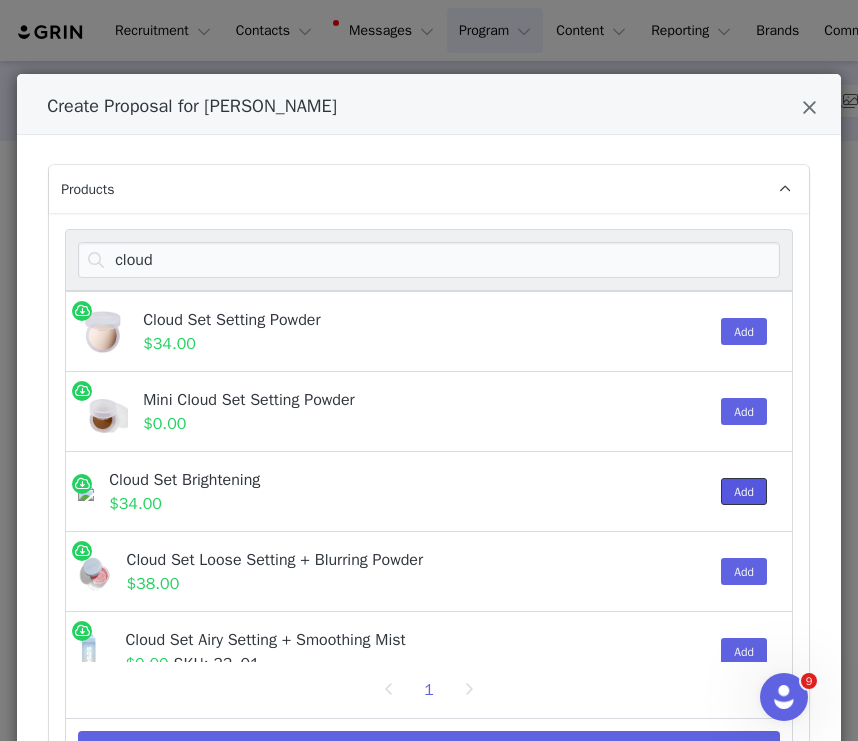 click on "Add" at bounding box center [744, 491] 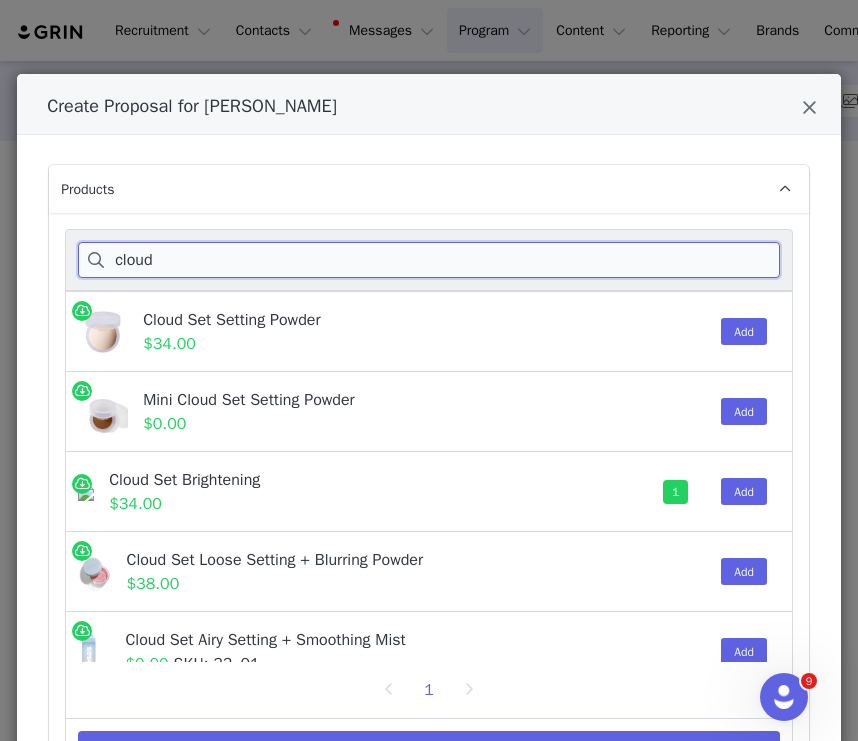 click on "cloud" at bounding box center [429, 260] 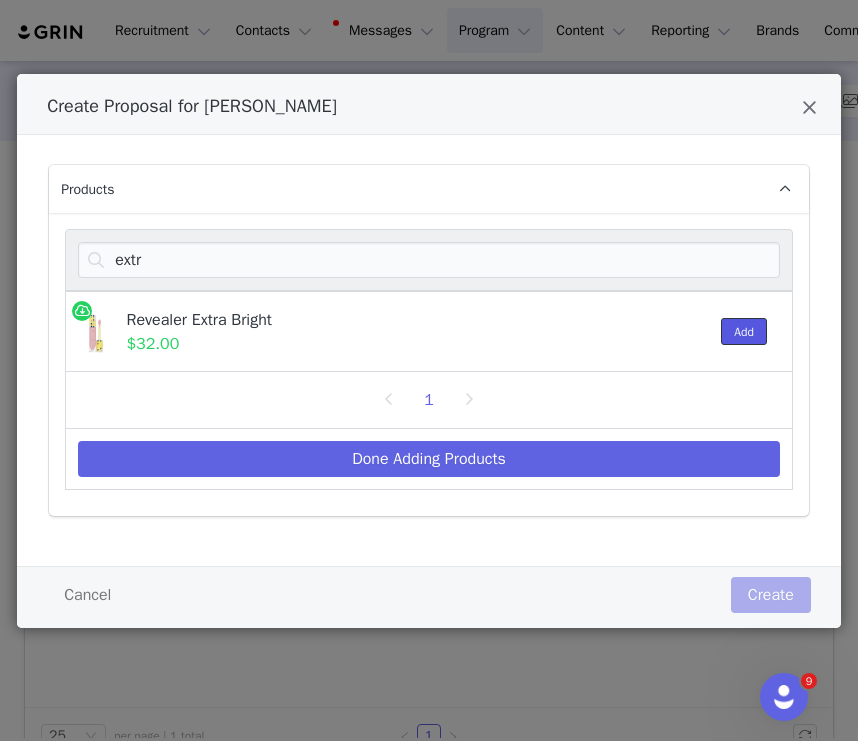 click on "Add" at bounding box center [744, 331] 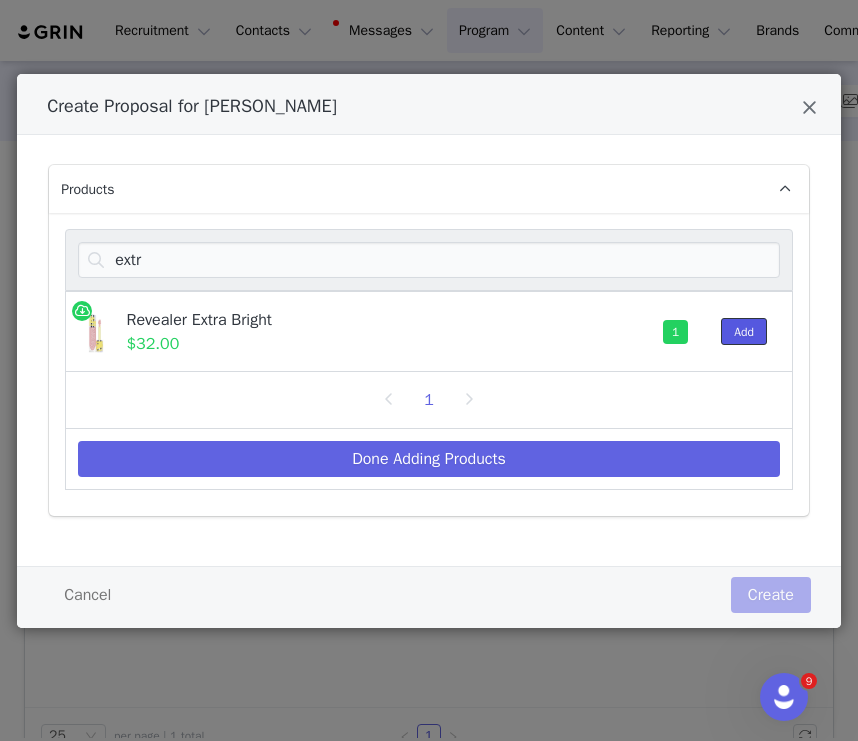 click on "Add" at bounding box center [744, 331] 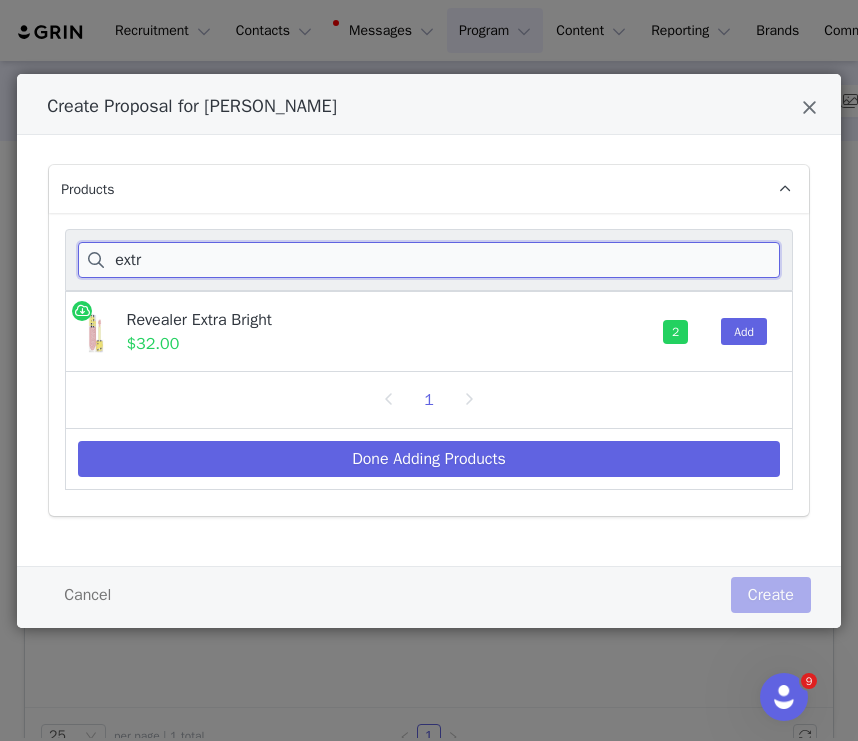 click on "extr" at bounding box center [429, 260] 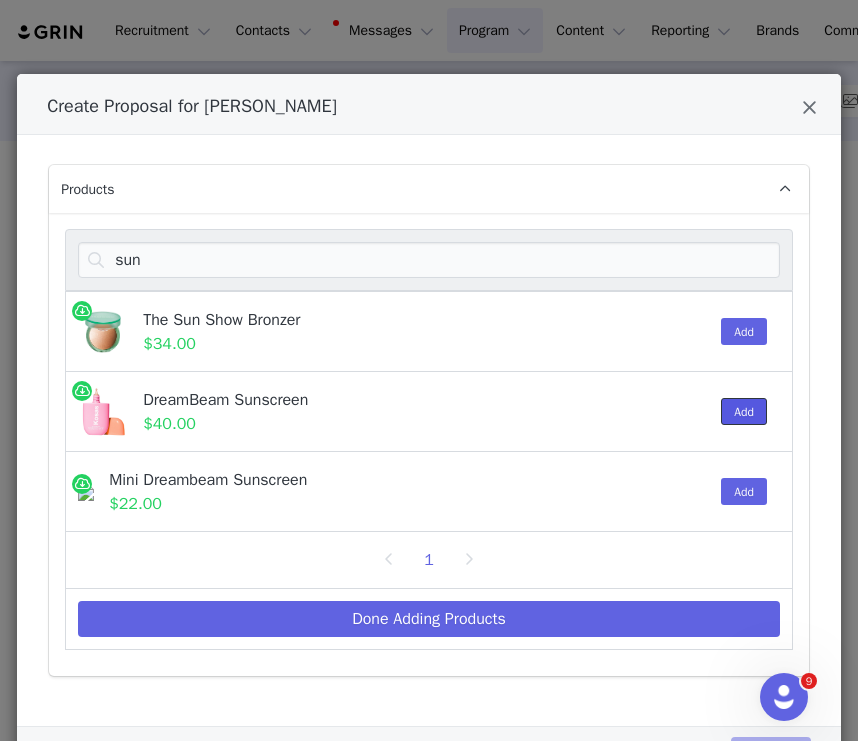 click on "Add" at bounding box center [744, 411] 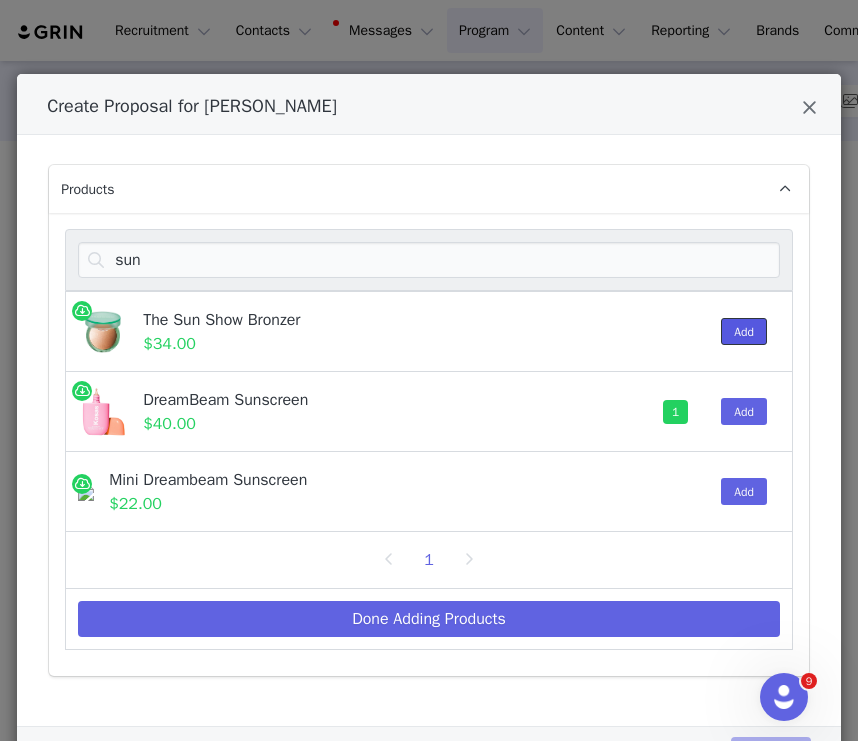 click on "Add" at bounding box center [744, 331] 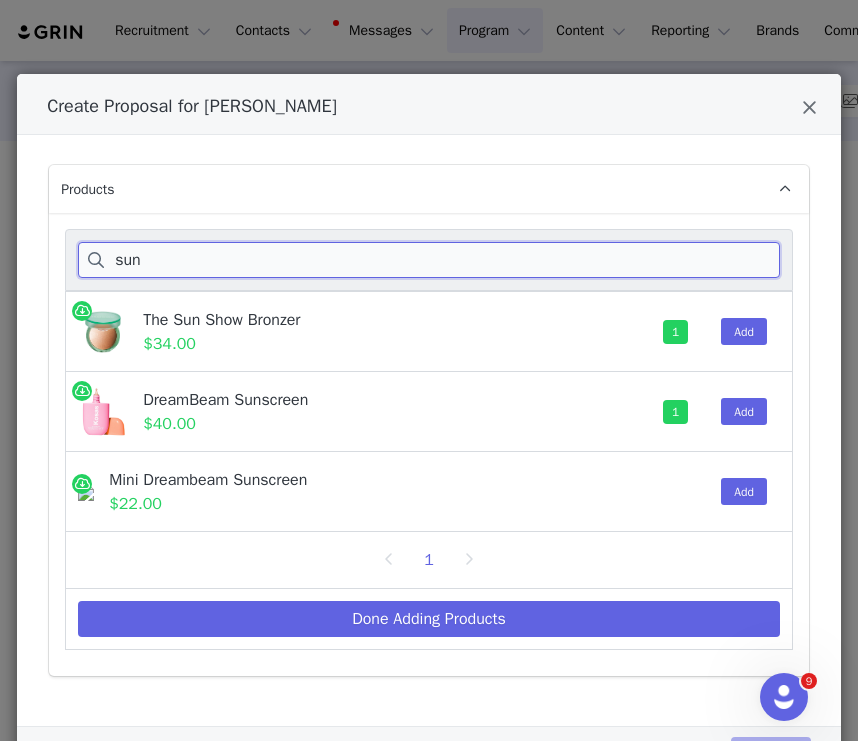 click on "sun" at bounding box center (429, 260) 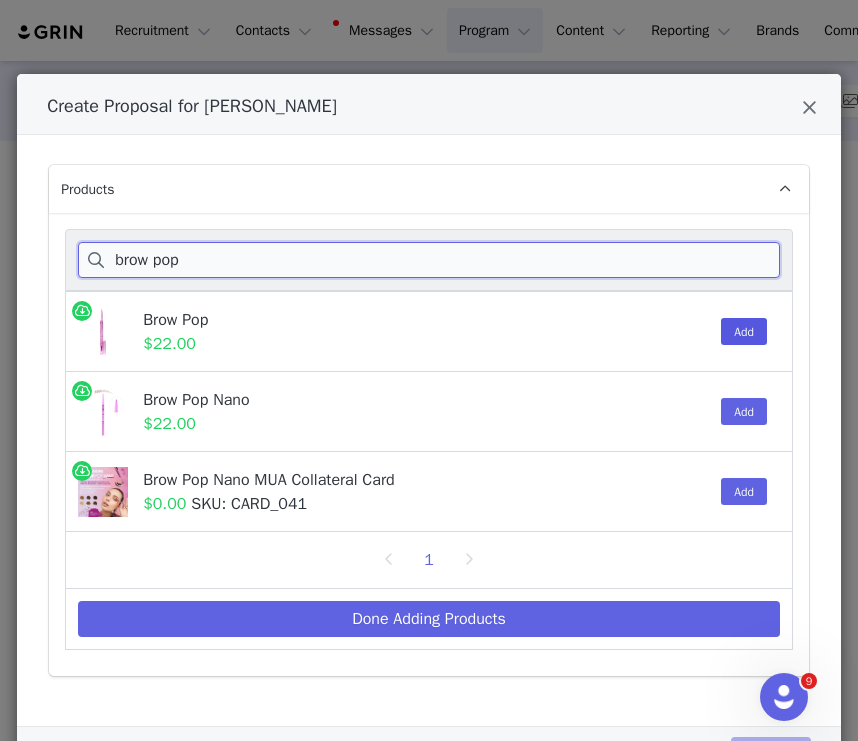 type on "brow pop" 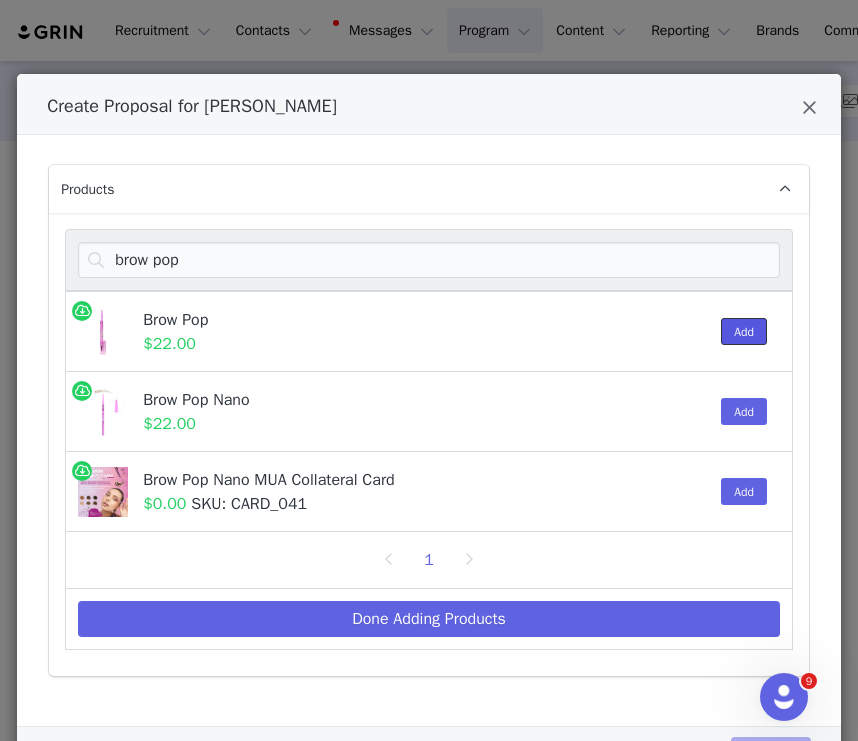 click on "Add" at bounding box center [744, 331] 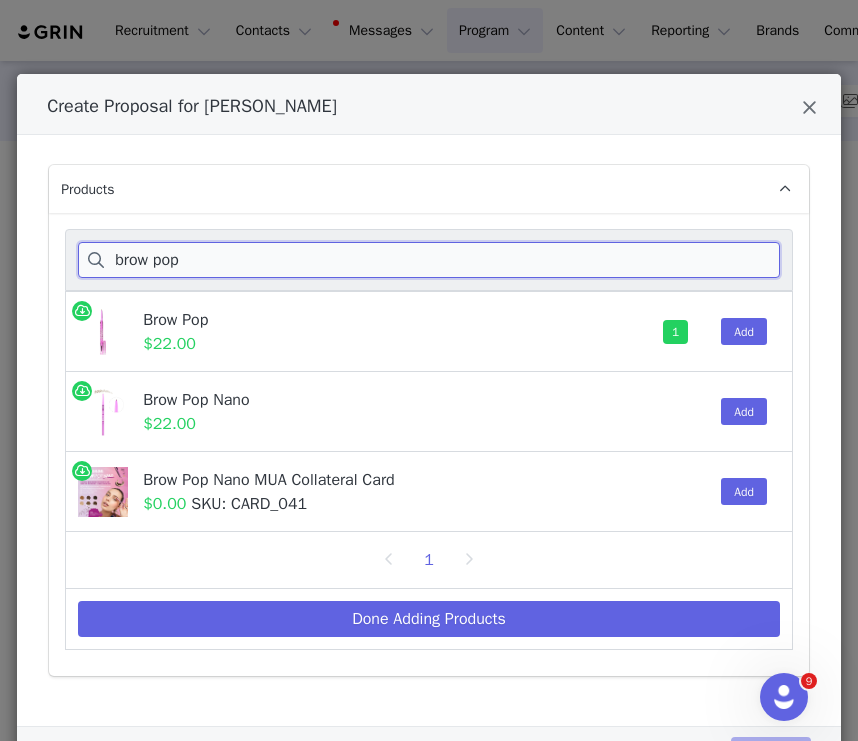 drag, startPoint x: 351, startPoint y: 270, endPoint x: -58, endPoint y: 269, distance: 409.00122 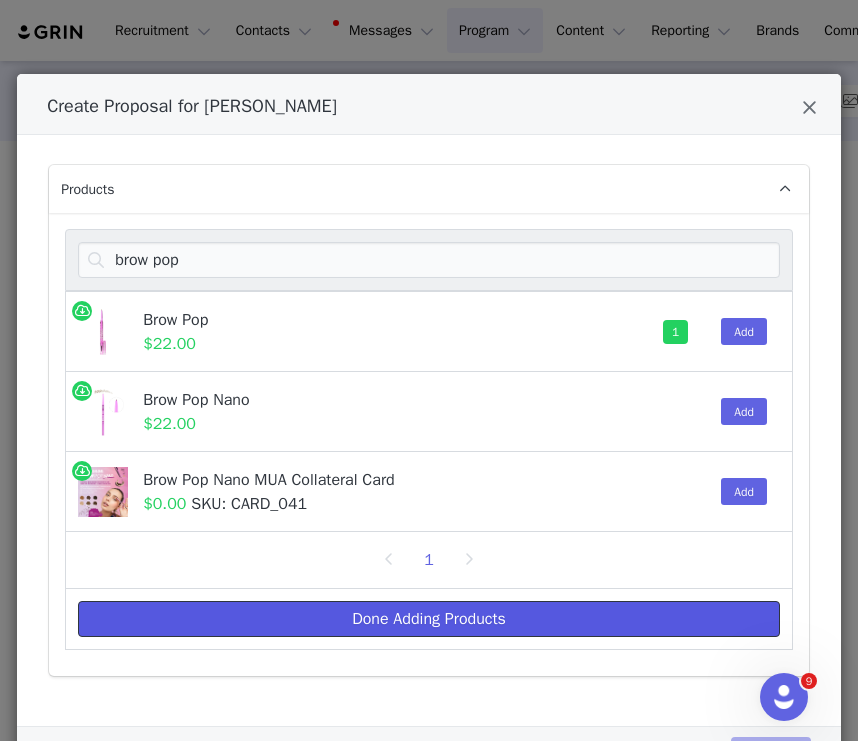 click on "Done Adding Products" at bounding box center [429, 619] 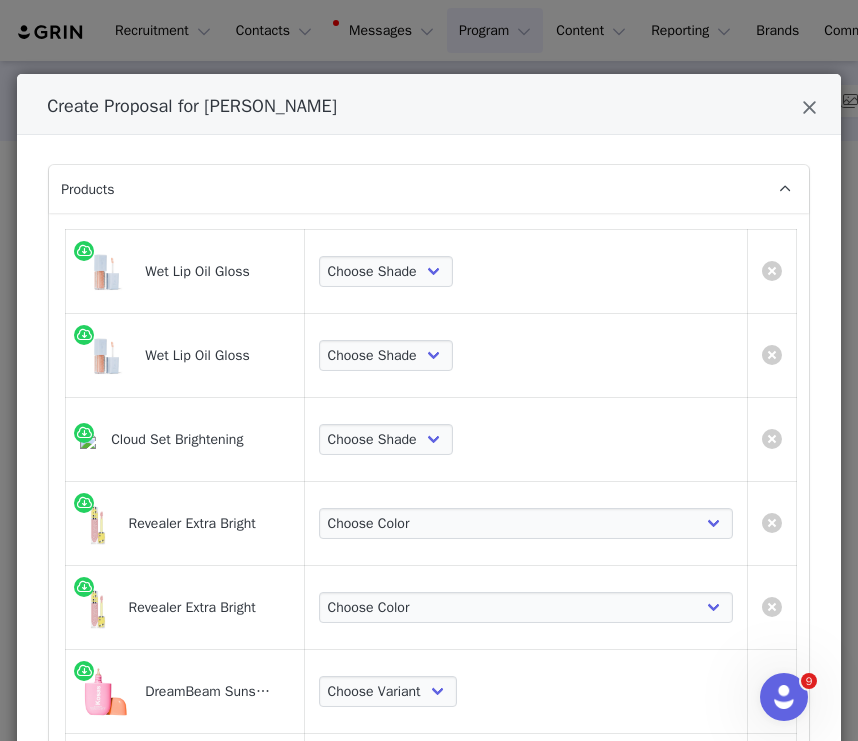 click on "Choose Shade  Unzipped   Unhooked   Unbuttoned   Jellyfish   Malibu   Dip   Fruitjuice   Jaws   Bare   Exposed   Revealed" at bounding box center [526, 272] 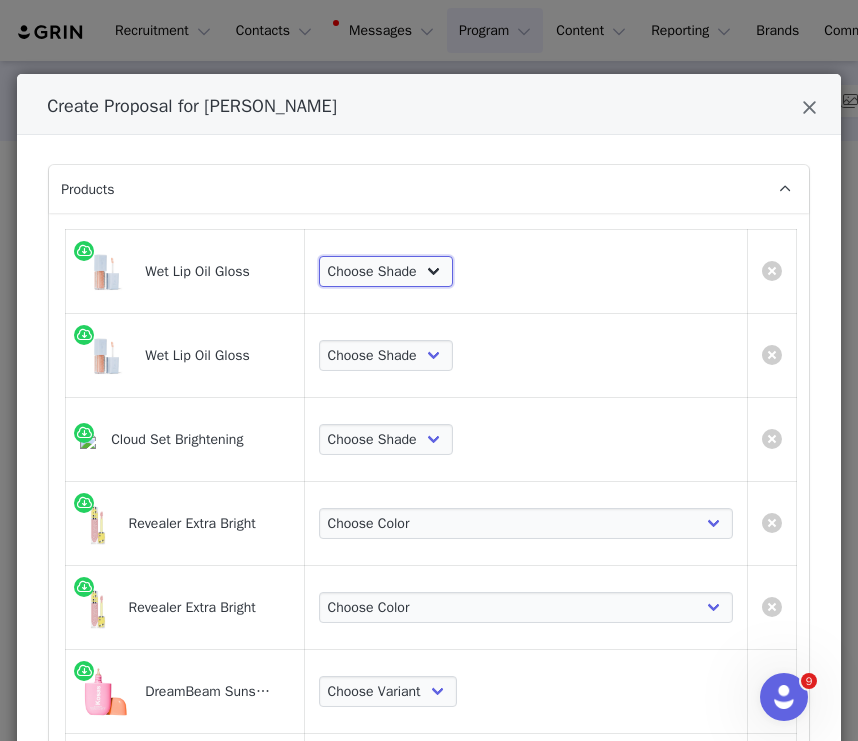 click on "Choose Shade  Unzipped   Unhooked   Unbuttoned   Jellyfish   Malibu   Dip   Fruitjuice   Jaws   Bare   Exposed   Revealed" at bounding box center [386, 272] 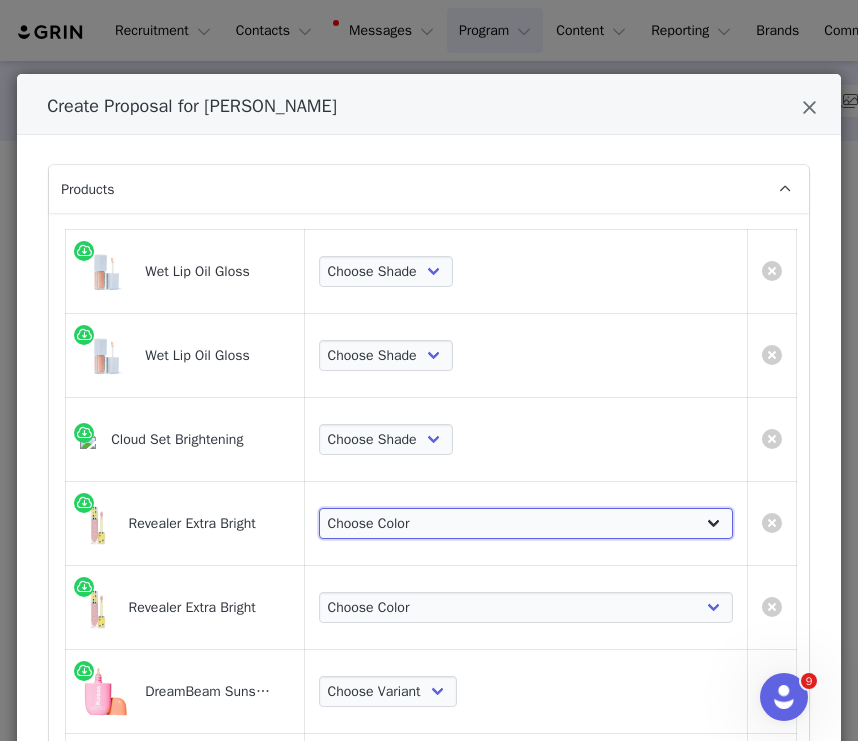 click on "Choose Color  Magic Pink for very light to light skintones   Illusion - Pink Peach for light to medium skintones   Fantasy - Peach for light-medium to medium-deep skintones   Alchemy - Orange Peach for medium-deep to deep skintones   Supernatural - Red Peach for deep to rich-deep skintones" at bounding box center (526, 524) 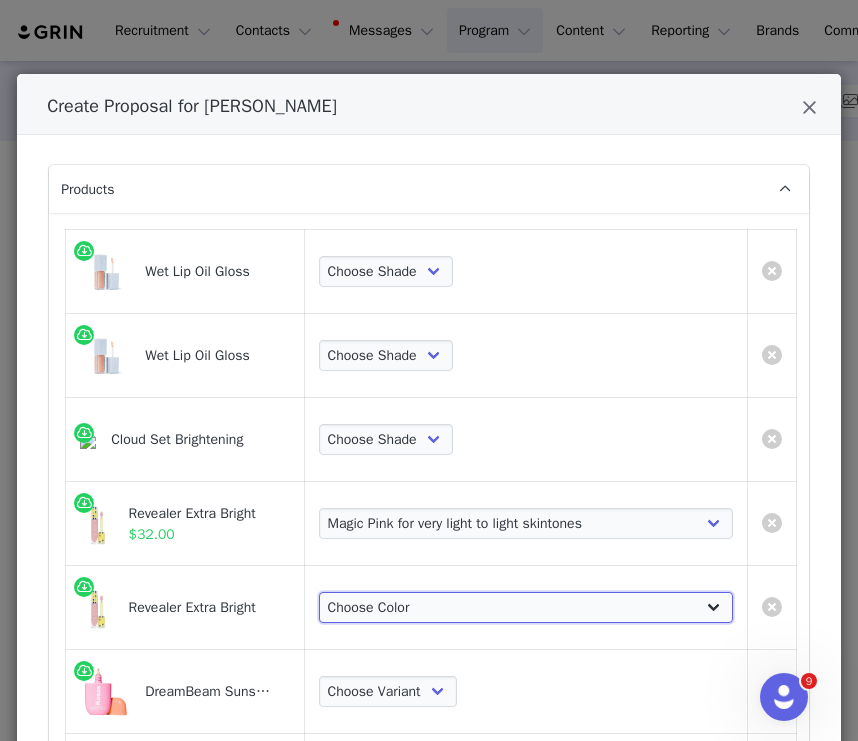 click on "Choose Color  Magic Pink for very light to light skintones   Illusion - Pink Peach for light to medium skintones   Fantasy - Peach for light-medium to medium-deep skintones   Alchemy - Orange Peach for medium-deep to deep skintones   Supernatural - Red Peach for deep to rich-deep skintones" at bounding box center [526, 608] 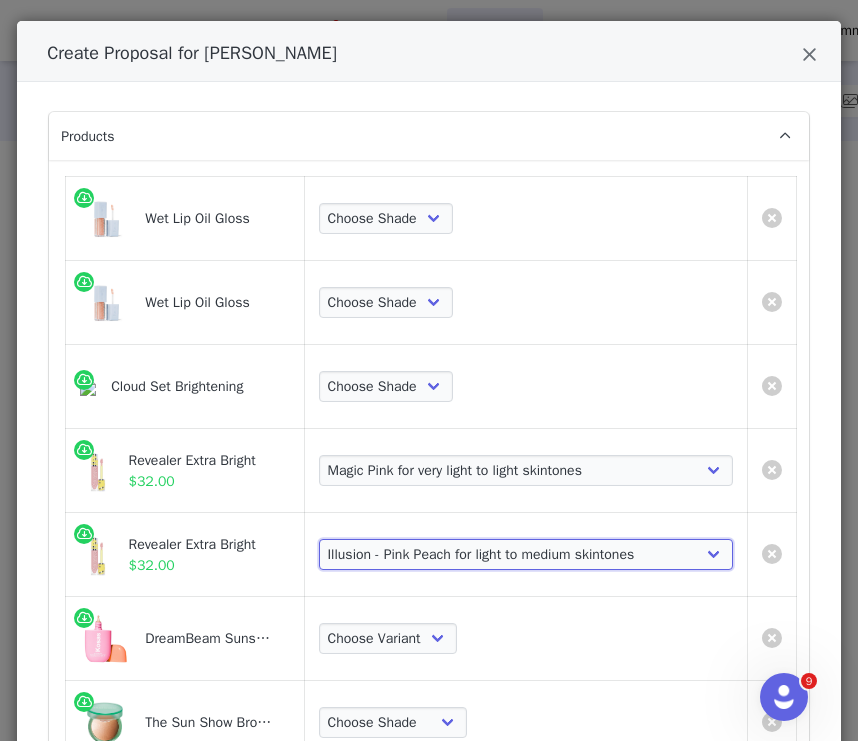scroll, scrollTop: 67, scrollLeft: 0, axis: vertical 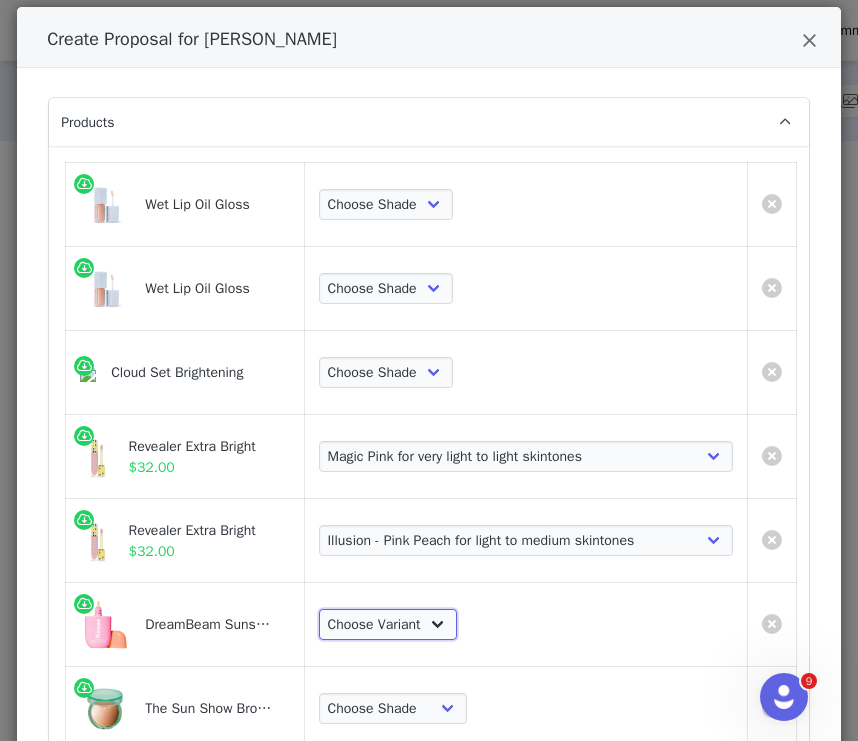 click on "Choose Variant  Original   Sunlit" at bounding box center (388, 625) 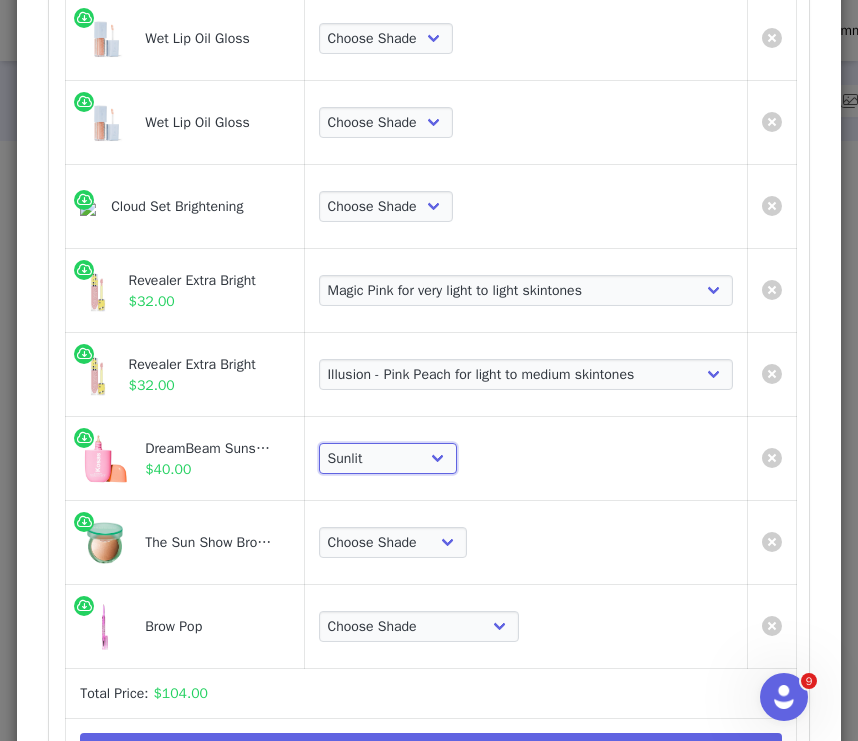scroll, scrollTop: 234, scrollLeft: 0, axis: vertical 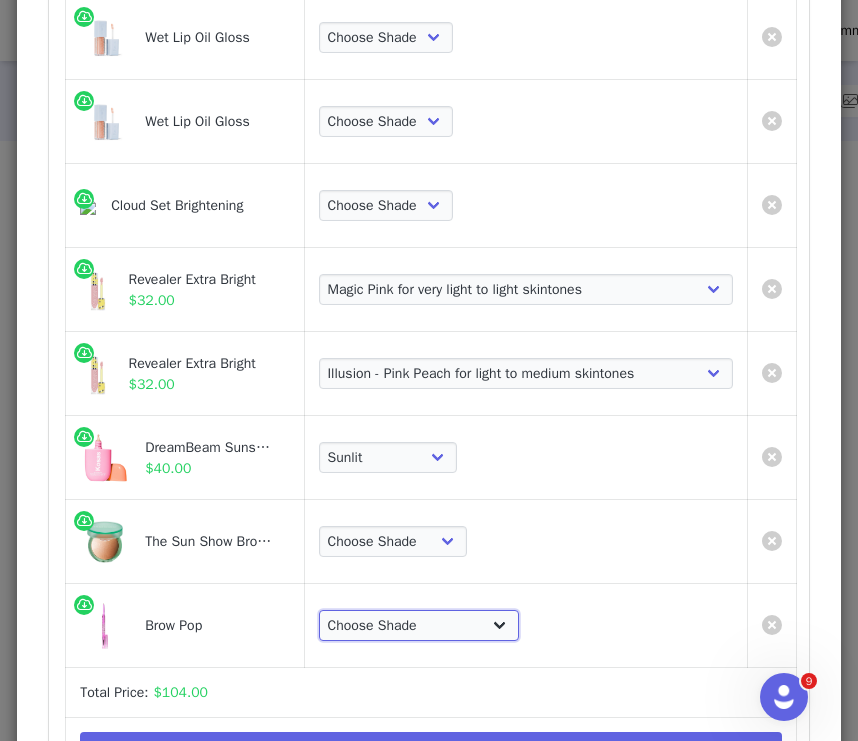 click on "Choose Shade  Taupe   Honey Blonde   Soft Brown   Auburn   Medium Chocolate Brown   Medium Brown   Dark Brown   Brown Black   Black   Grey" at bounding box center [419, 626] 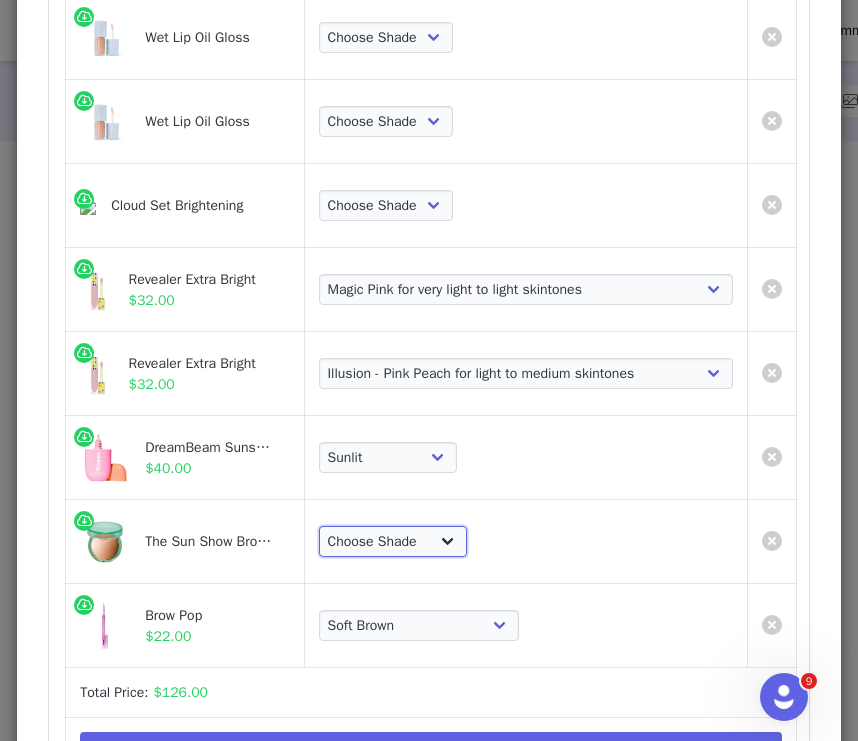 click on "Choose Shade  Light   Medium   Deep   Waves   [PERSON_NAME]   Escape   Paradise   Tropic" at bounding box center [393, 542] 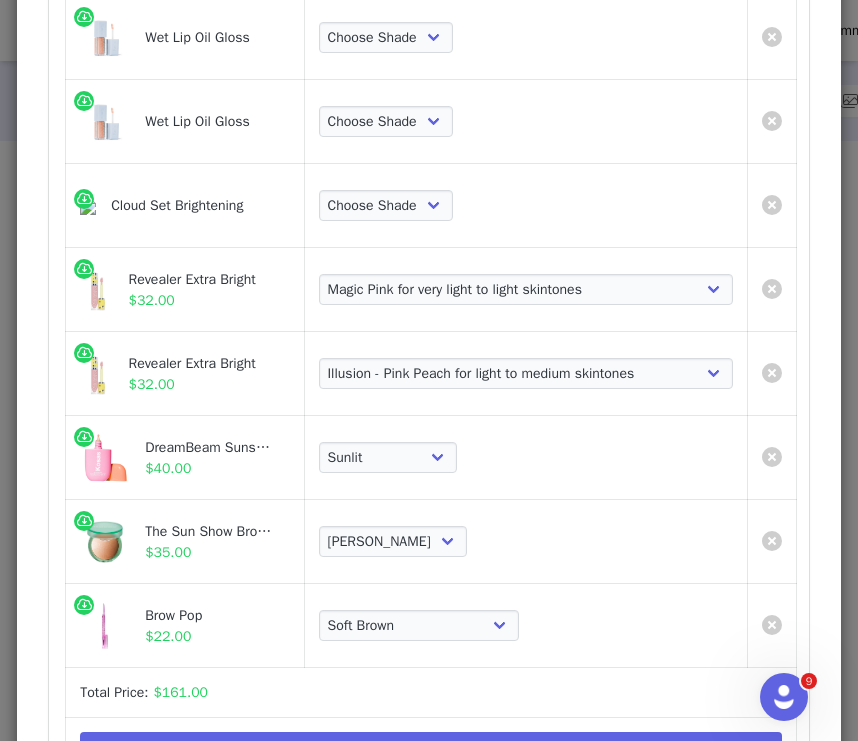 click on "Choose Shade  Light   Medium   Deep   Waves   [PERSON_NAME]   Escape   Paradise   Tropic" at bounding box center (526, 542) 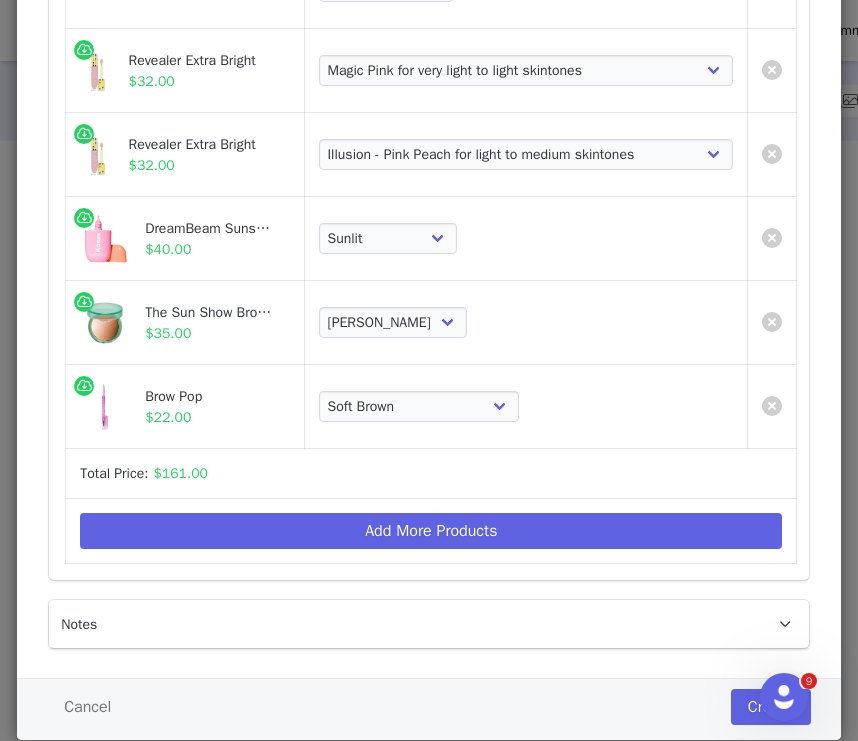 scroll, scrollTop: 502, scrollLeft: 0, axis: vertical 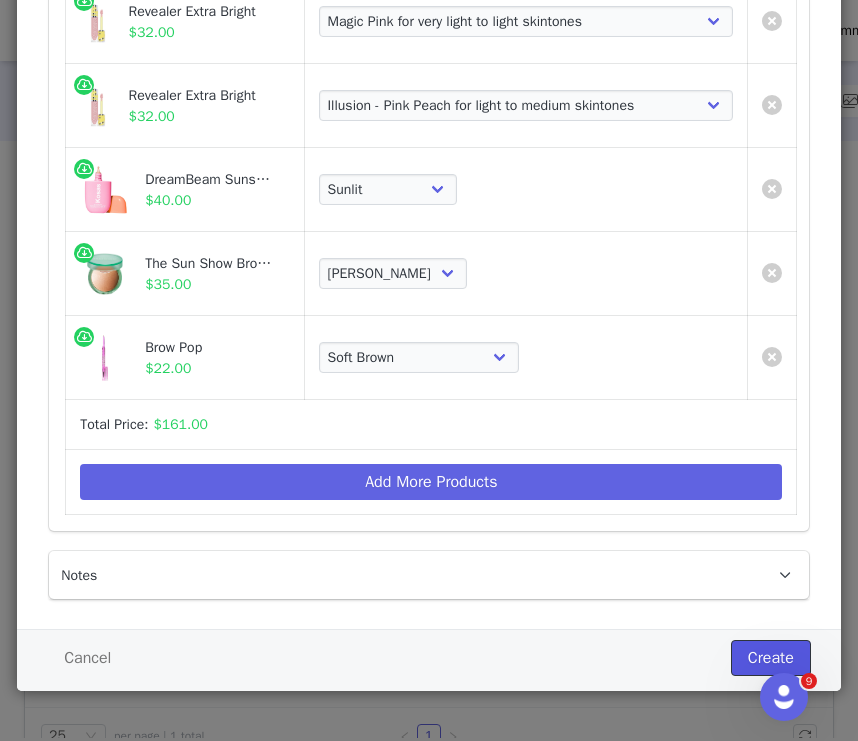 click on "Create" at bounding box center [771, 658] 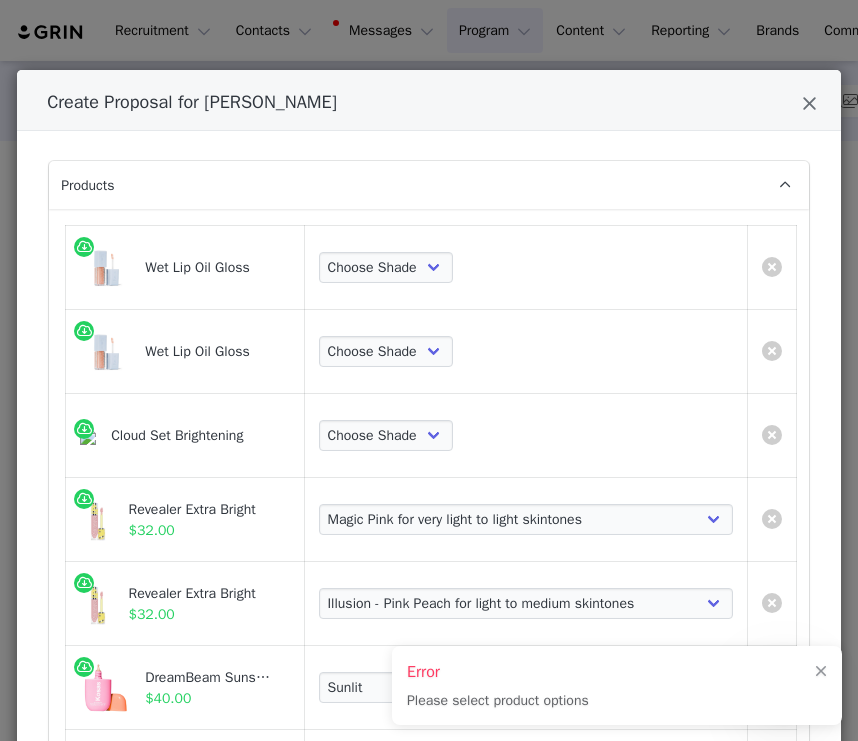 scroll, scrollTop: 0, scrollLeft: 0, axis: both 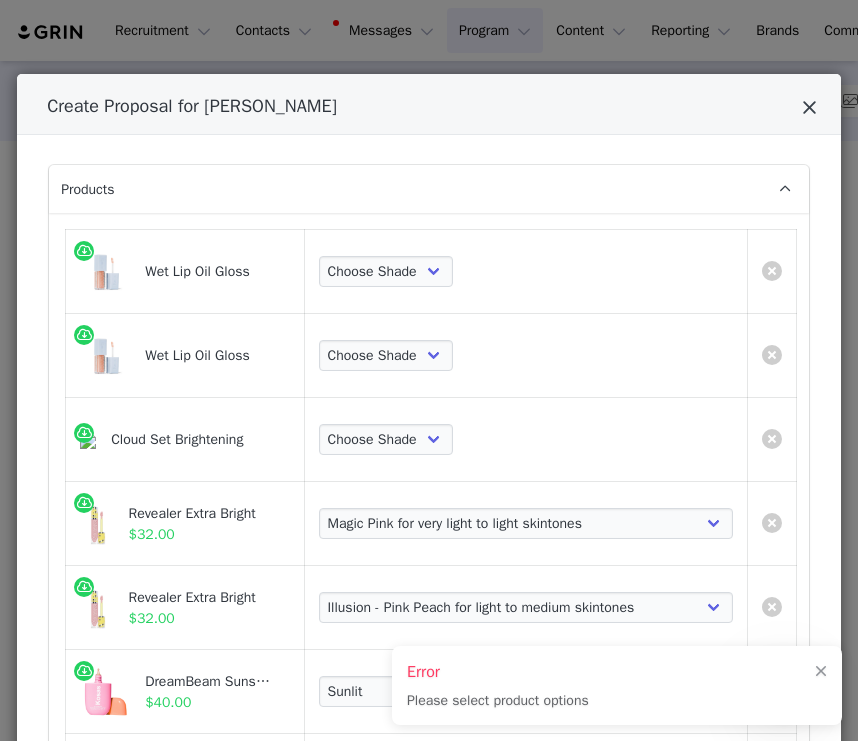click at bounding box center (809, 108) 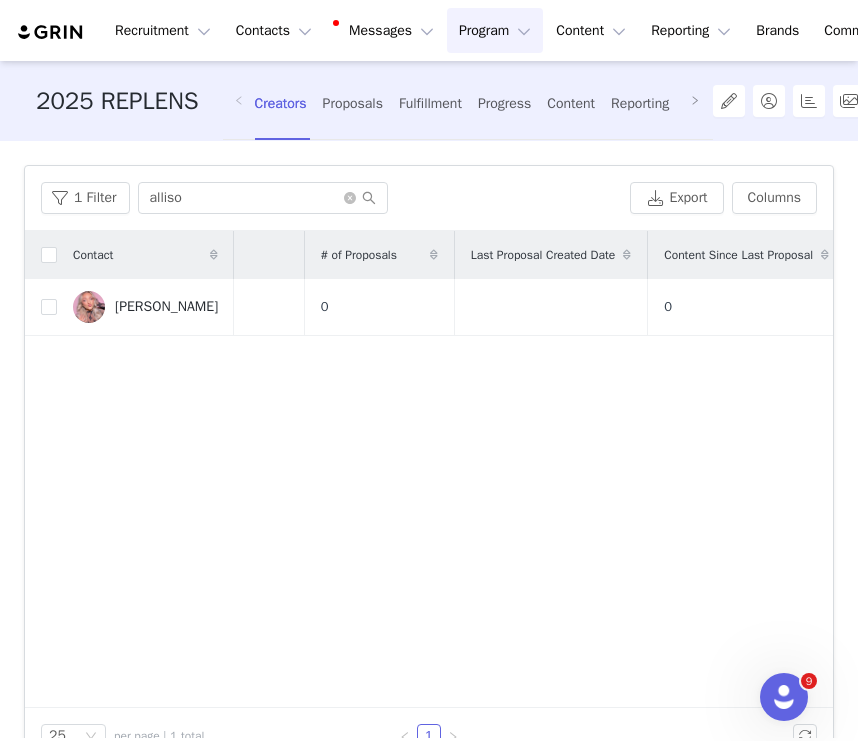 scroll, scrollTop: 0, scrollLeft: 418, axis: horizontal 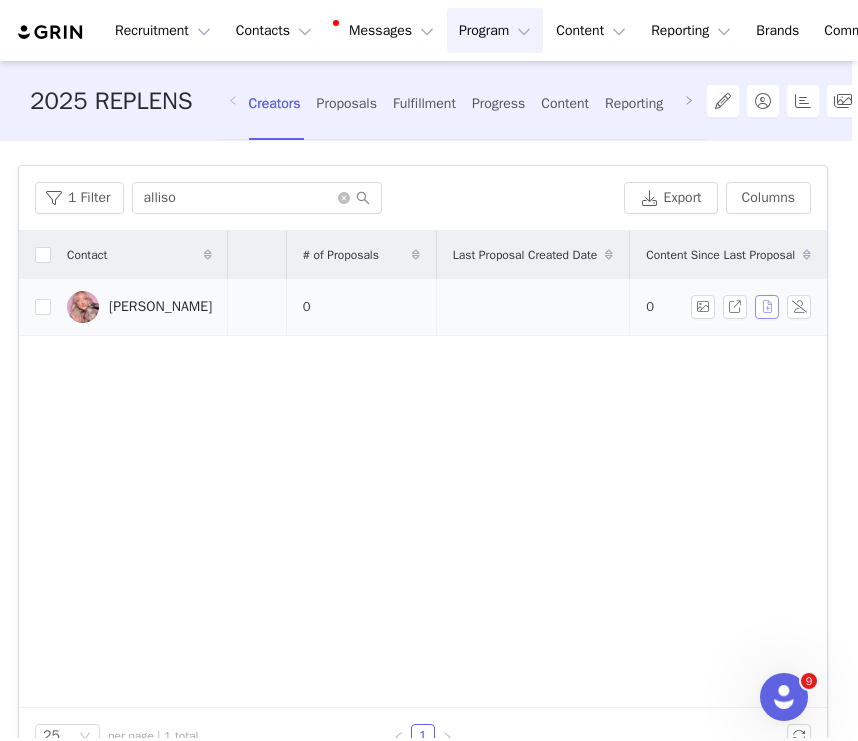 click at bounding box center [767, 307] 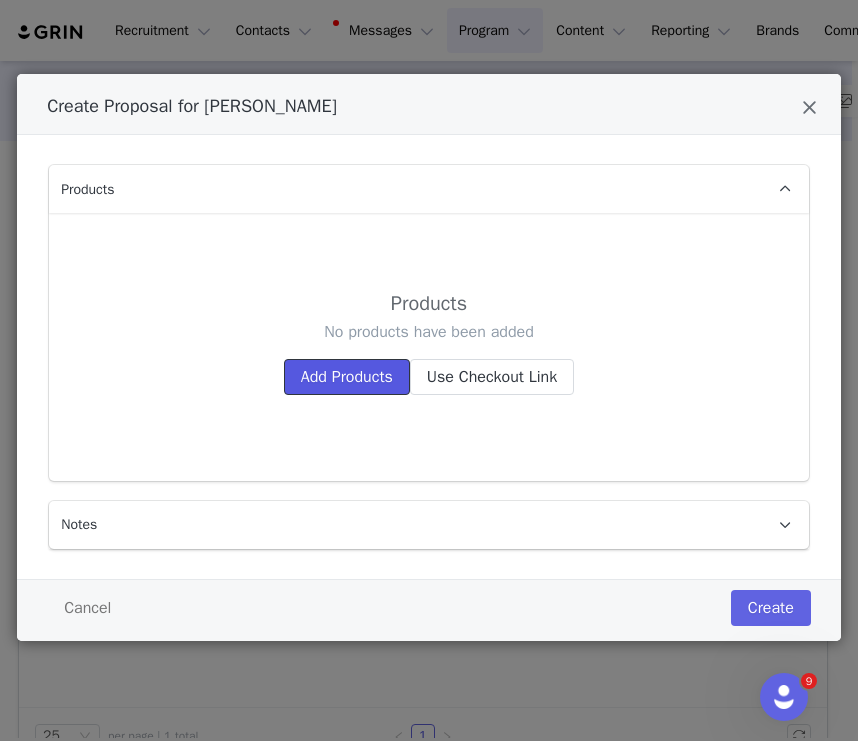 click on "Add Products" at bounding box center (347, 377) 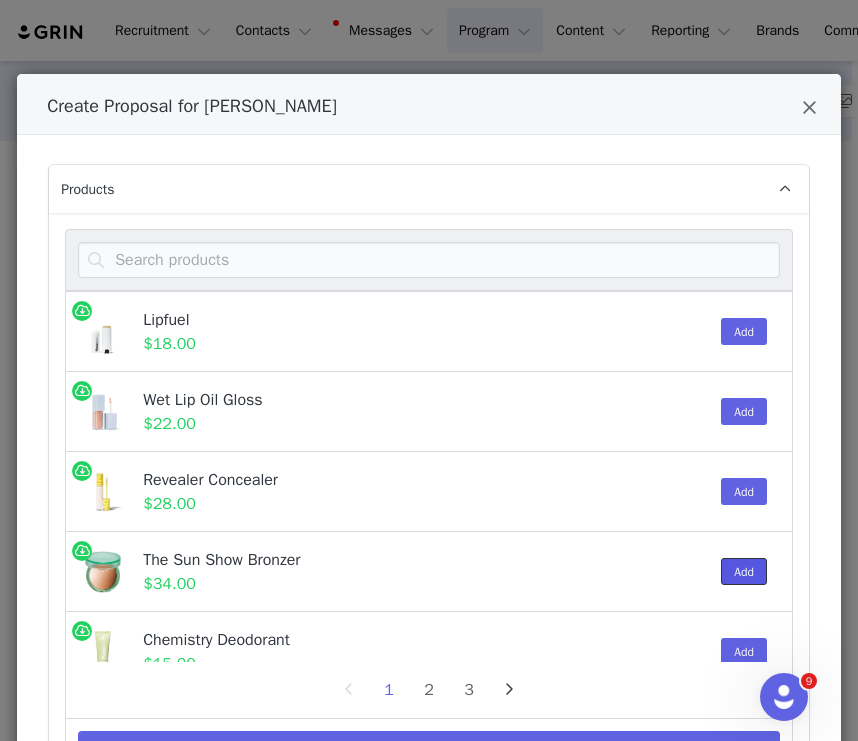 click on "Add" at bounding box center (744, 571) 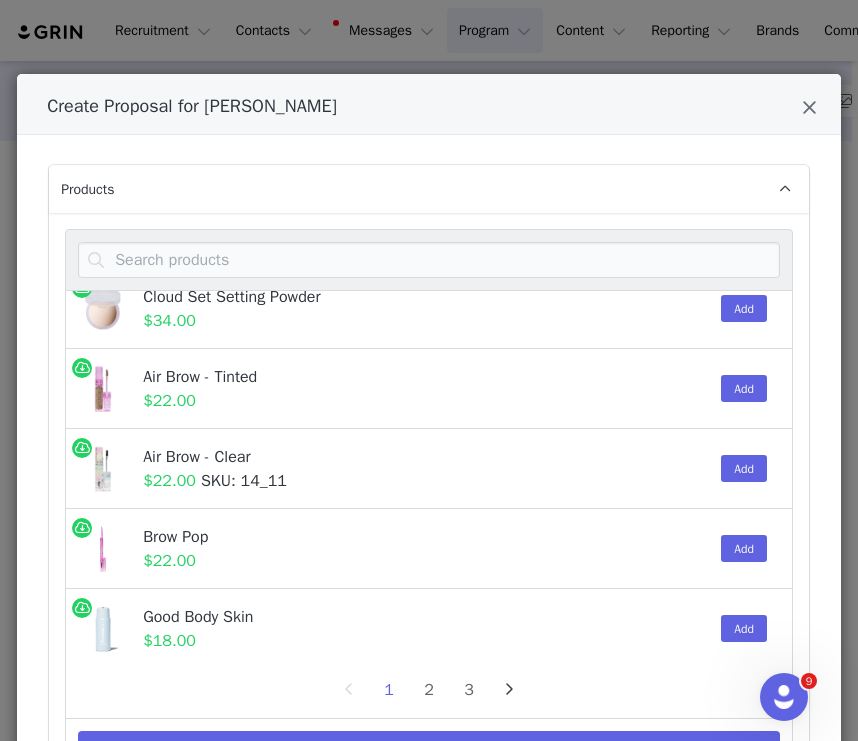 scroll, scrollTop: 451, scrollLeft: 0, axis: vertical 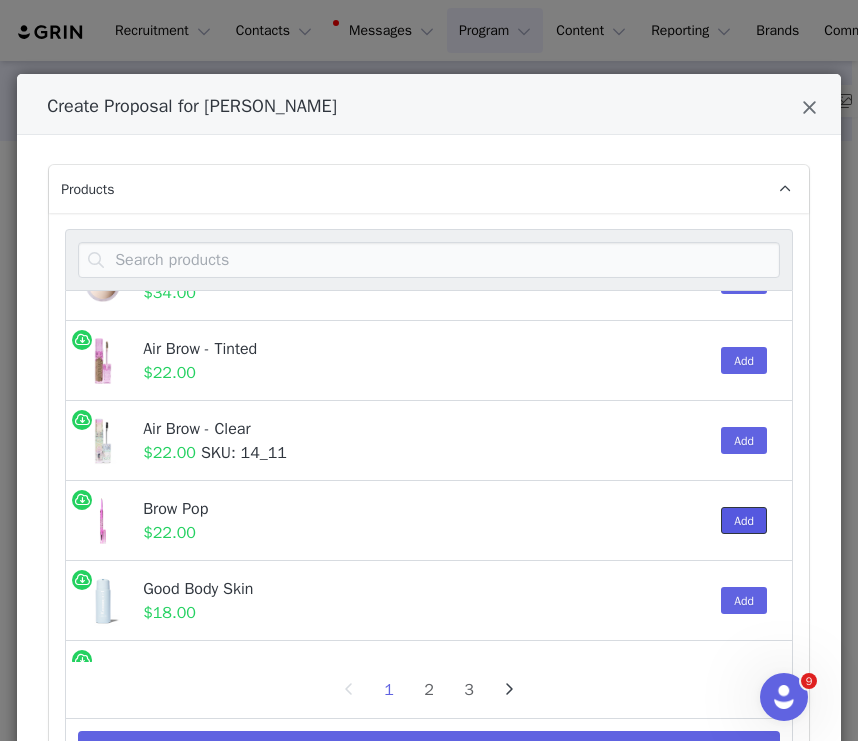 click on "Add" at bounding box center [744, 520] 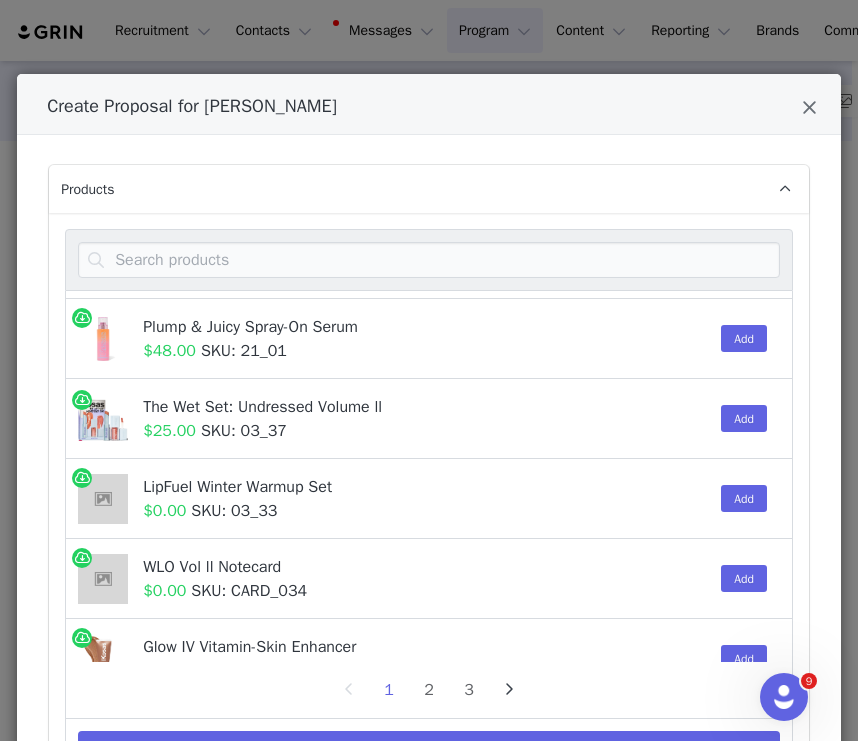 scroll, scrollTop: 1630, scrollLeft: 0, axis: vertical 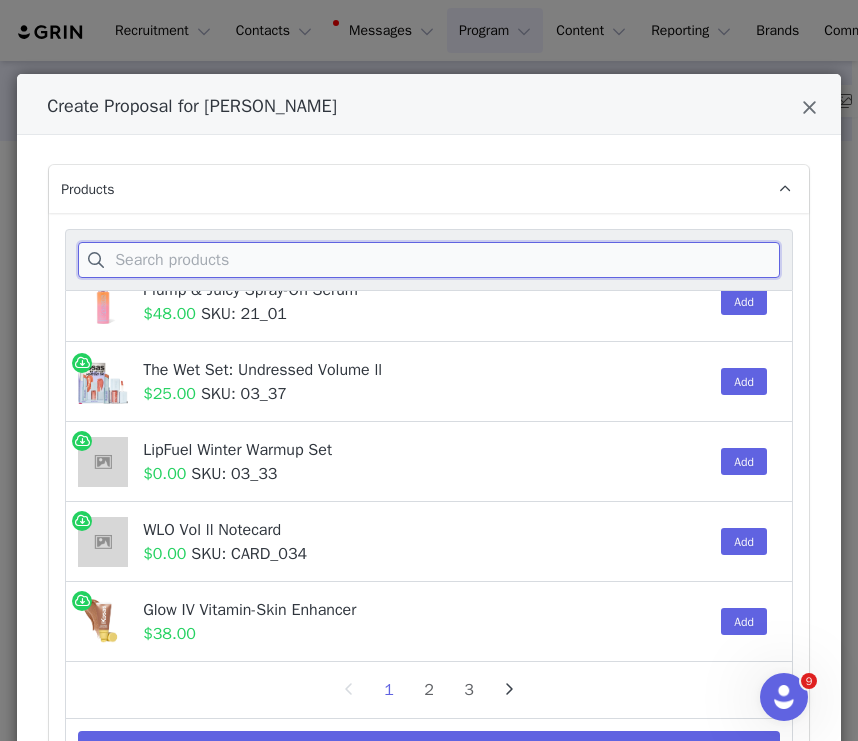 click at bounding box center [429, 260] 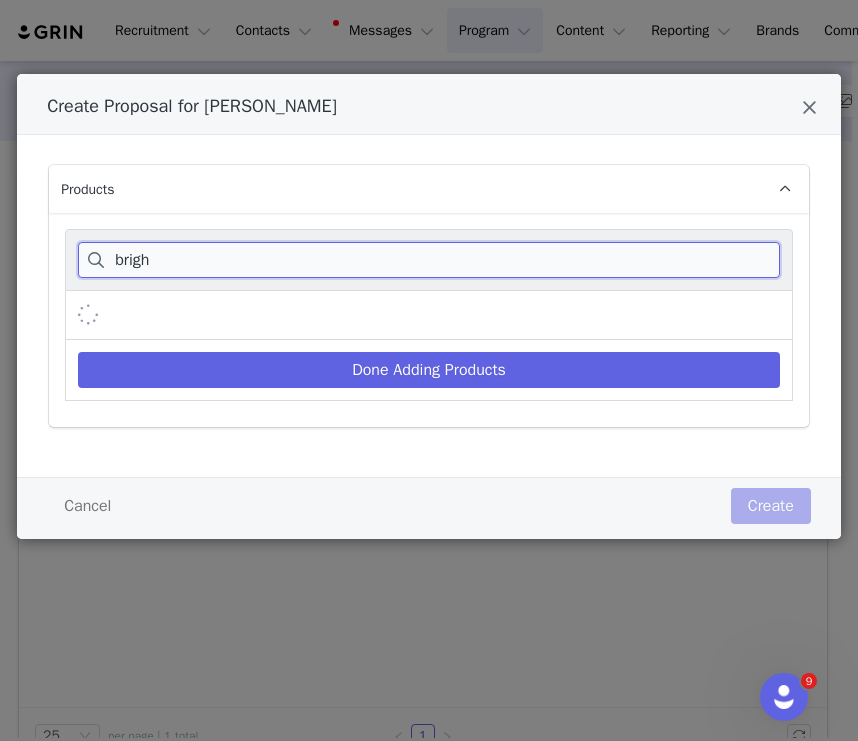 scroll, scrollTop: 0, scrollLeft: 0, axis: both 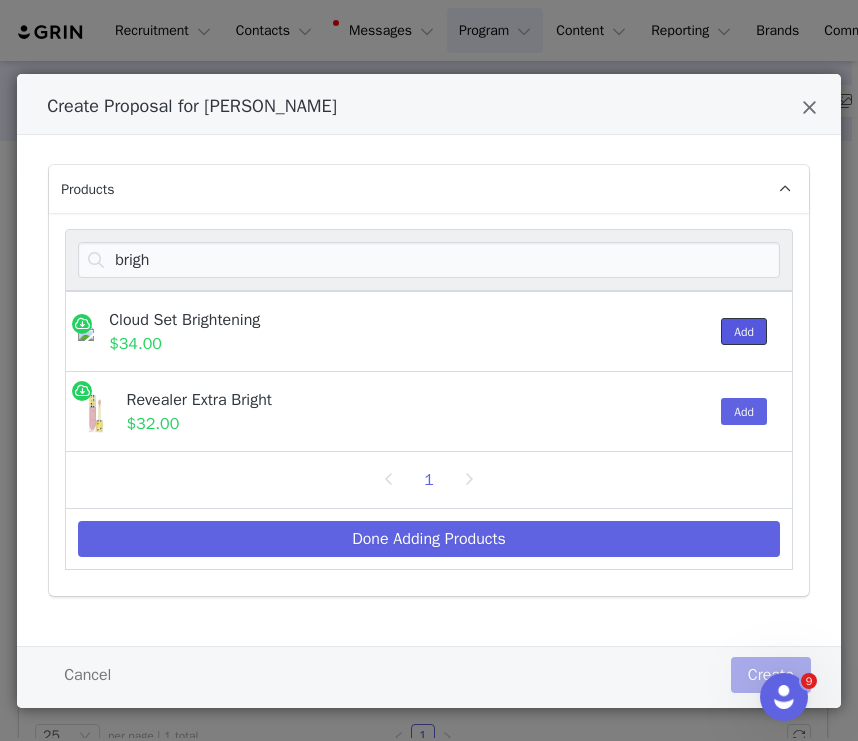click on "Add" at bounding box center (744, 331) 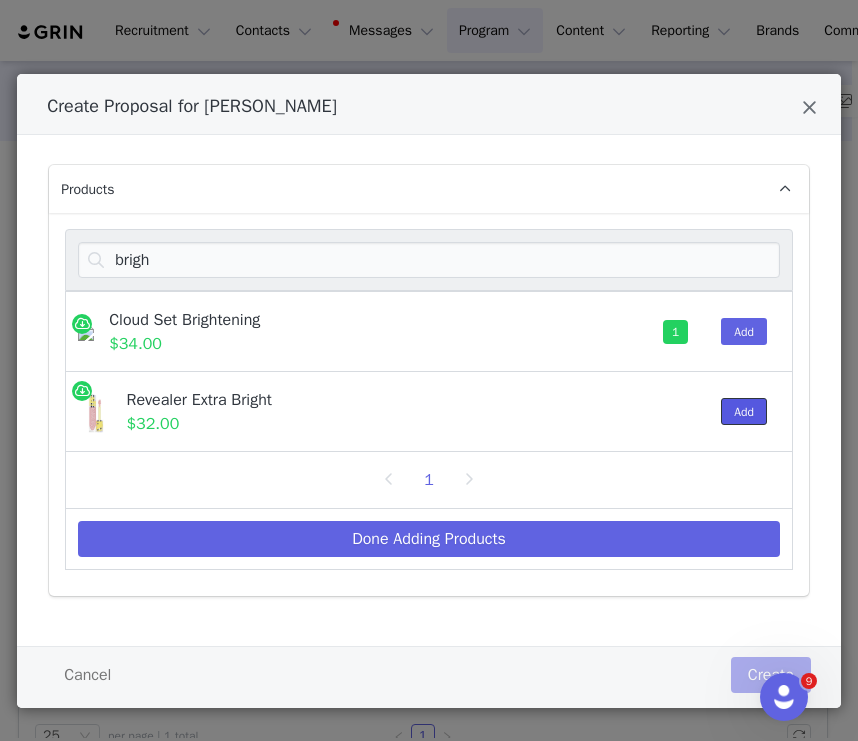 click on "Add" at bounding box center [744, 411] 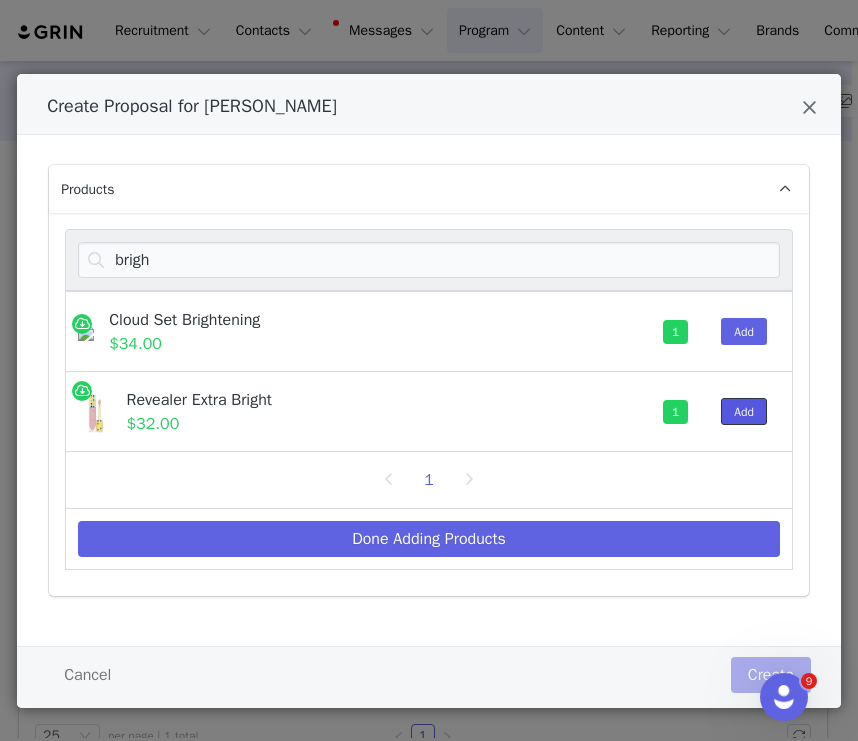 click on "Add" at bounding box center [744, 411] 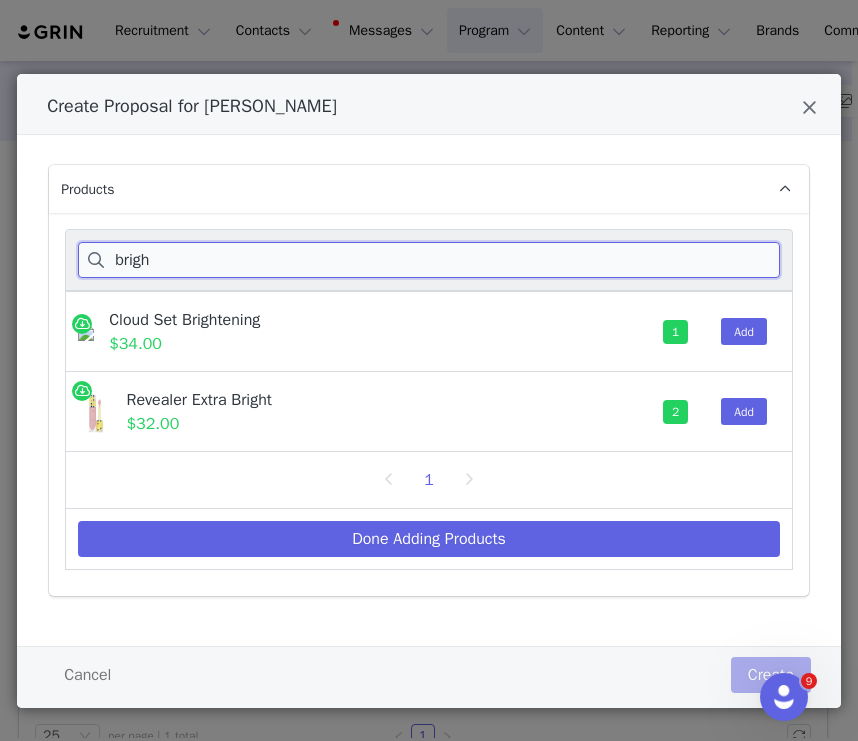 drag, startPoint x: 333, startPoint y: 262, endPoint x: 146, endPoint y: 265, distance: 187.02406 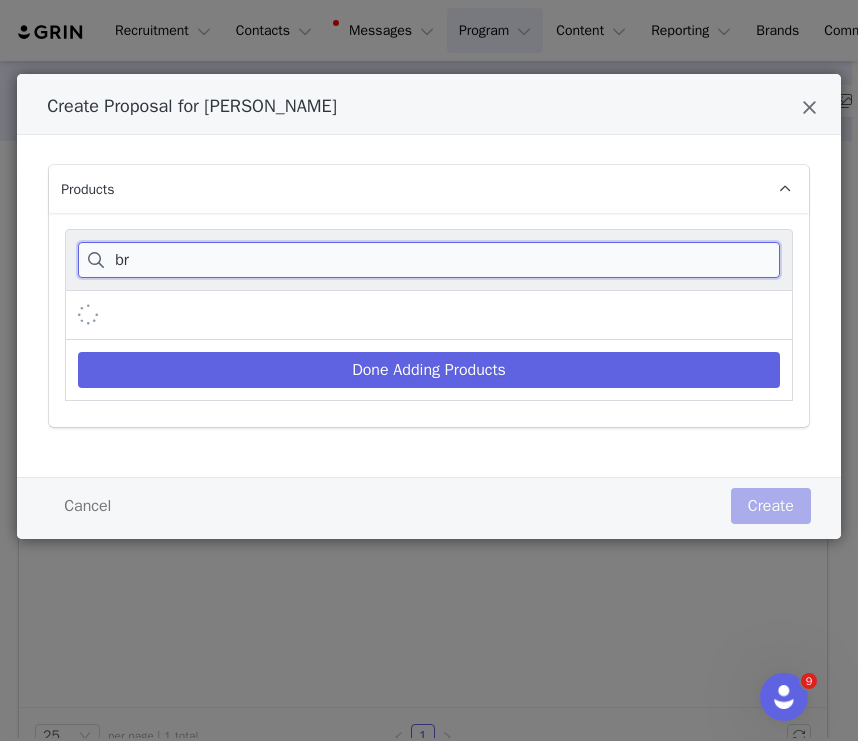 type on "b" 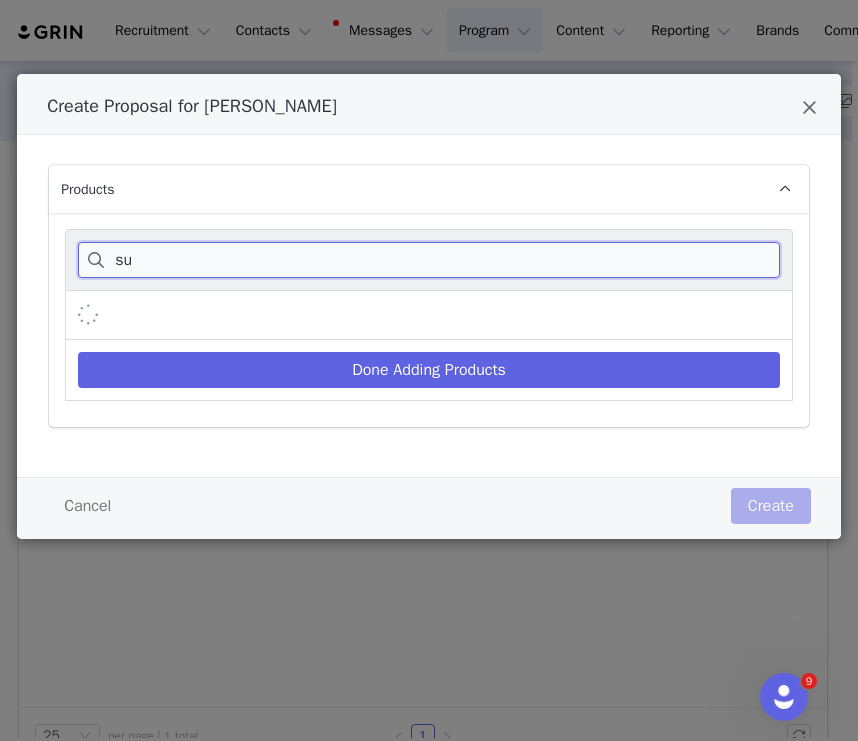 type on "s" 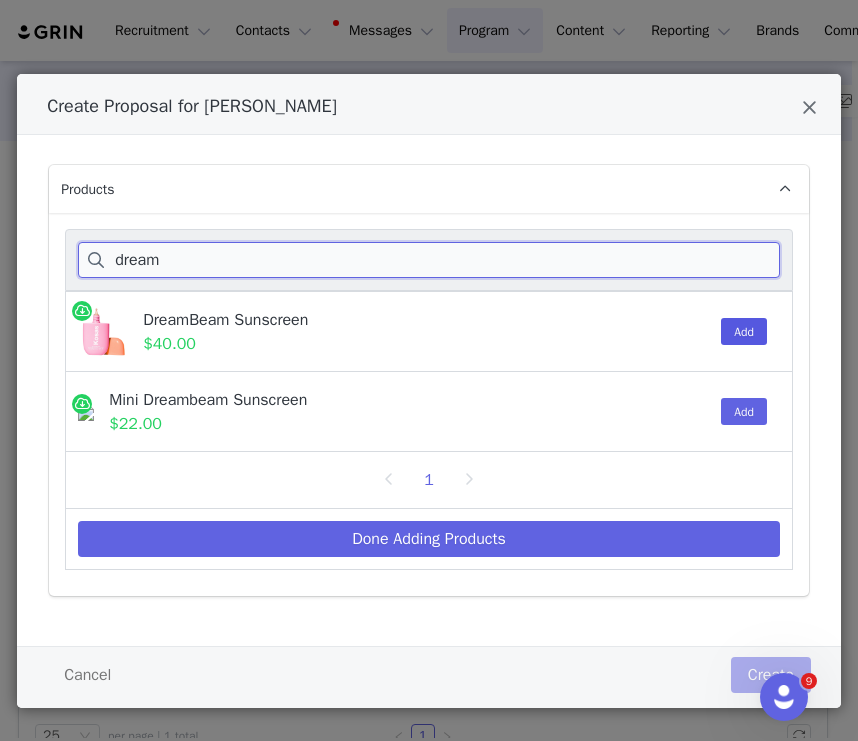 type on "dream" 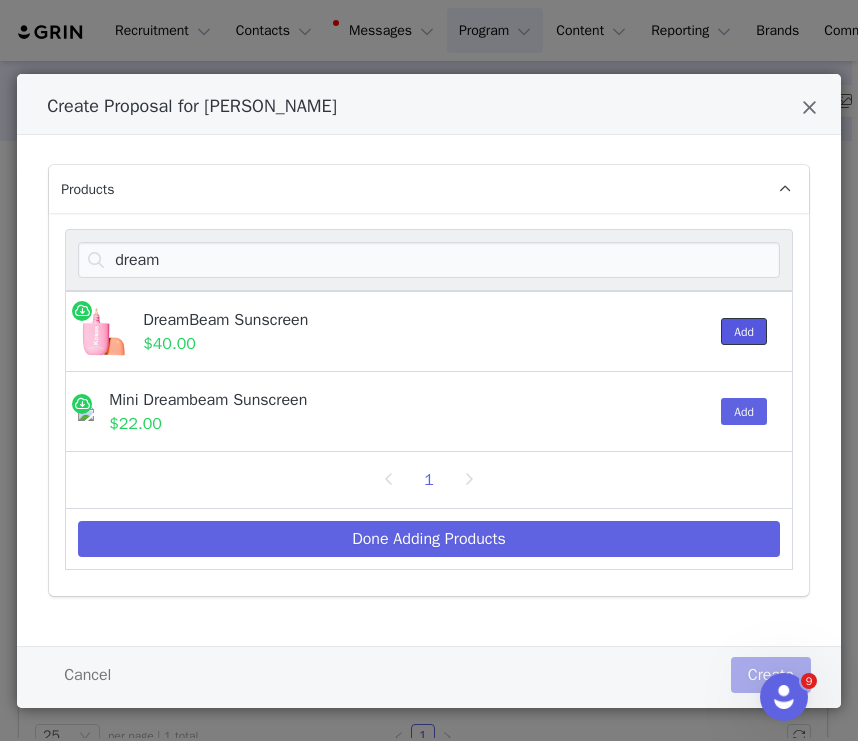 click on "Add" at bounding box center [744, 331] 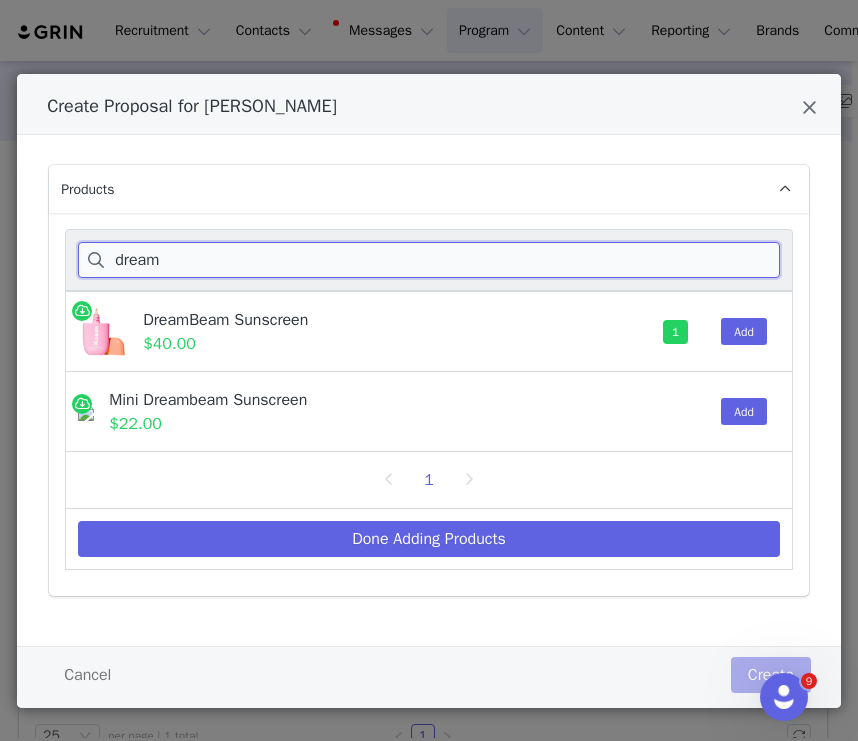 drag, startPoint x: 245, startPoint y: 253, endPoint x: 32, endPoint y: 253, distance: 213 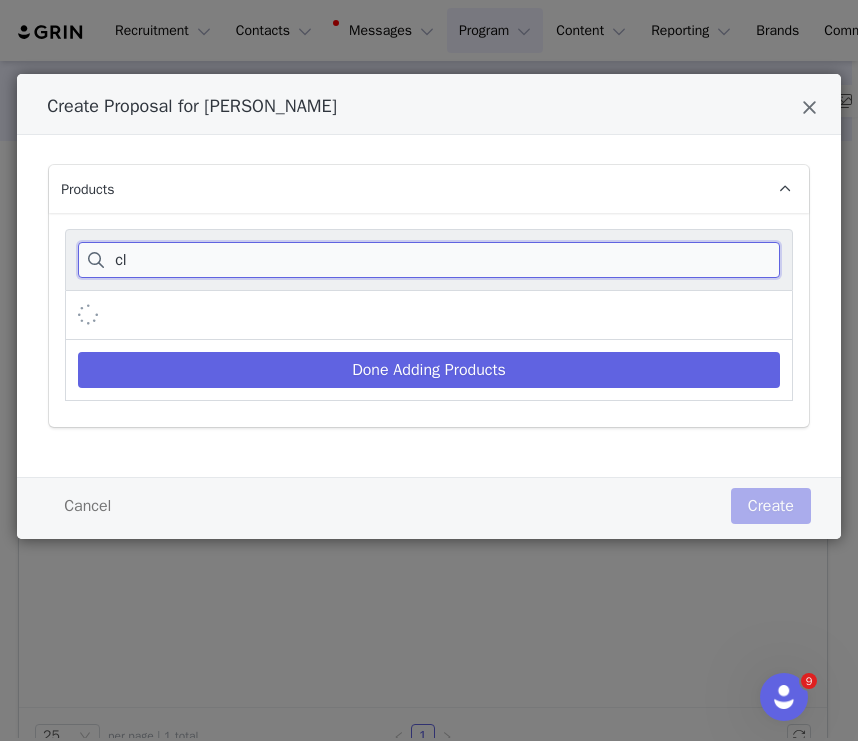 type on "c" 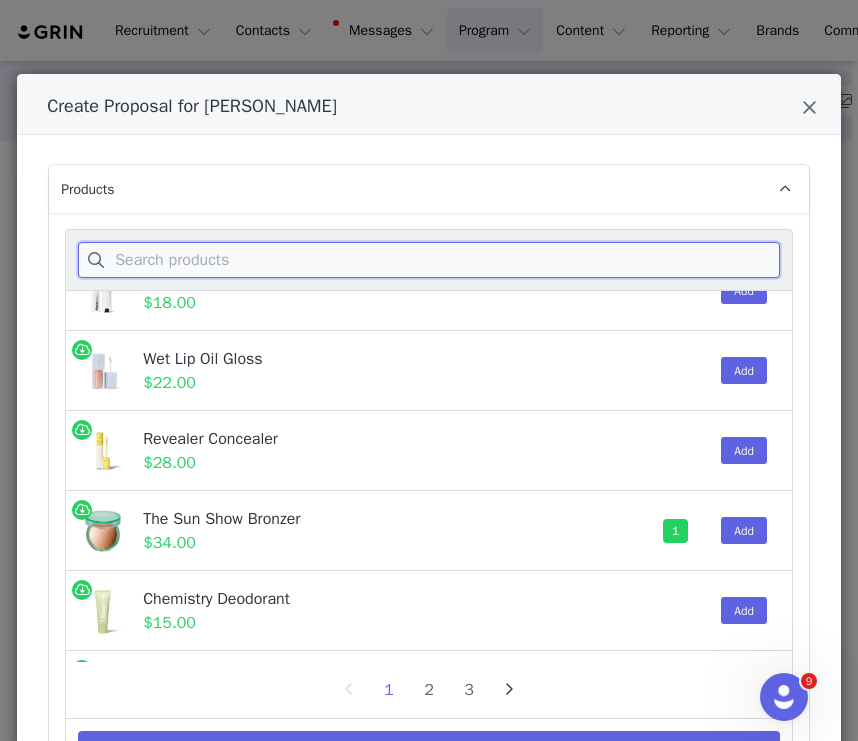scroll, scrollTop: 58, scrollLeft: 0, axis: vertical 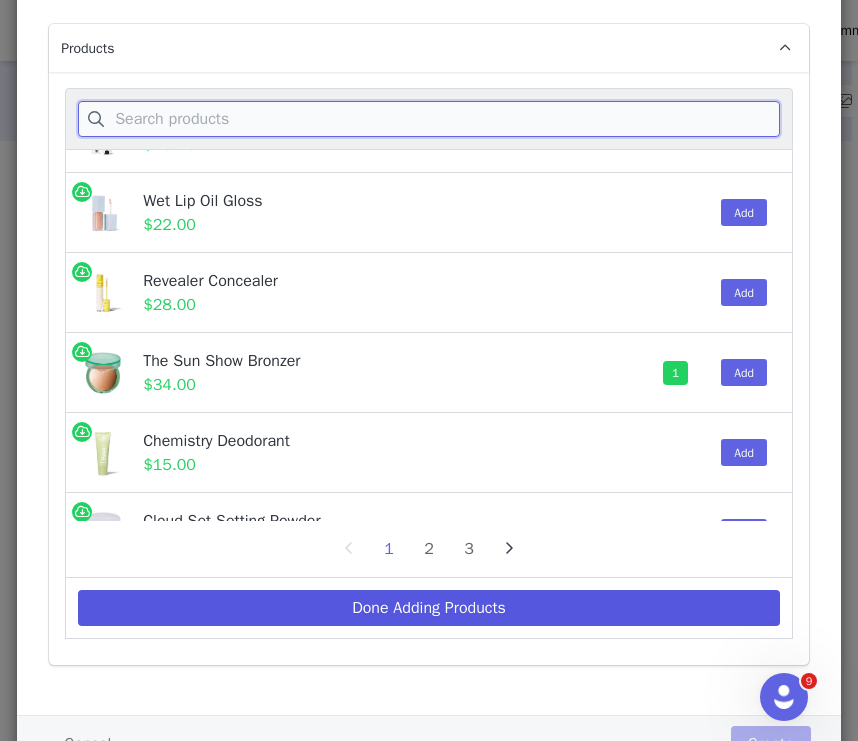 type 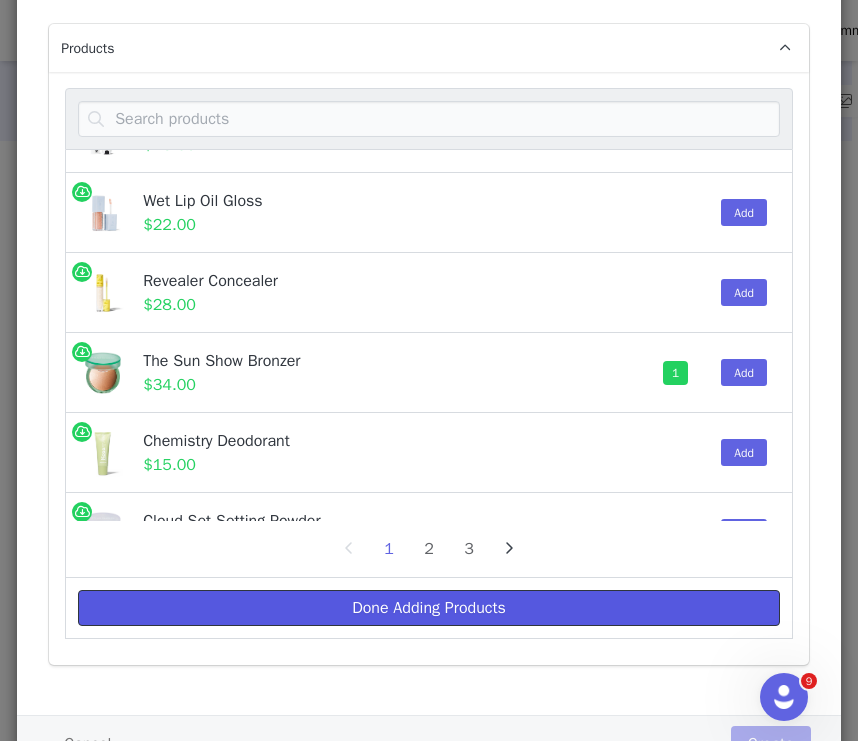 click on "Done Adding Products" at bounding box center (429, 608) 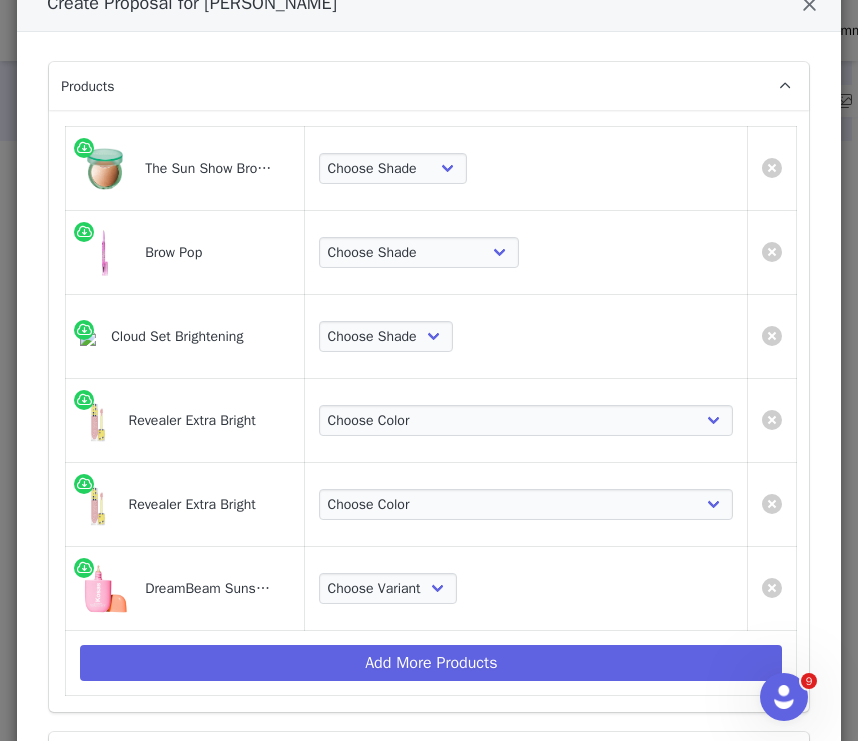 scroll, scrollTop: 105, scrollLeft: 0, axis: vertical 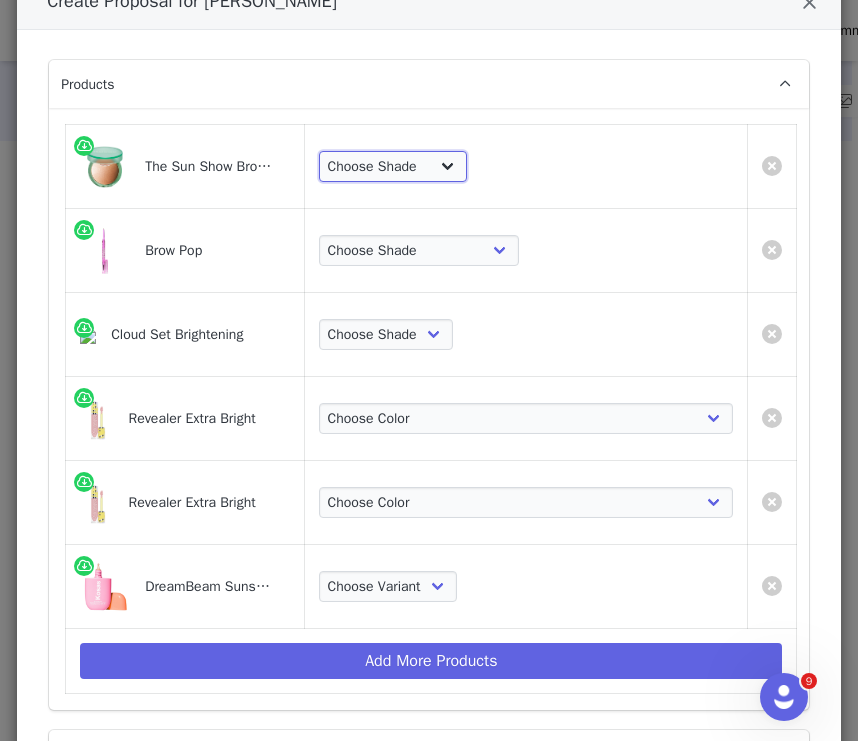 click on "Choose Shade  Light   Medium   Deep   Waves   [PERSON_NAME]   Escape   Paradise   Tropic" at bounding box center (393, 167) 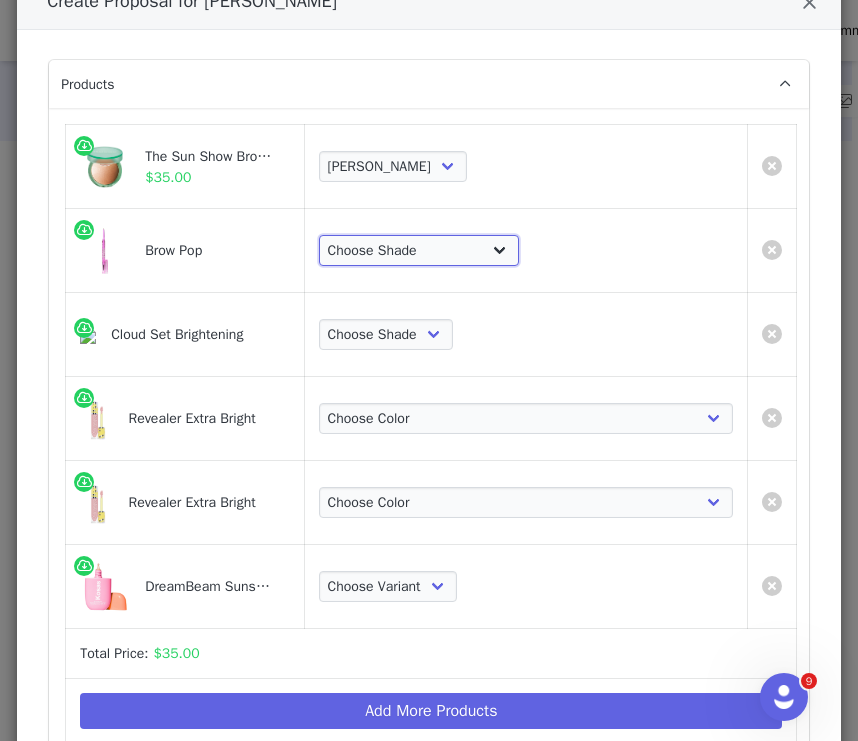 click on "Choose Shade  Taupe   Honey Blonde   Soft Brown   Auburn   Medium Chocolate Brown   Medium Brown   Dark Brown   Brown Black   Black   Grey" at bounding box center [419, 251] 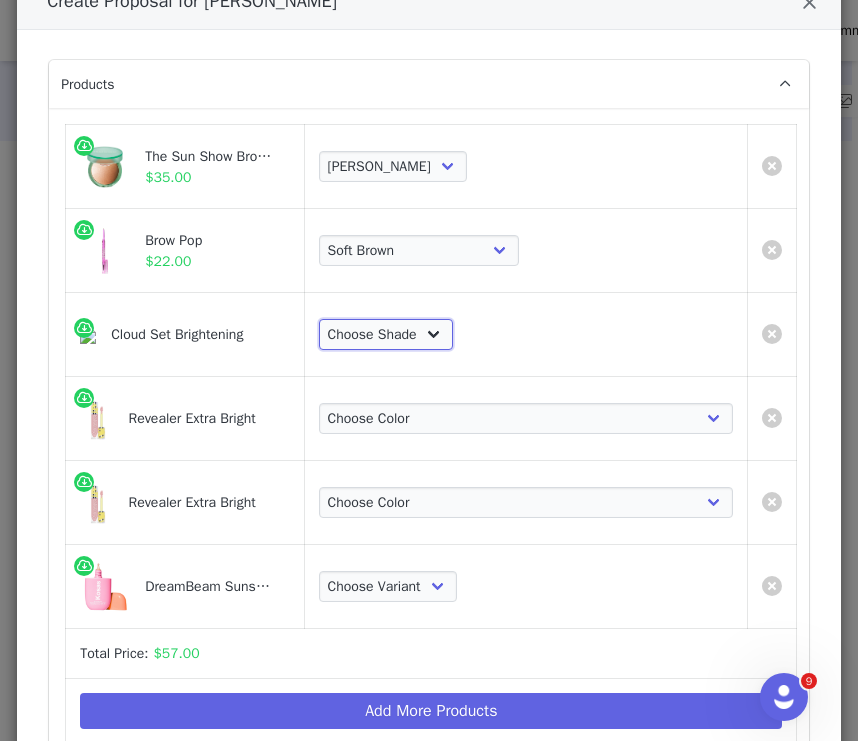 click on "Choose Shade  [PERSON_NAME]   Peachy" at bounding box center [386, 335] 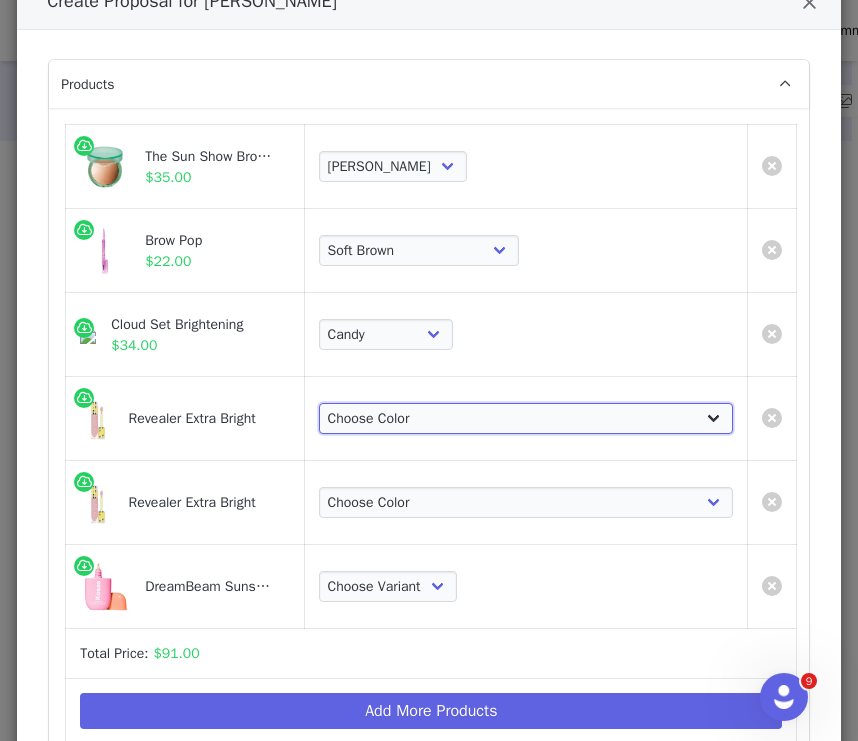 click on "Choose Color  Magic Pink for very light to light skintones   Illusion - Pink Peach for light to medium skintones   Fantasy - Peach for light-medium to medium-deep skintones   Alchemy - Orange Peach for medium-deep to deep skintones   Supernatural - Red Peach for deep to rich-deep skintones" at bounding box center [526, 419] 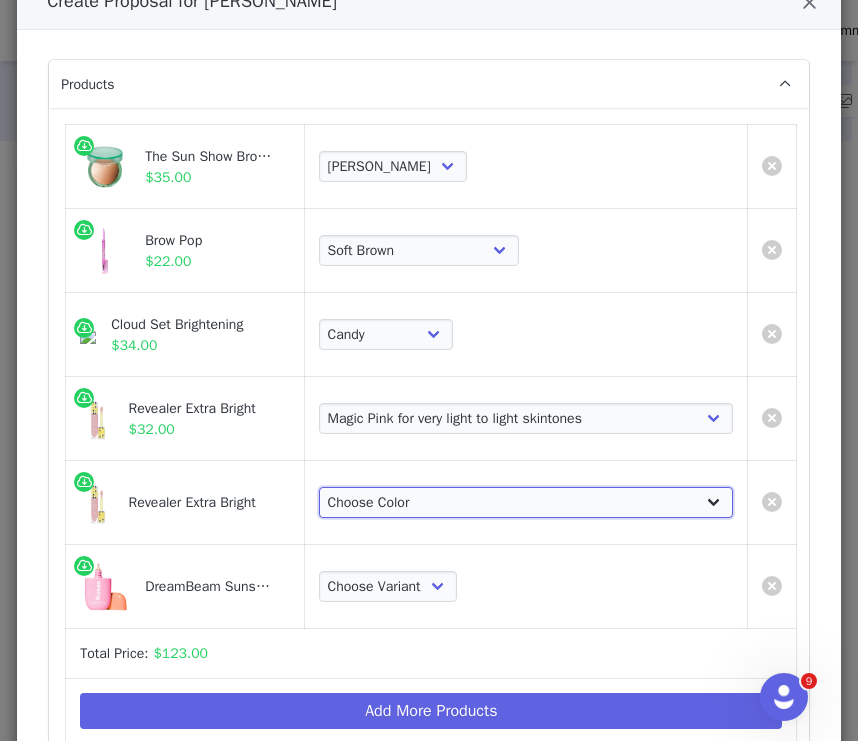 click on "Choose Color  Magic Pink for very light to light skintones   Illusion - Pink Peach for light to medium skintones   Fantasy - Peach for light-medium to medium-deep skintones   Alchemy - Orange Peach for medium-deep to deep skintones   Supernatural - Red Peach for deep to rich-deep skintones" at bounding box center [526, 503] 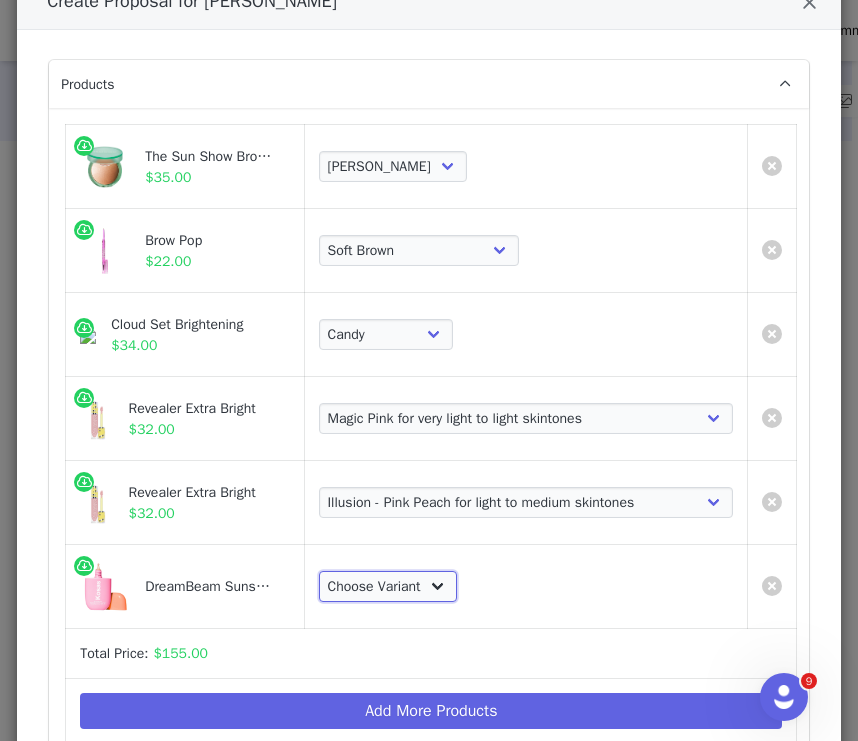 click on "Choose Variant  Original   Sunlit" at bounding box center [388, 587] 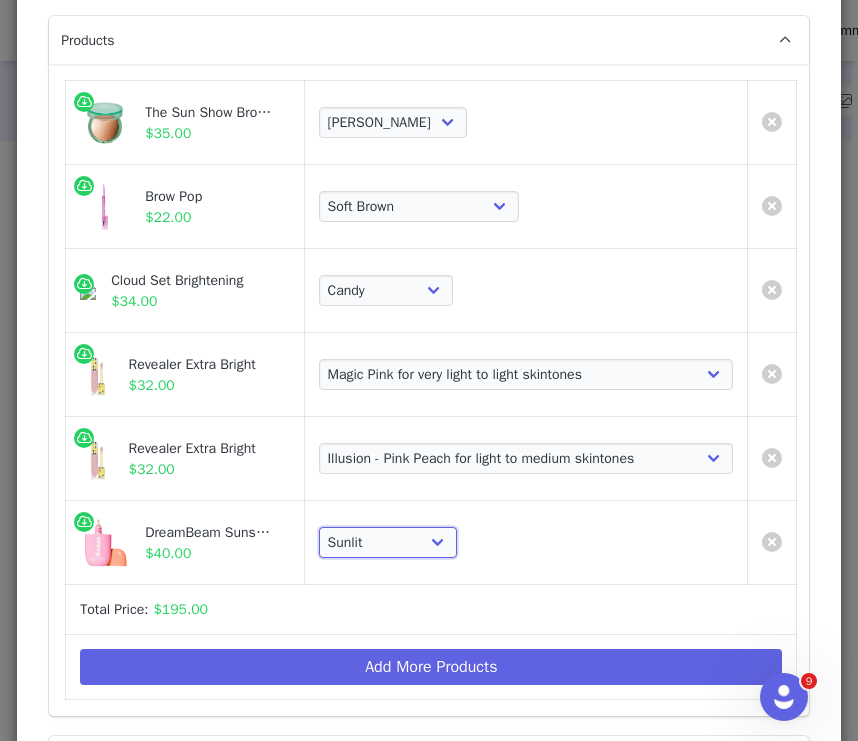 scroll, scrollTop: 153, scrollLeft: 0, axis: vertical 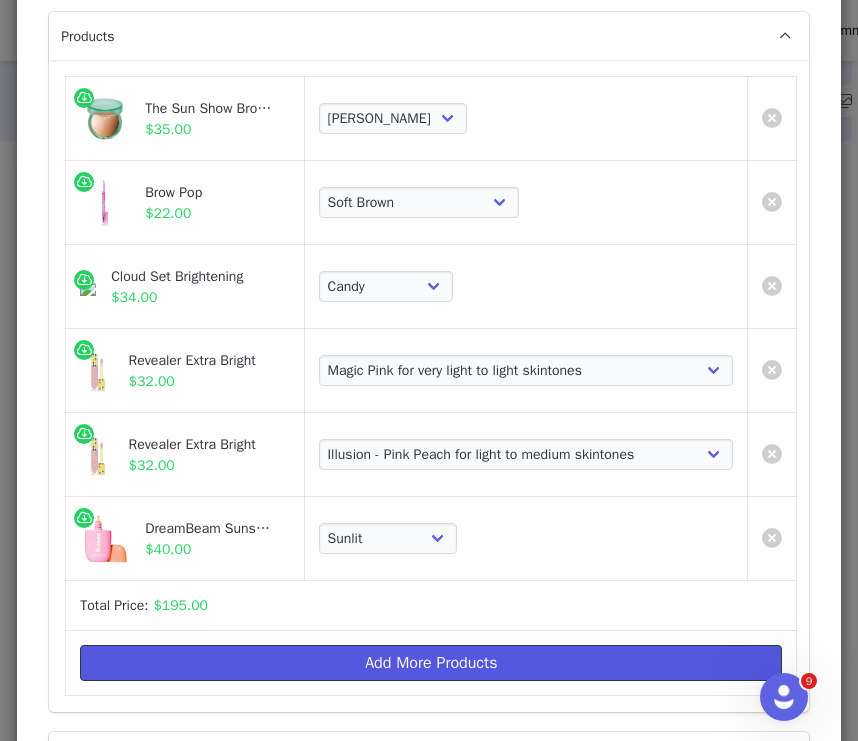 click on "Add More Products" at bounding box center (431, 663) 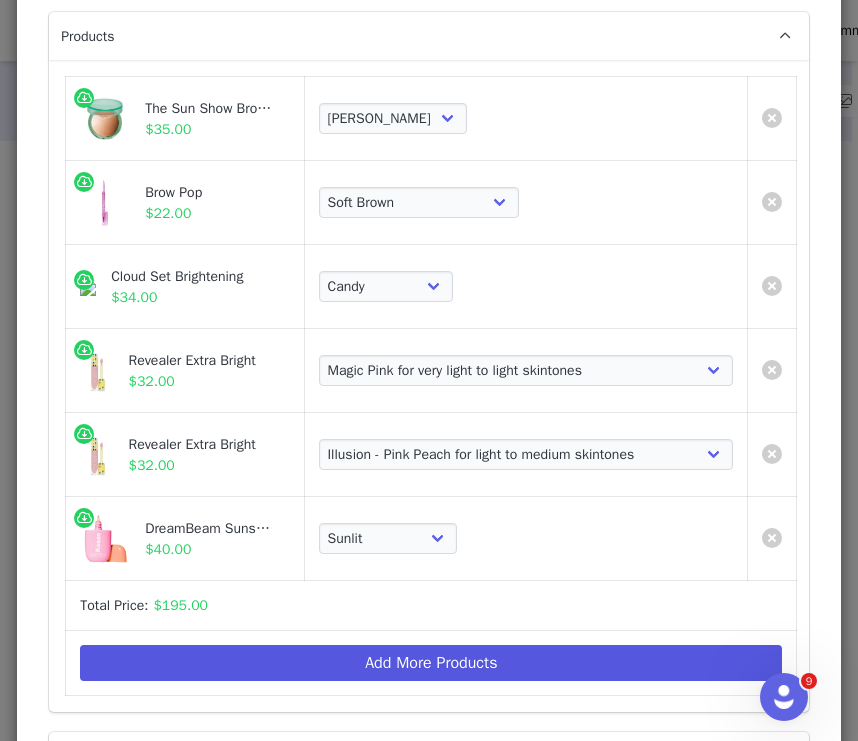 scroll, scrollTop: 0, scrollLeft: 0, axis: both 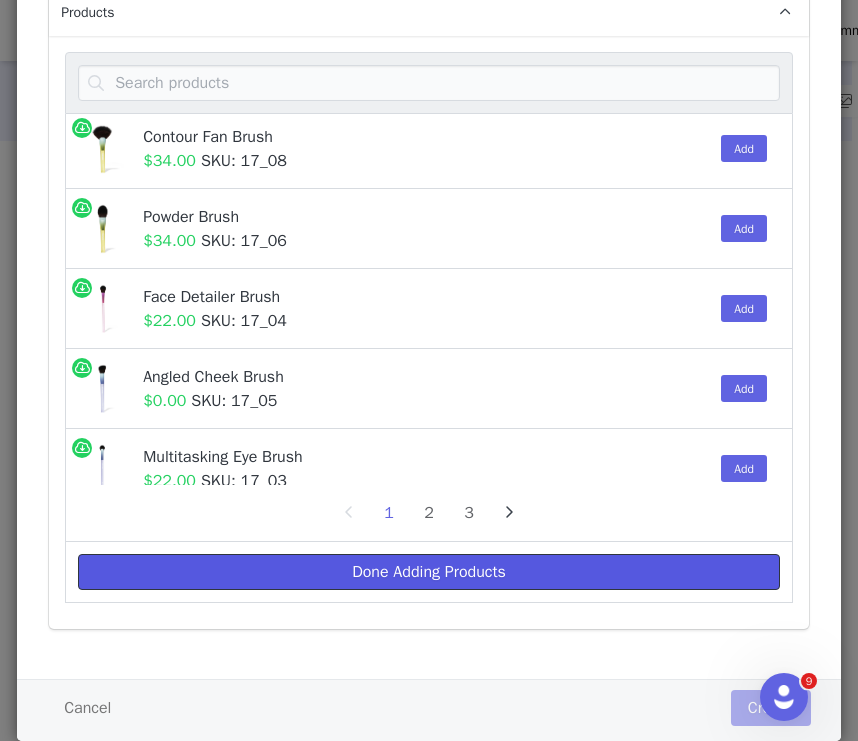 click on "Done Adding Products" at bounding box center (429, 572) 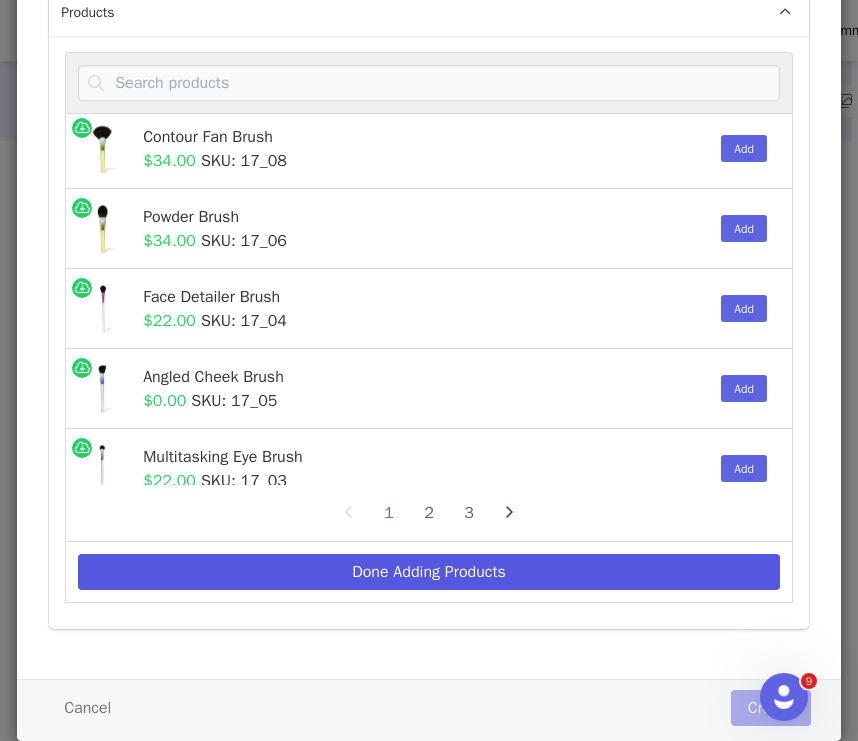 select on "20288643" 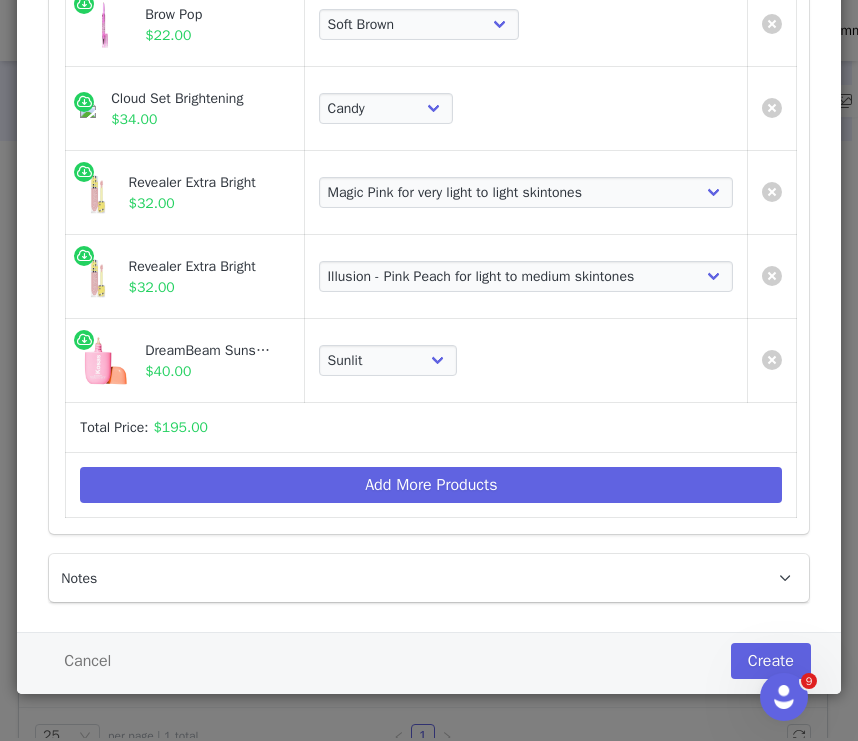 scroll, scrollTop: 334, scrollLeft: 0, axis: vertical 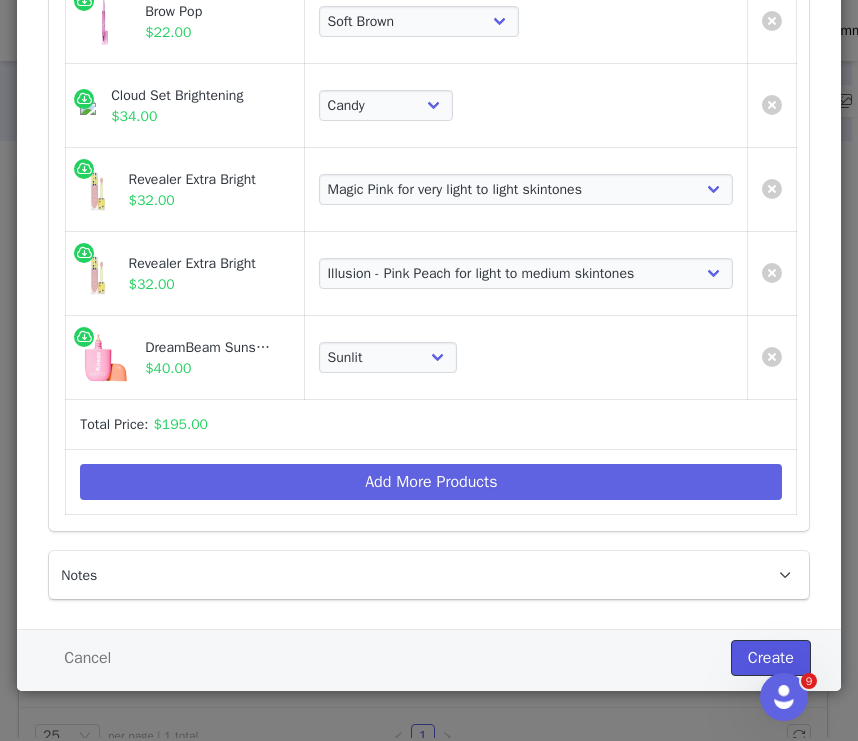 click on "Create" at bounding box center [771, 658] 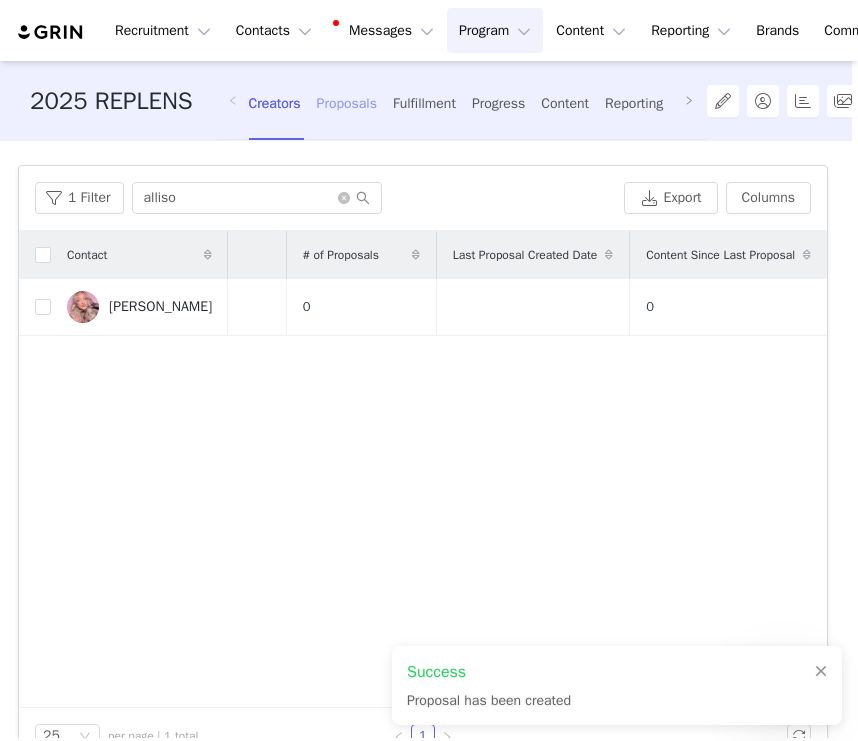 click on "Proposals" at bounding box center (347, 103) 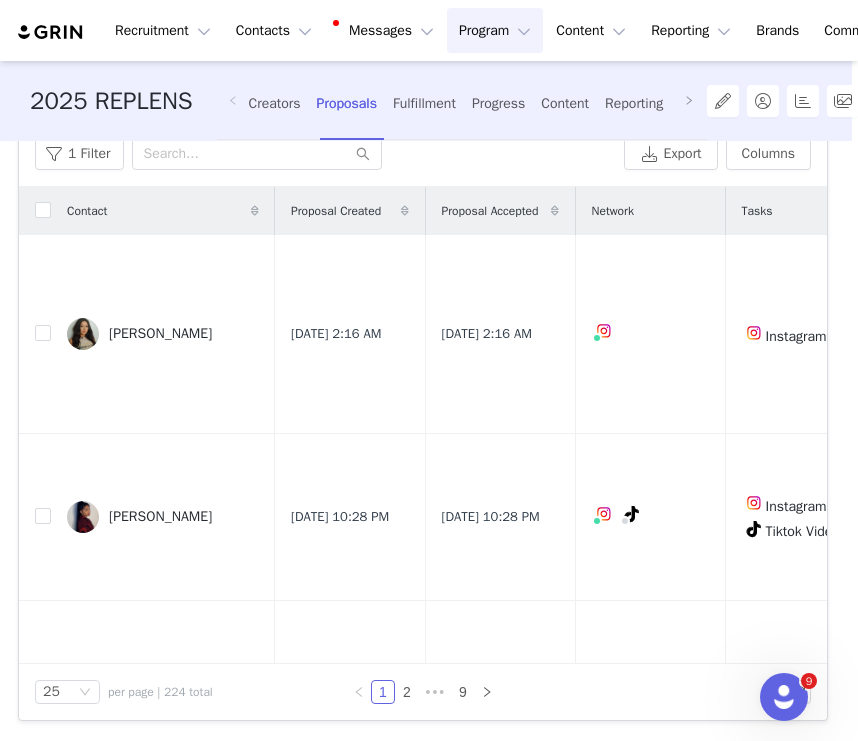 scroll, scrollTop: 163, scrollLeft: 0, axis: vertical 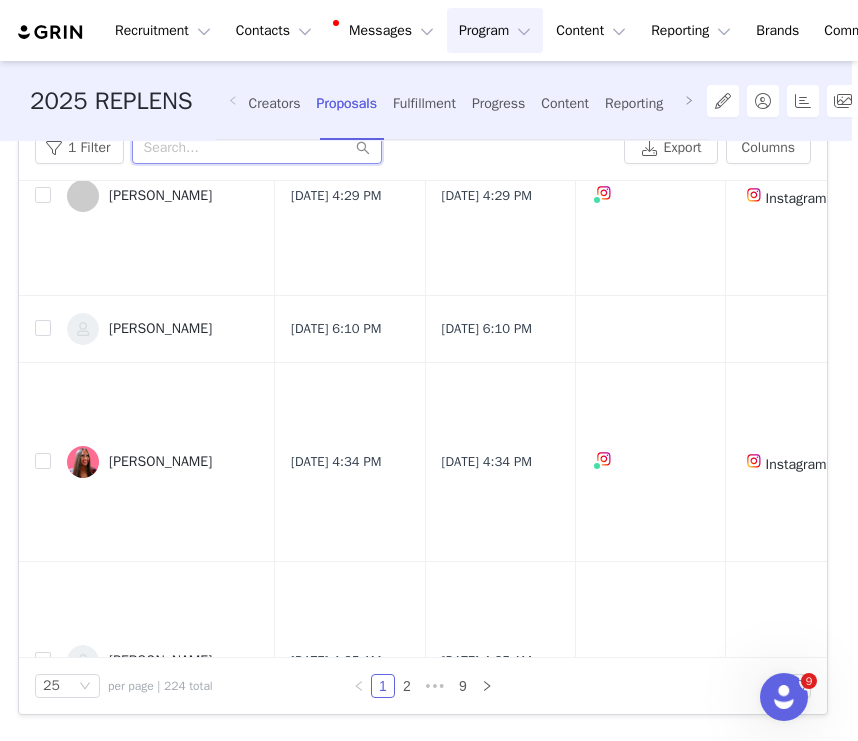 click at bounding box center [257, 148] 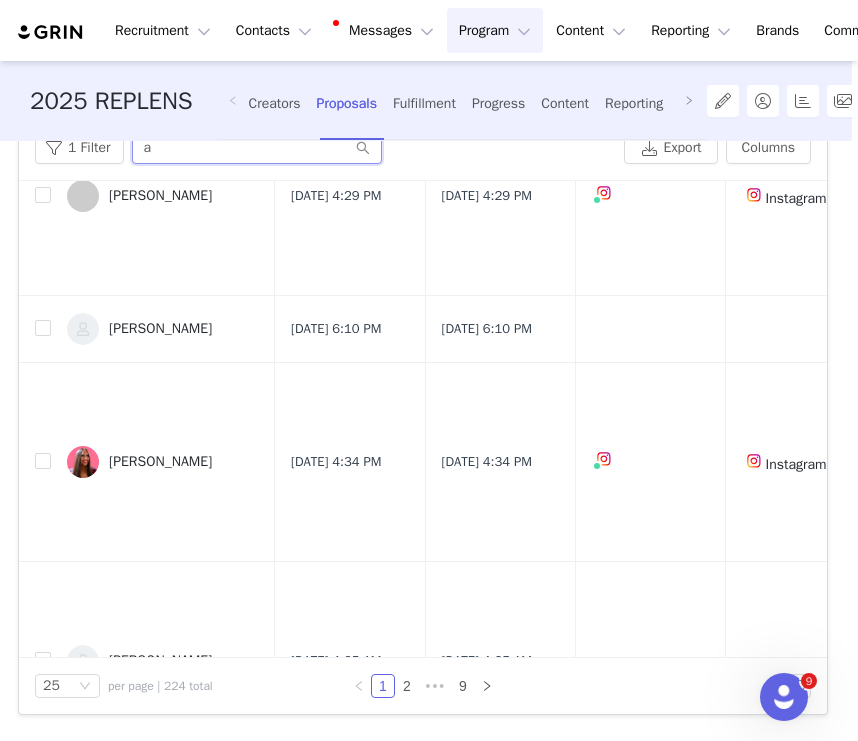 scroll, scrollTop: 161, scrollLeft: 0, axis: vertical 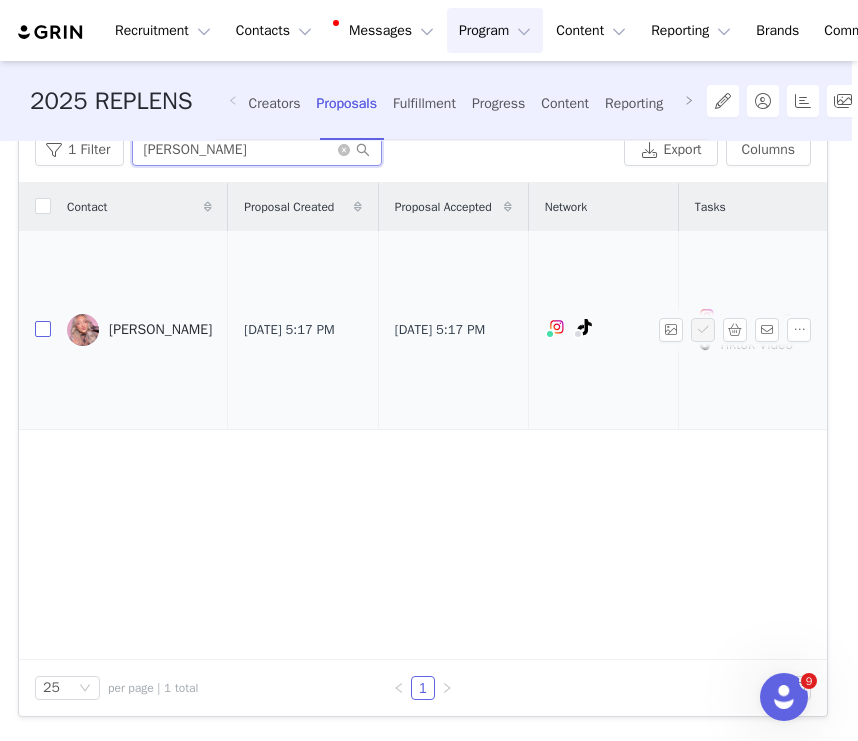 type on "[PERSON_NAME]" 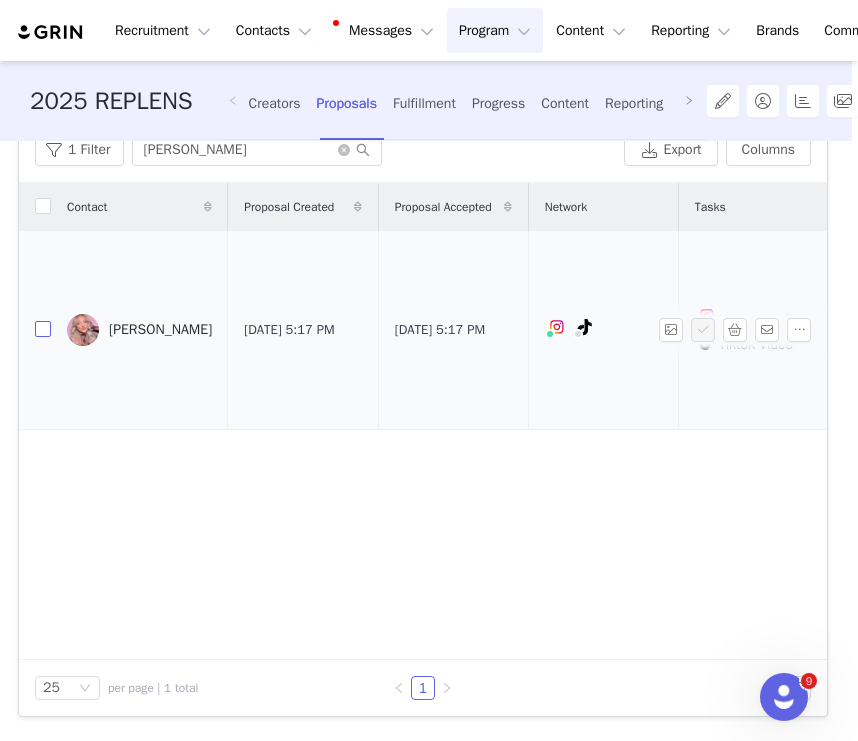 click at bounding box center (43, 329) 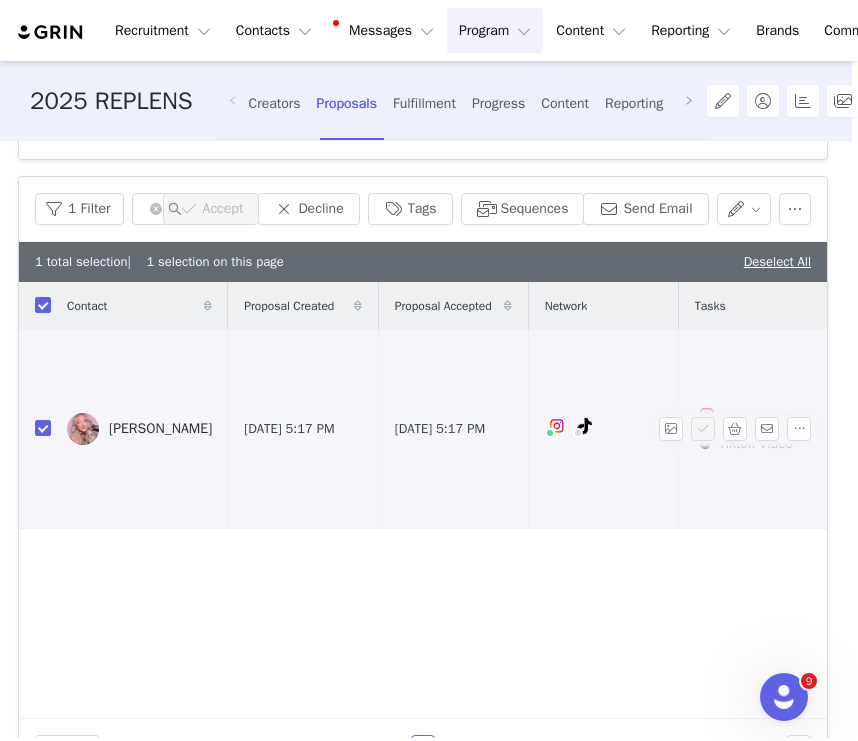 scroll, scrollTop: 68, scrollLeft: 0, axis: vertical 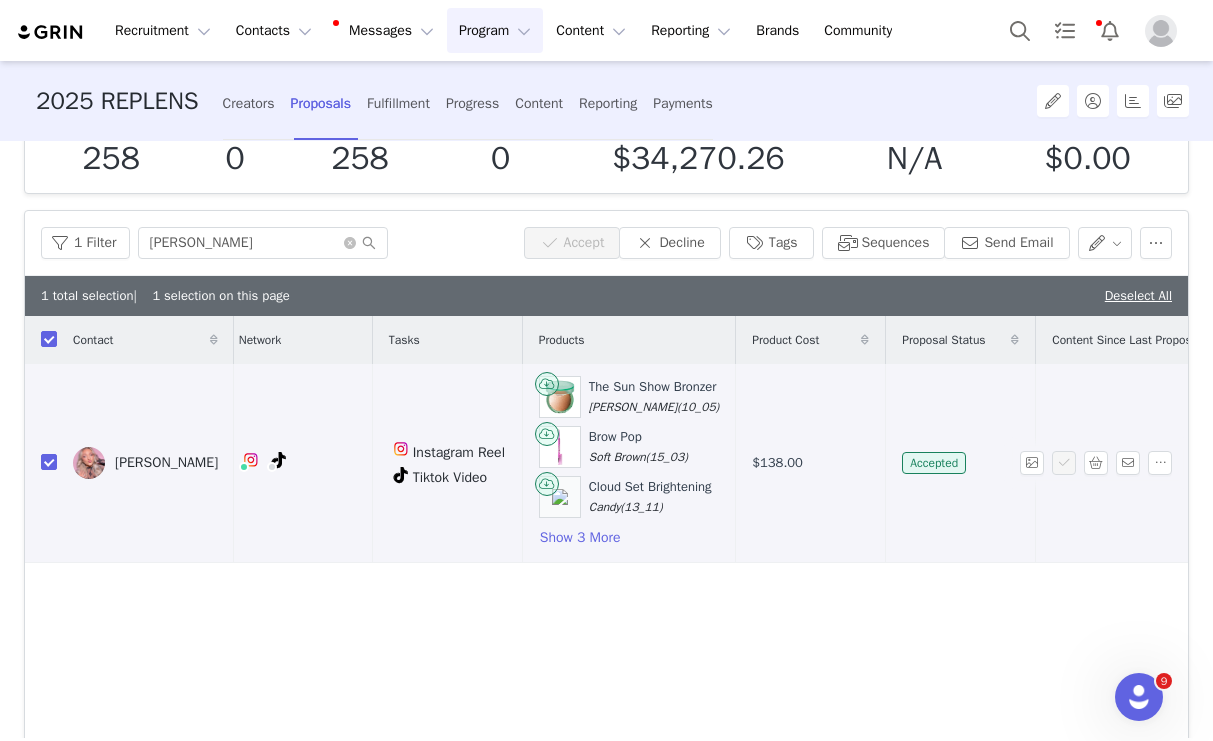 click on "[PERSON_NAME]" at bounding box center [145, 463] 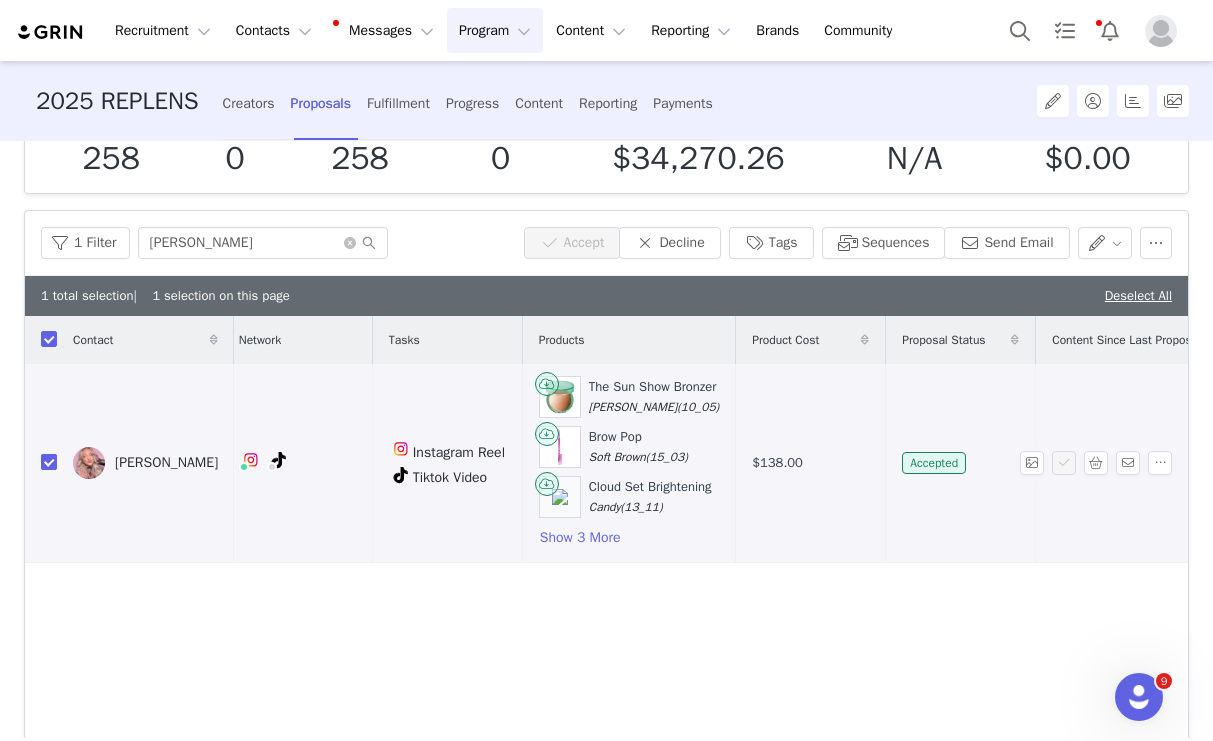 click at bounding box center (49, 462) 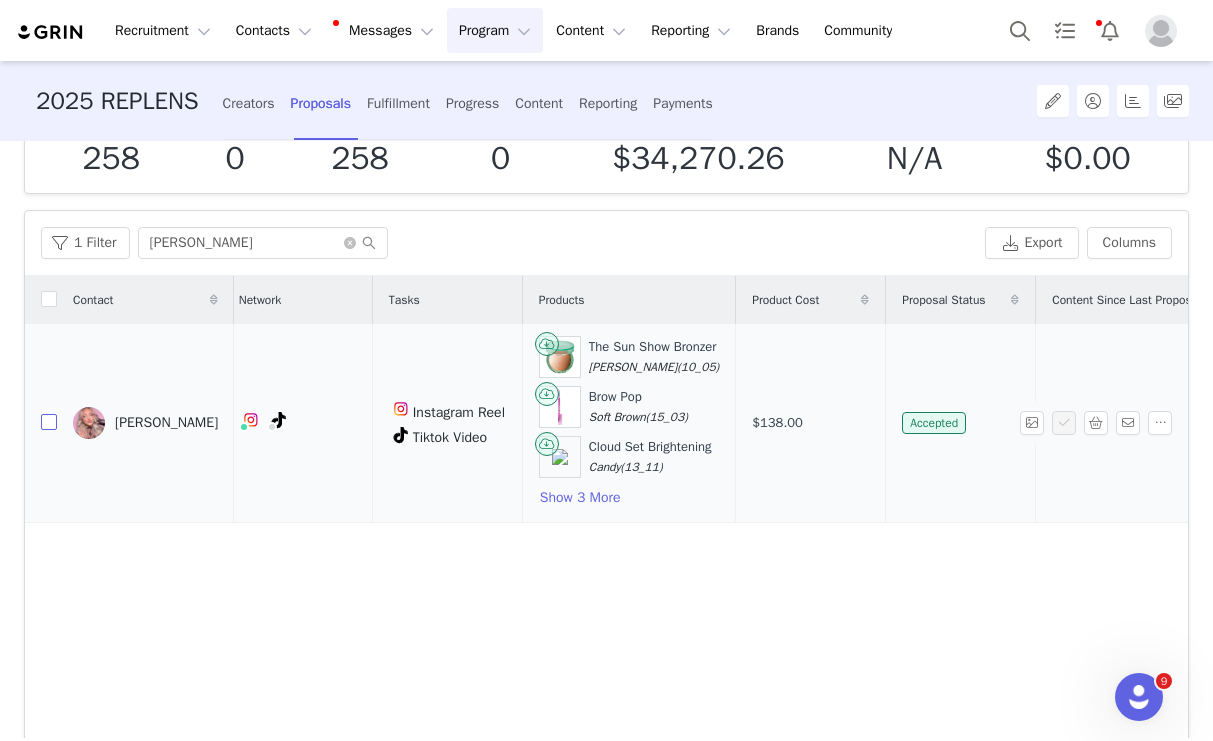 scroll, scrollTop: 0, scrollLeft: 385, axis: horizontal 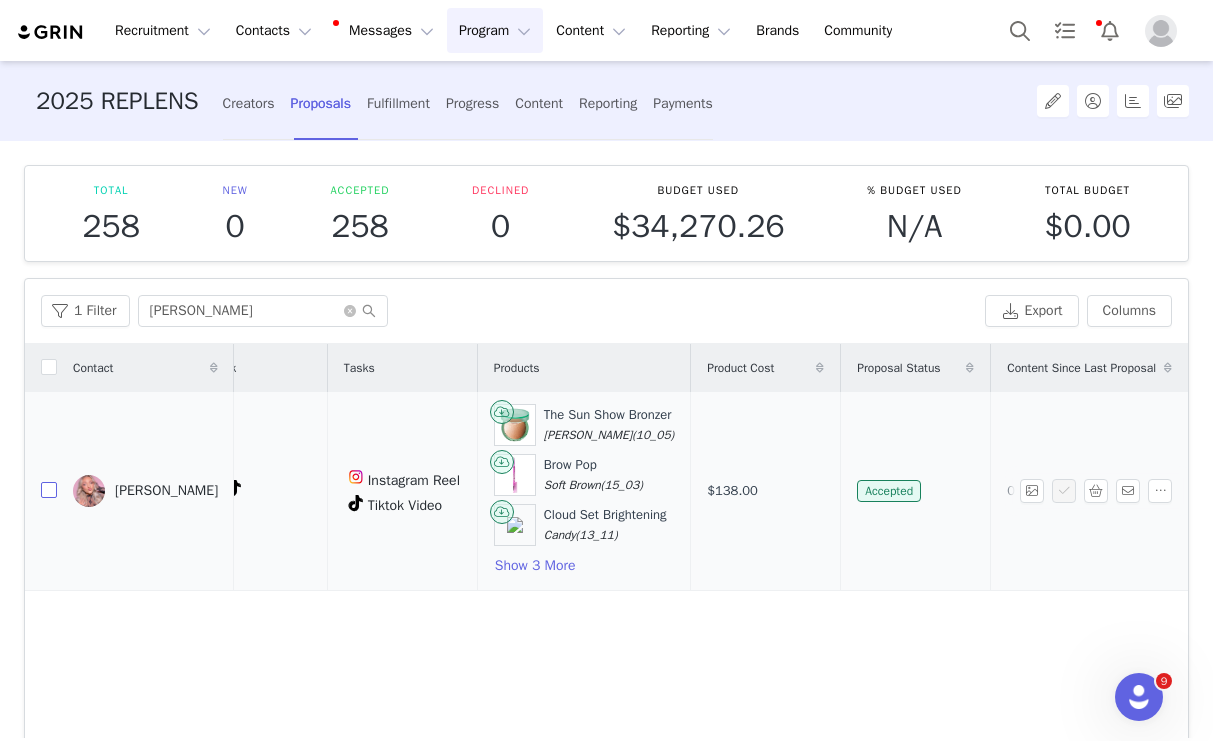 click at bounding box center [49, 490] 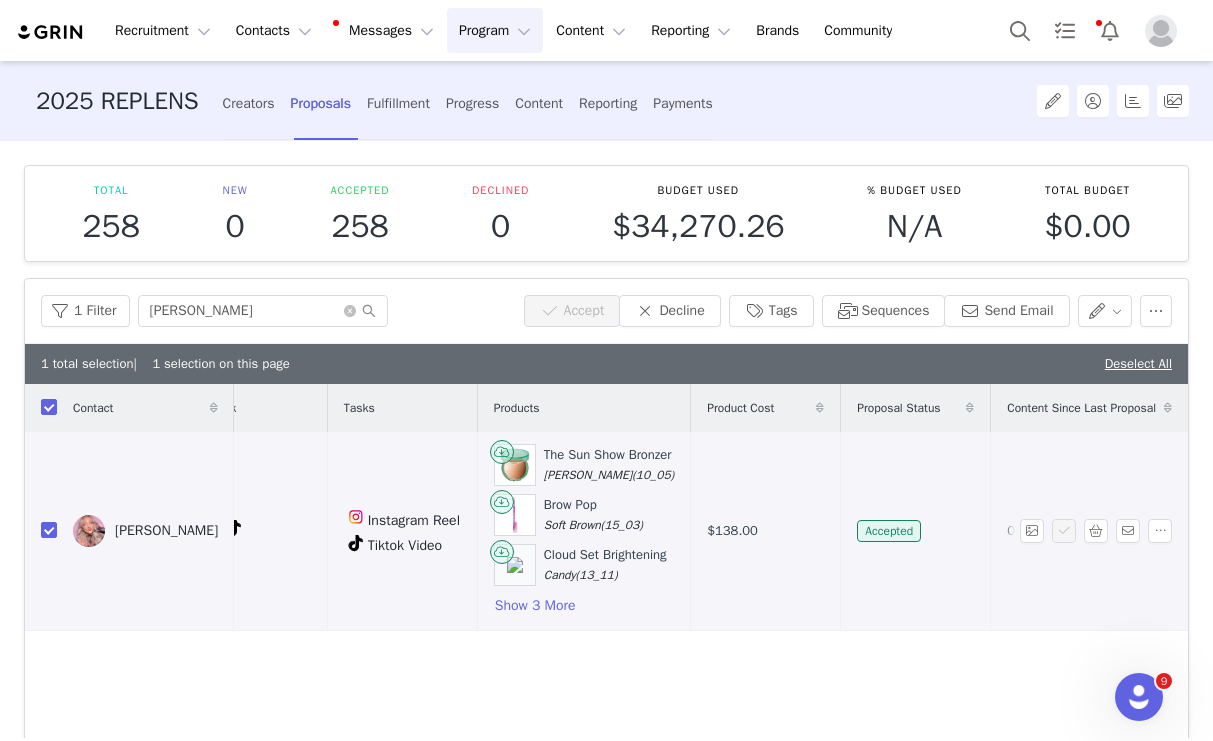 click on "$138.00" at bounding box center [766, 531] 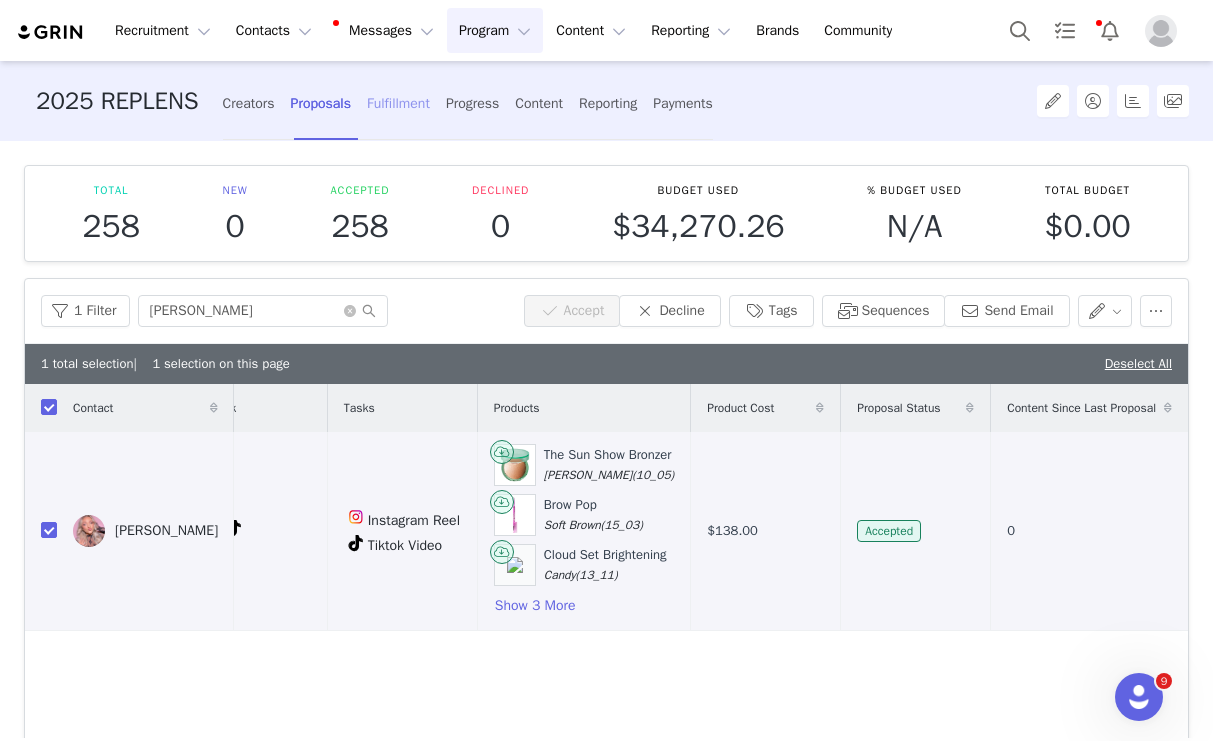 click on "Fulfillment" at bounding box center (398, 103) 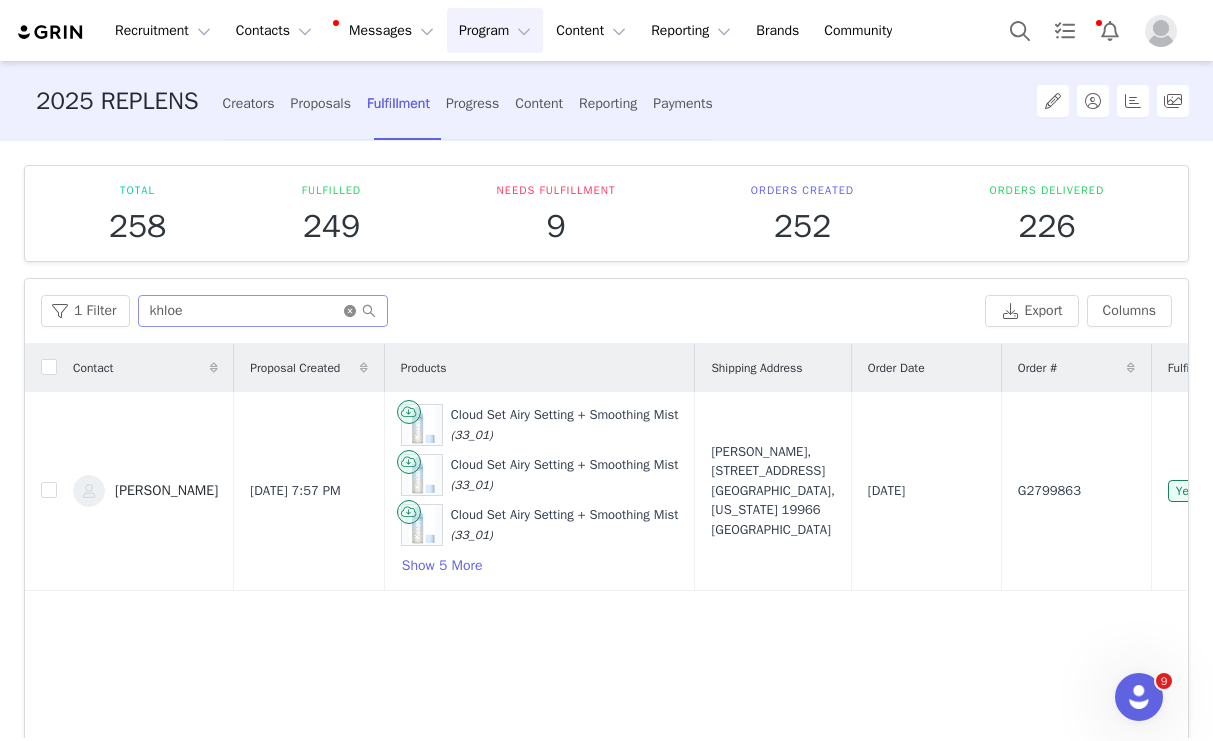 click 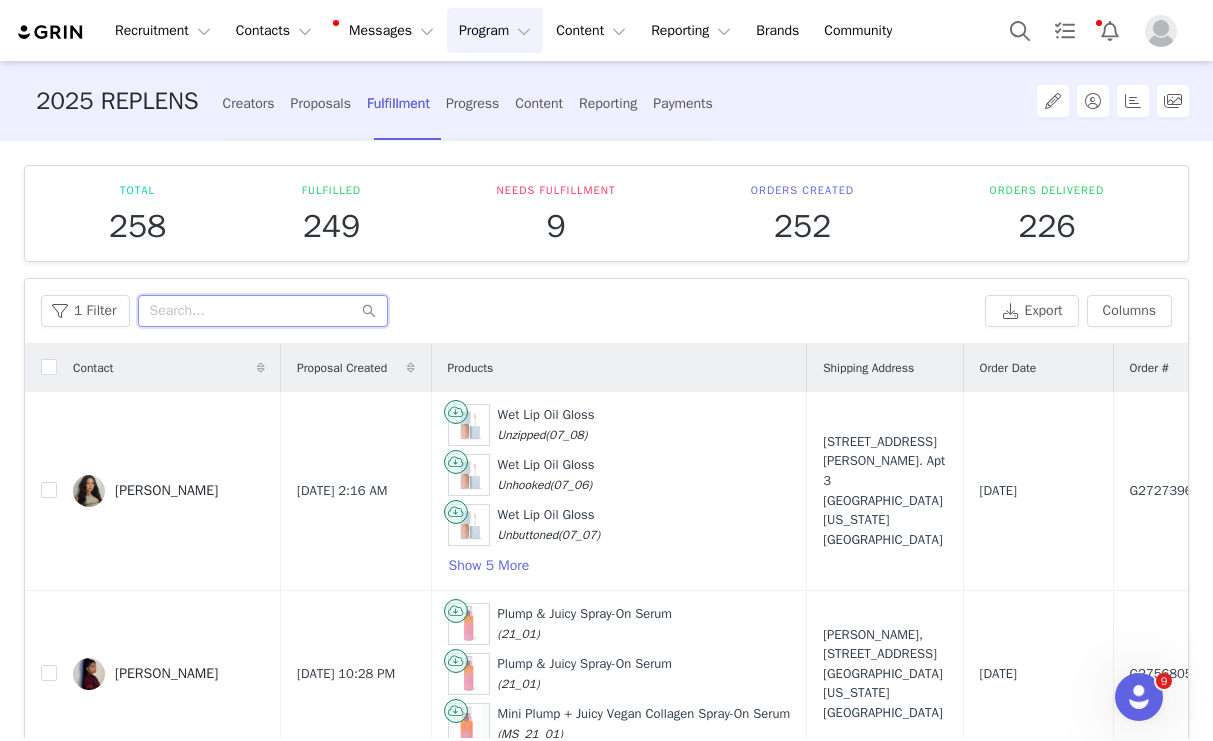 click at bounding box center [263, 311] 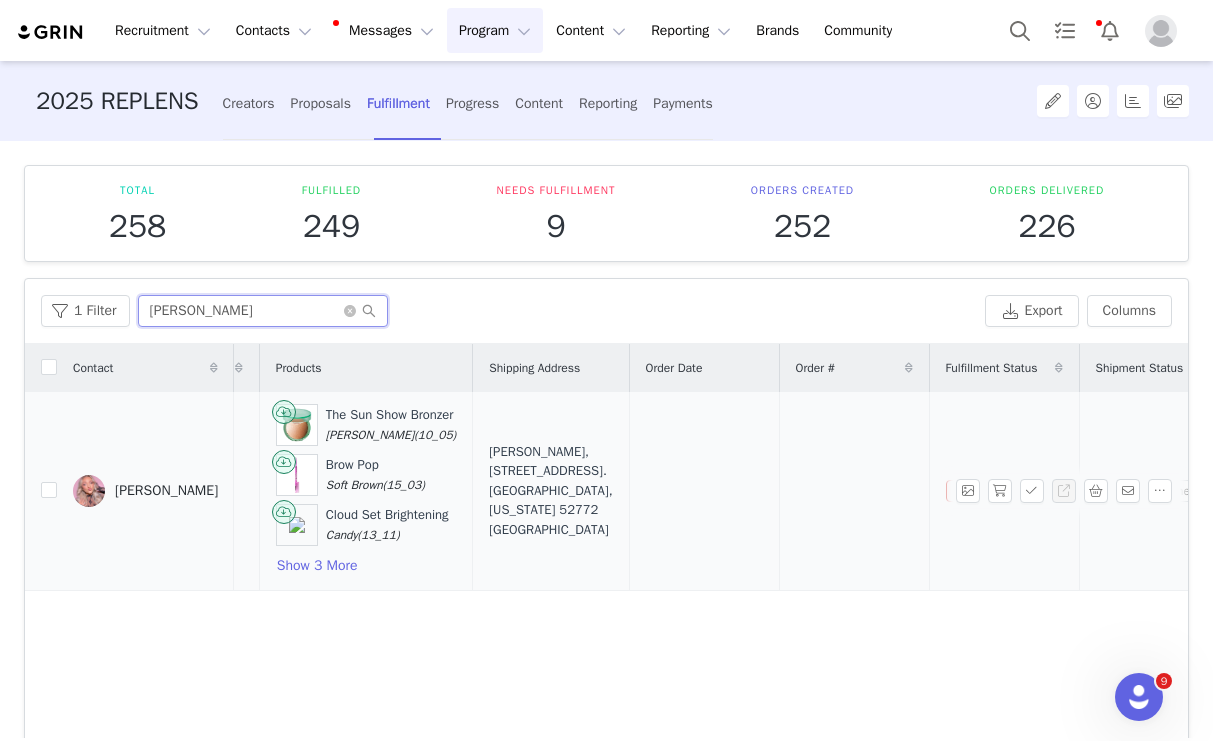 scroll, scrollTop: 0, scrollLeft: 223, axis: horizontal 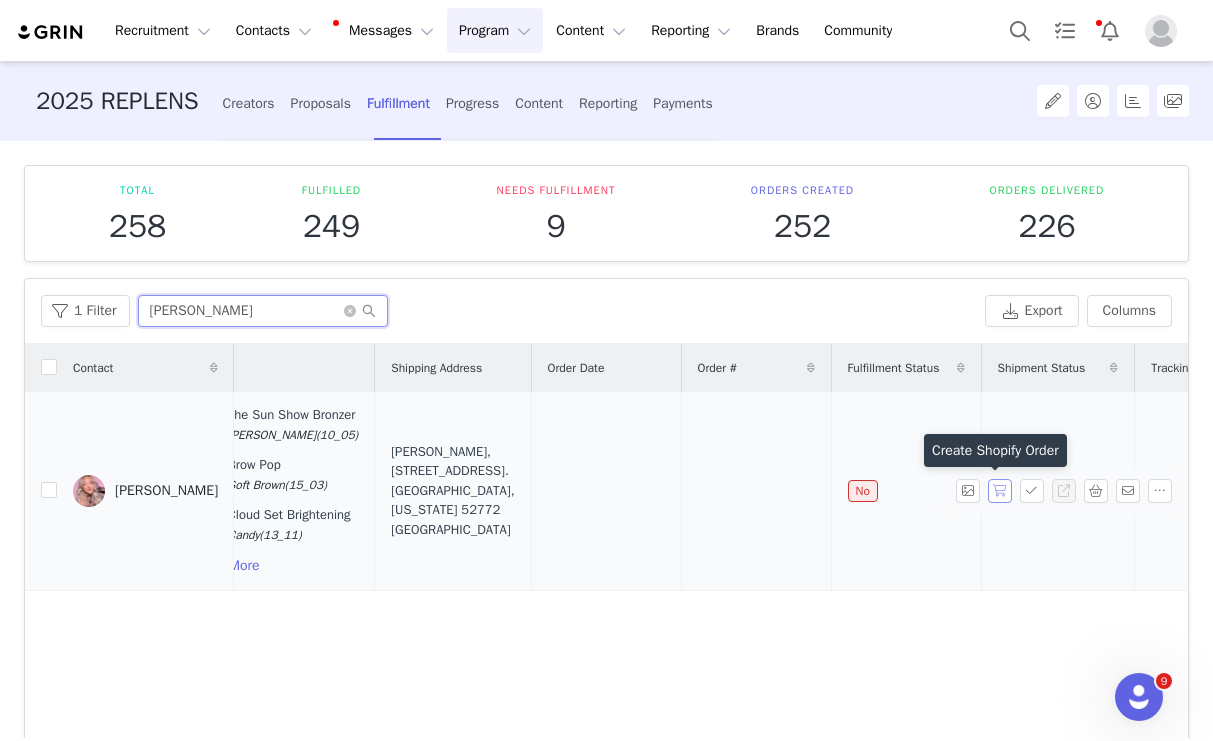 type on "[PERSON_NAME]" 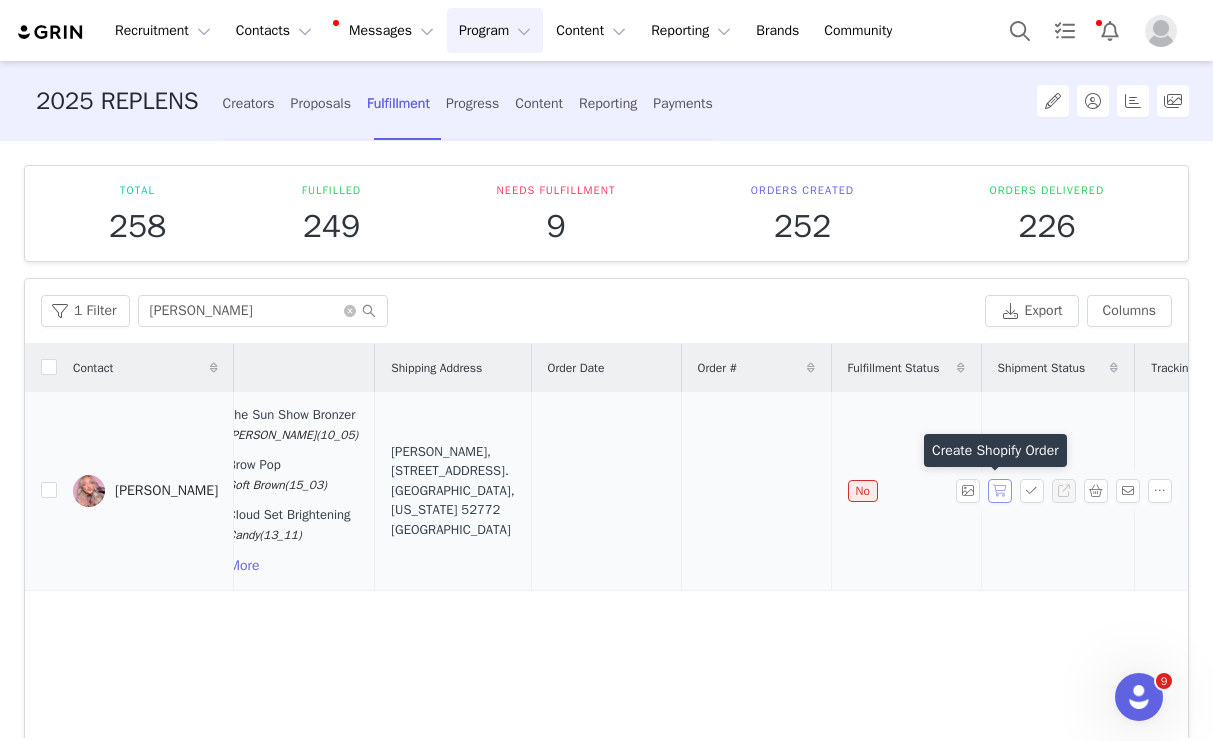click at bounding box center (1000, 491) 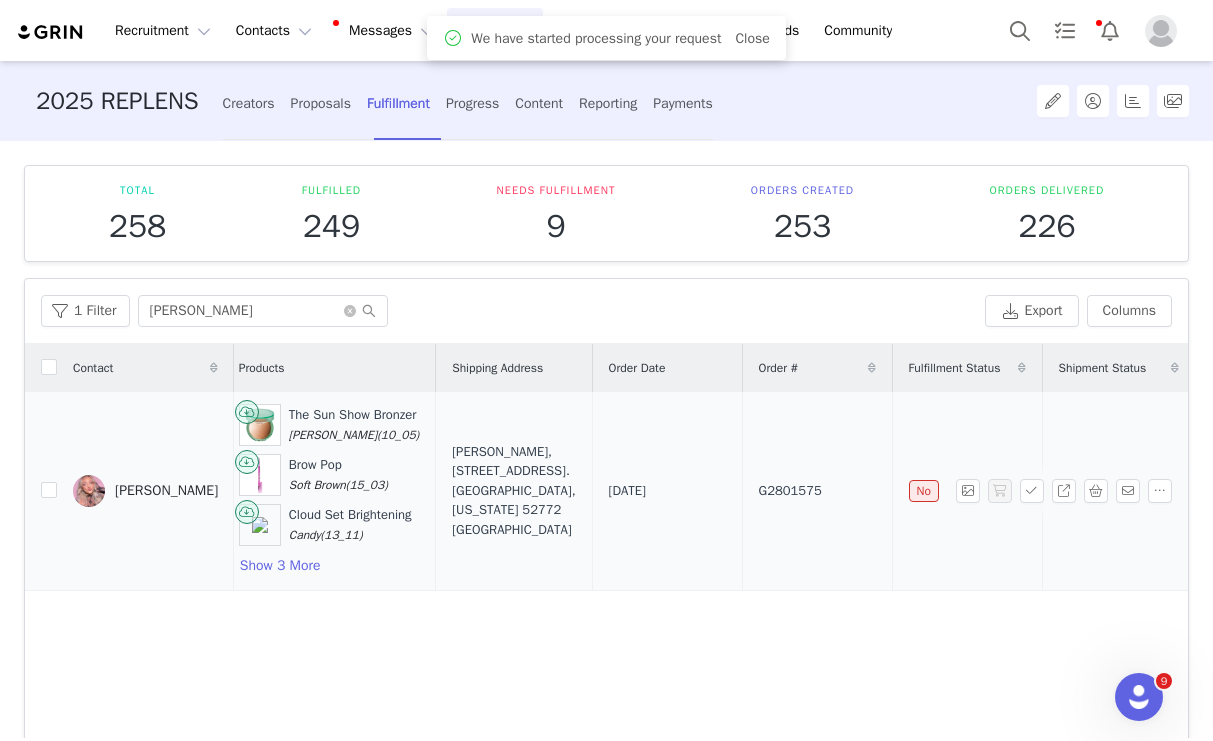 scroll, scrollTop: 0, scrollLeft: 321, axis: horizontal 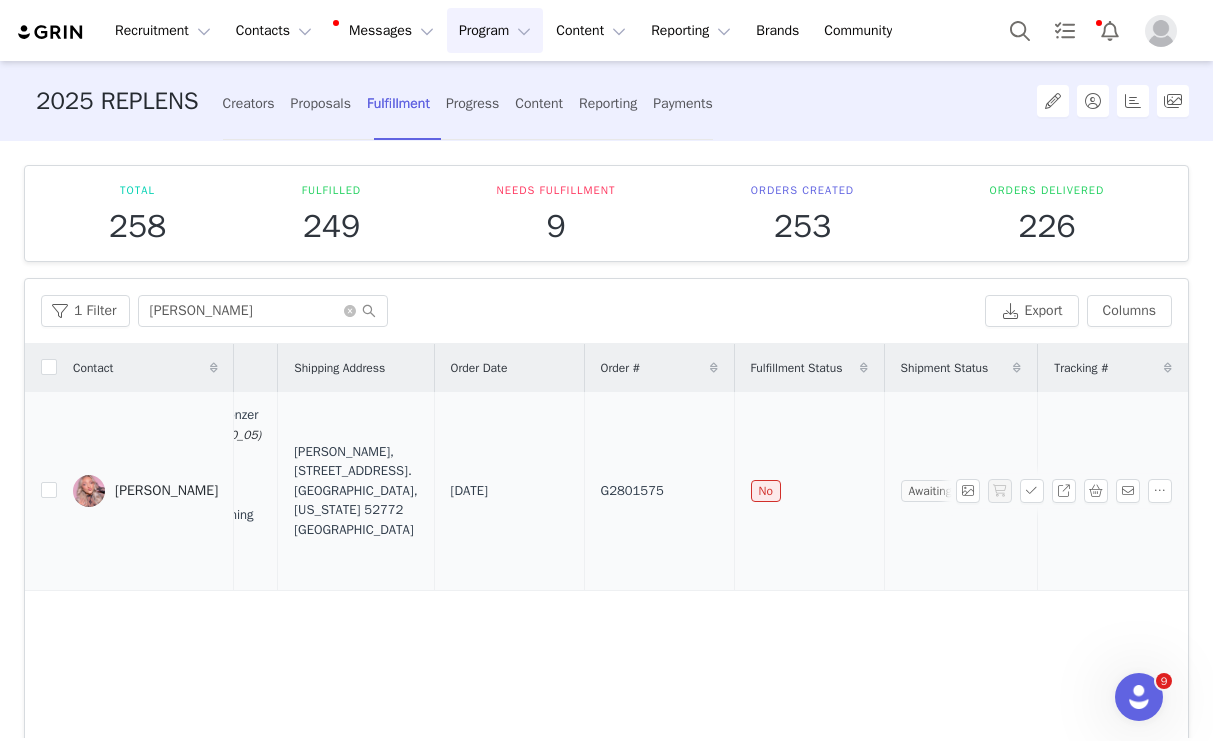 click on "G2801575" at bounding box center [632, 491] 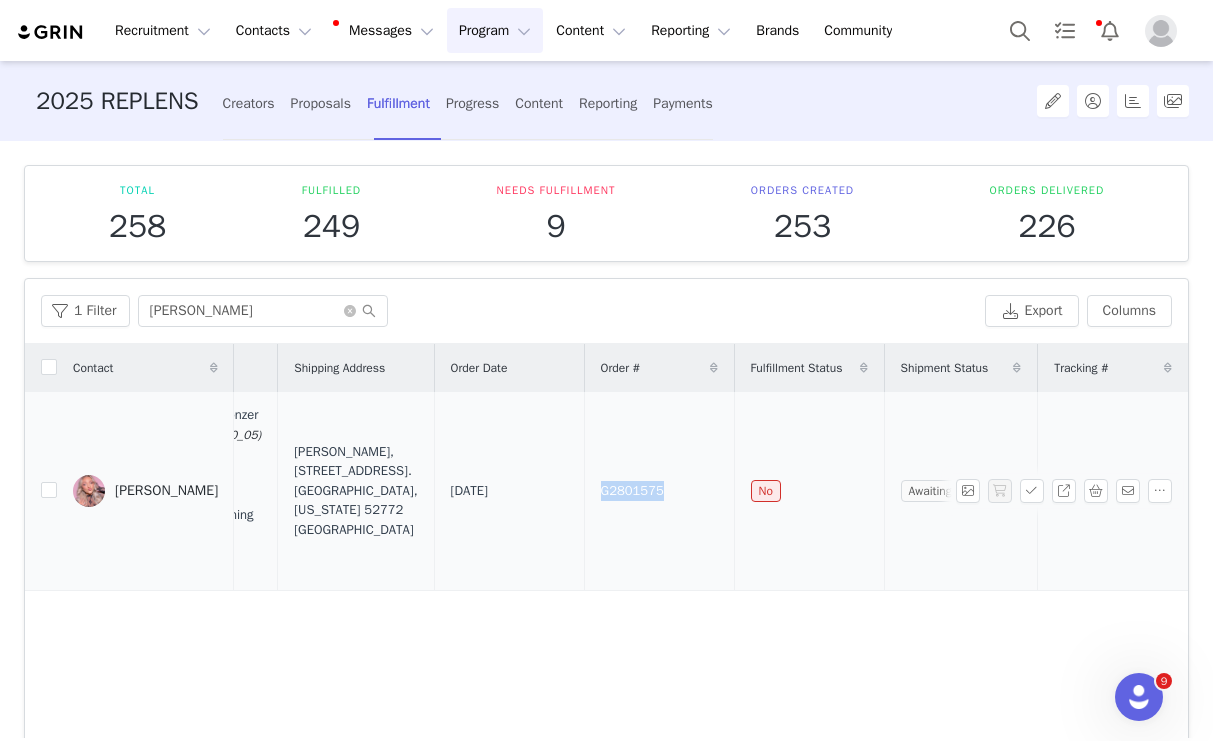 click on "G2801575" at bounding box center [632, 491] 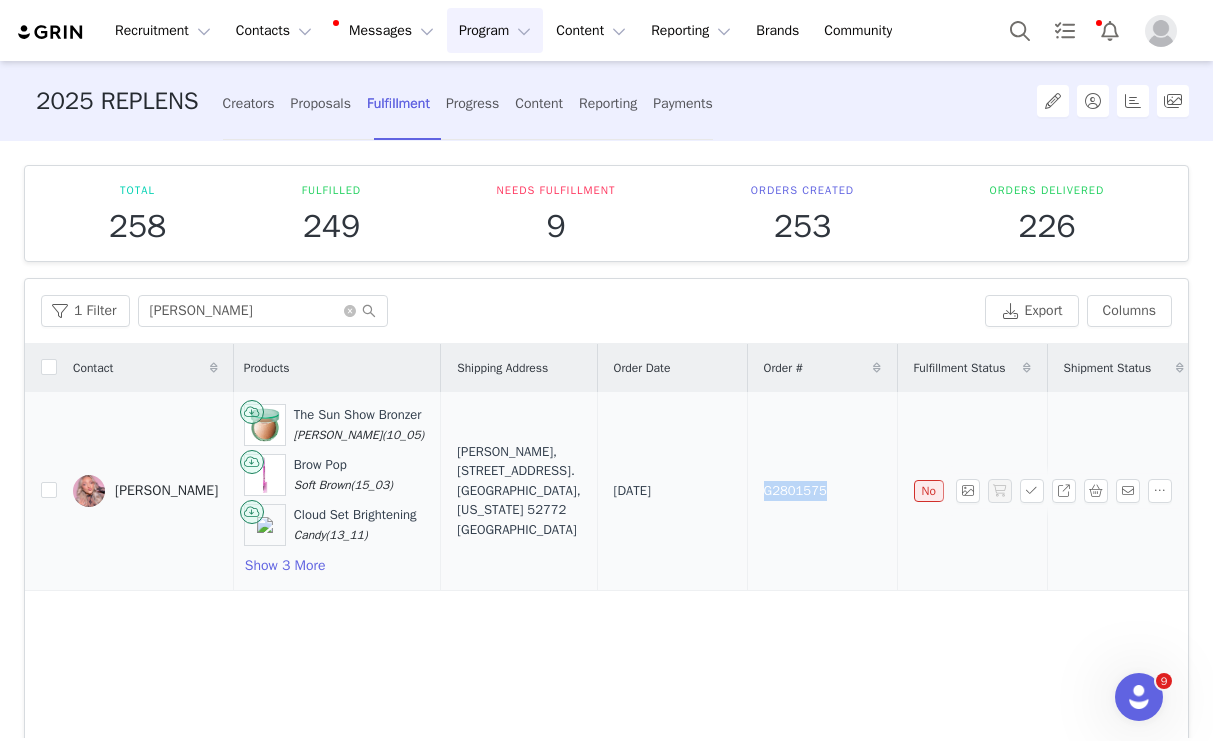 scroll, scrollTop: 0, scrollLeft: 153, axis: horizontal 